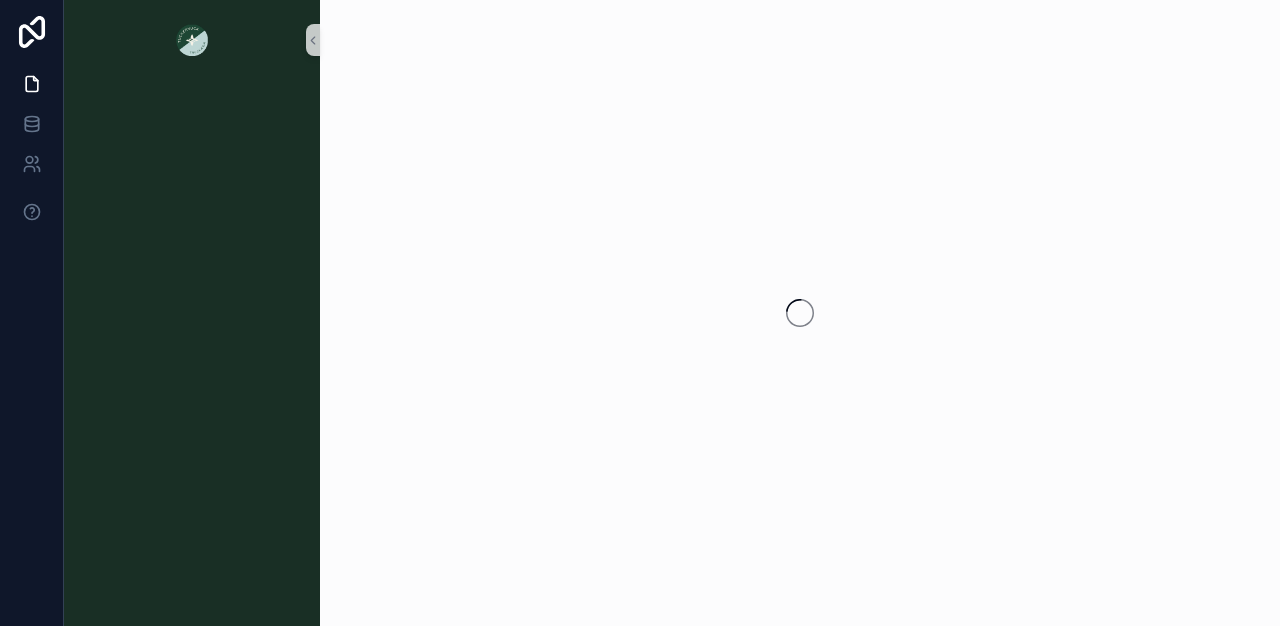 scroll, scrollTop: 0, scrollLeft: 0, axis: both 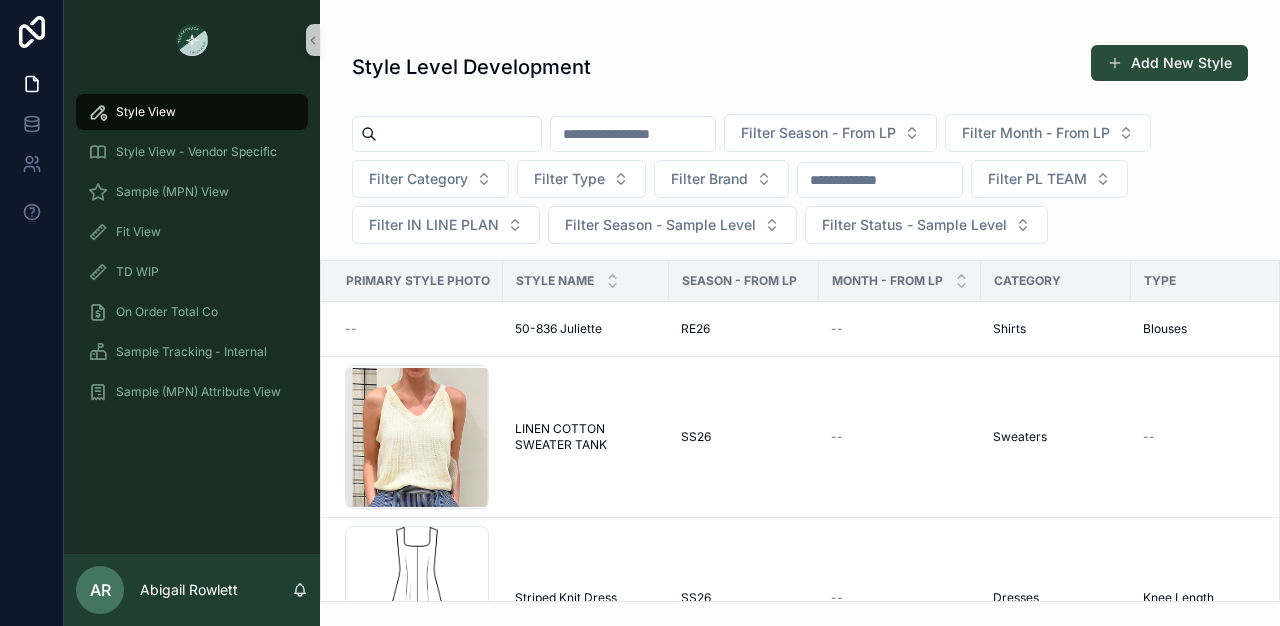 click at bounding box center [459, 134] 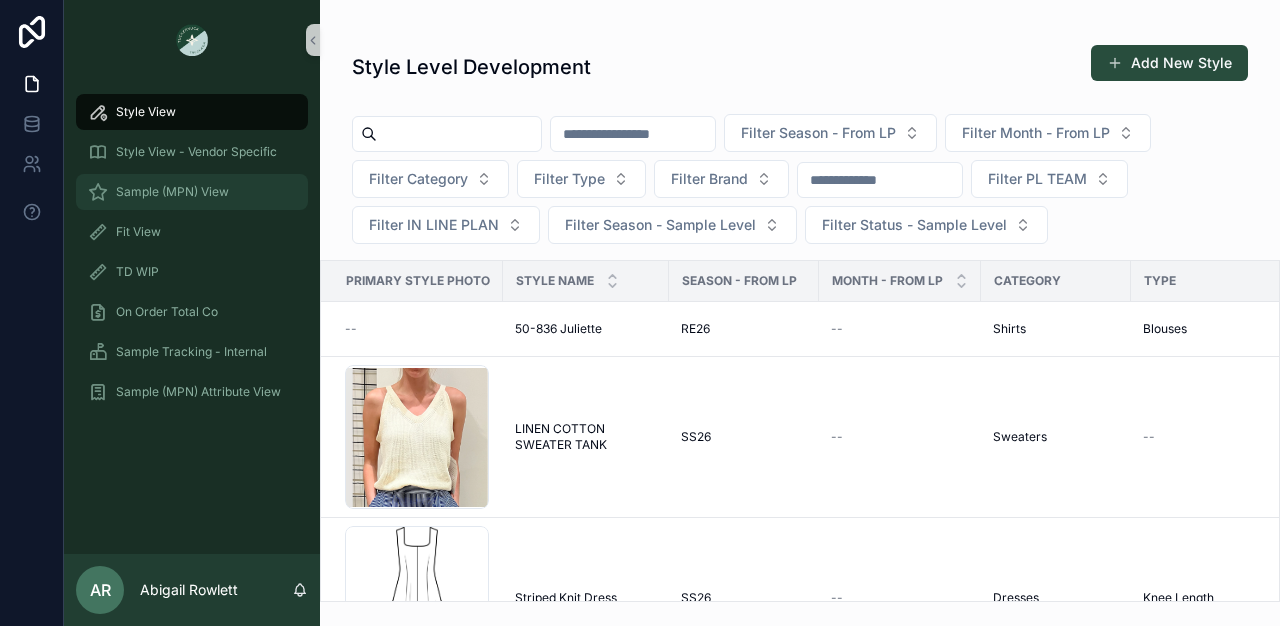 click on "Sample (MPN) View" at bounding box center [192, 192] 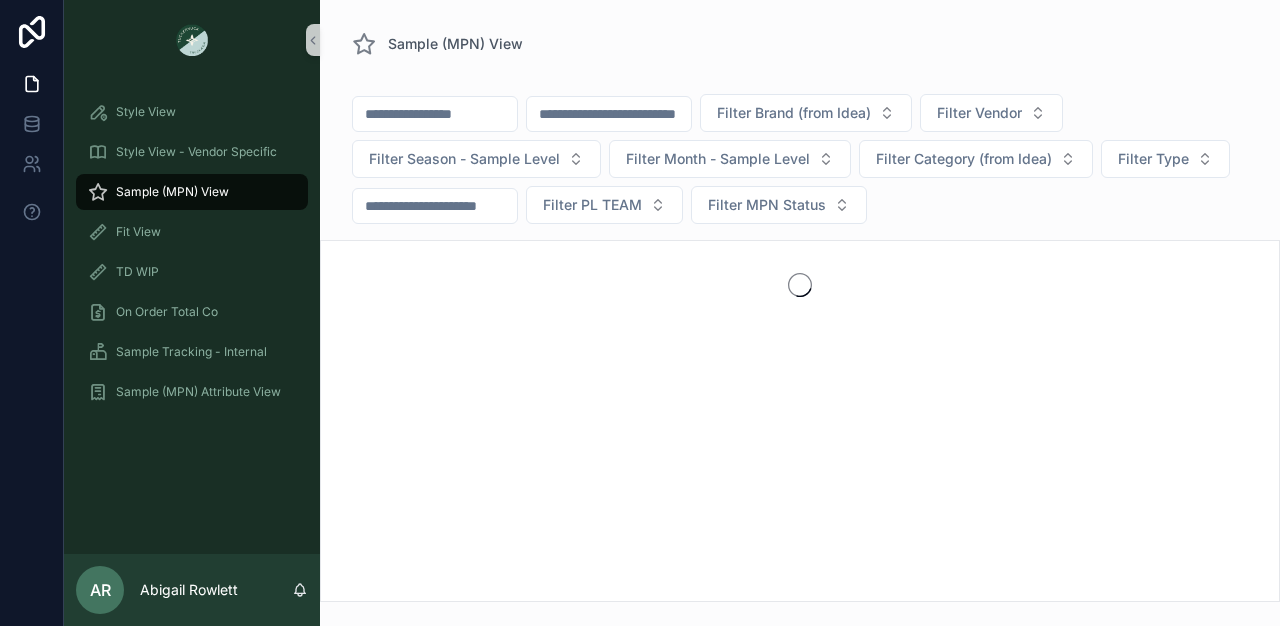 click at bounding box center [609, 114] 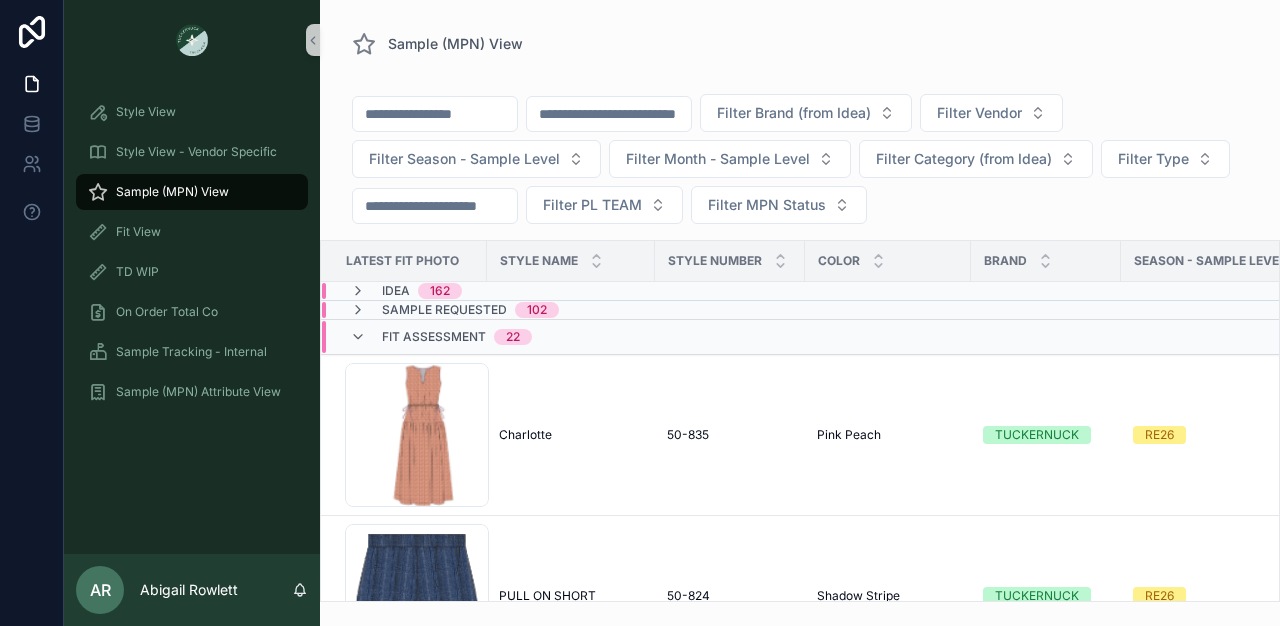 type on "********" 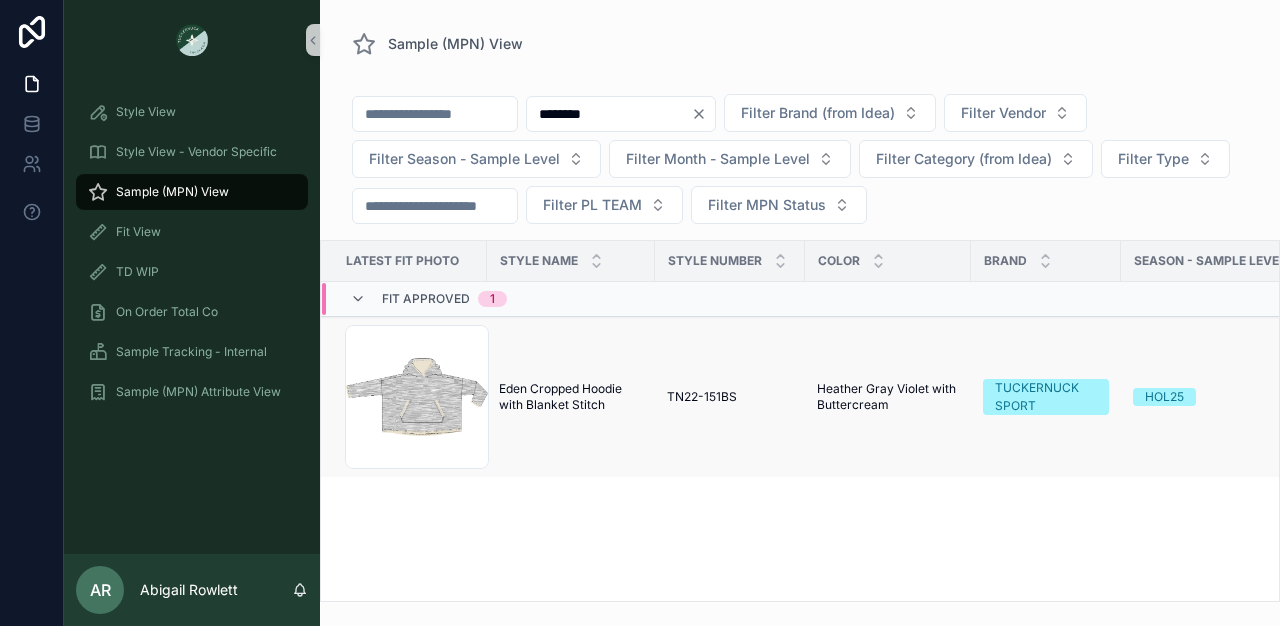click on "Eden Cropped Hoodie with Blanket Stitch" at bounding box center (571, 397) 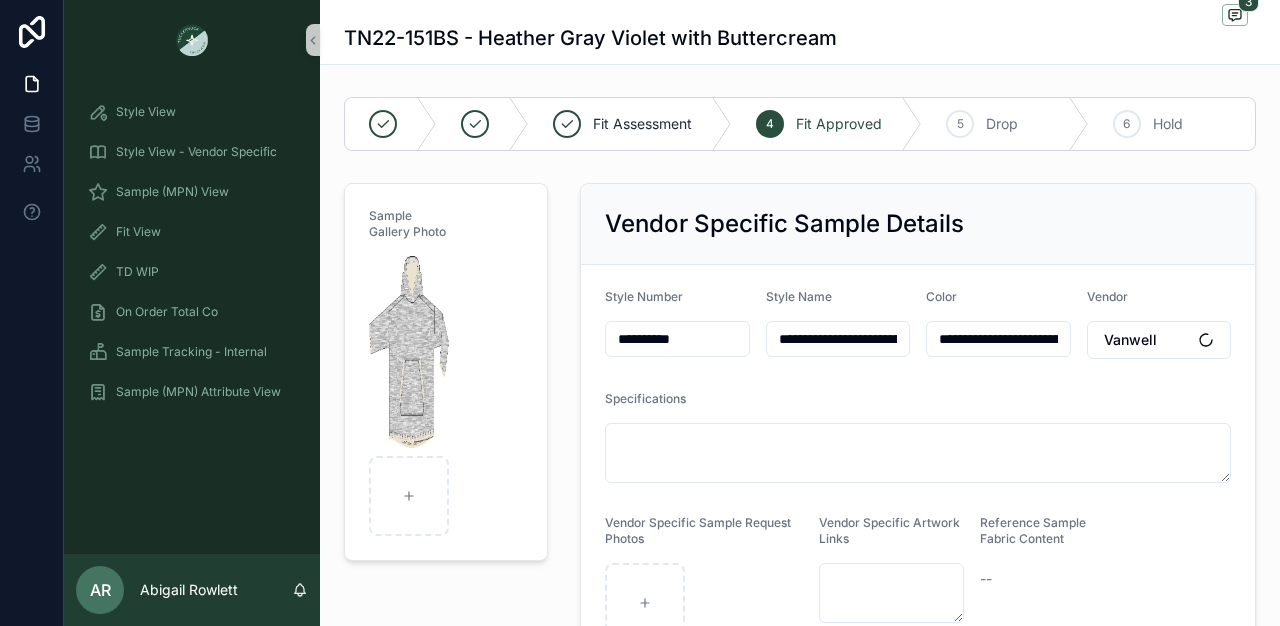 scroll, scrollTop: 109, scrollLeft: 0, axis: vertical 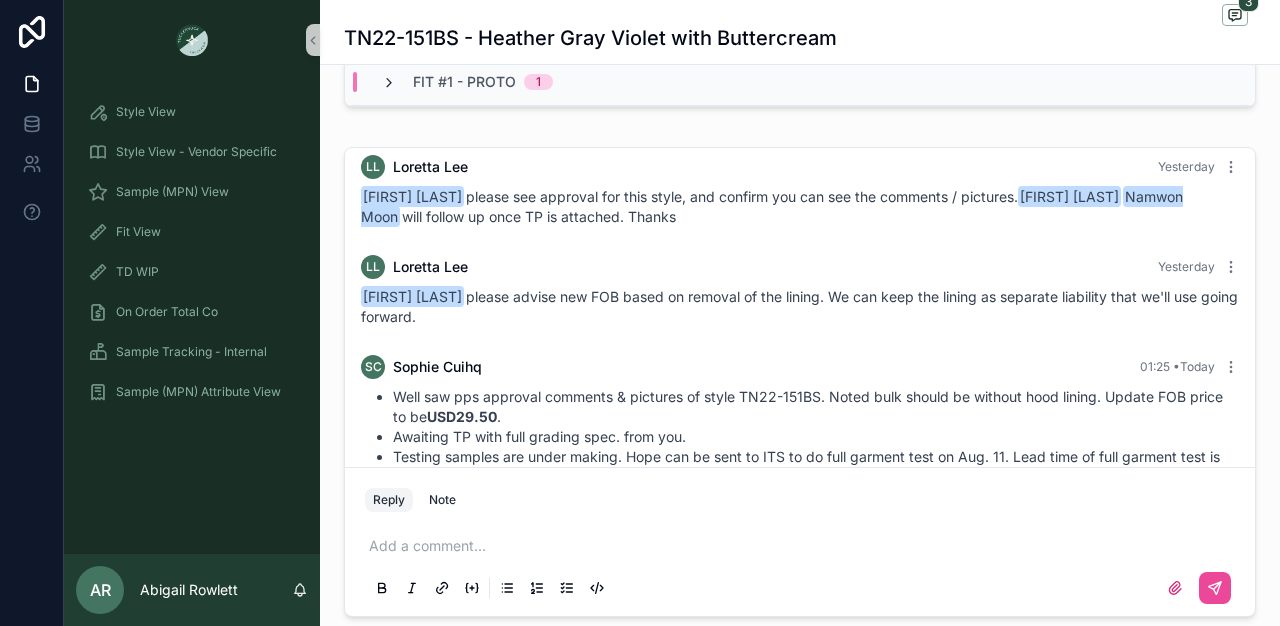 click at bounding box center [389, 83] 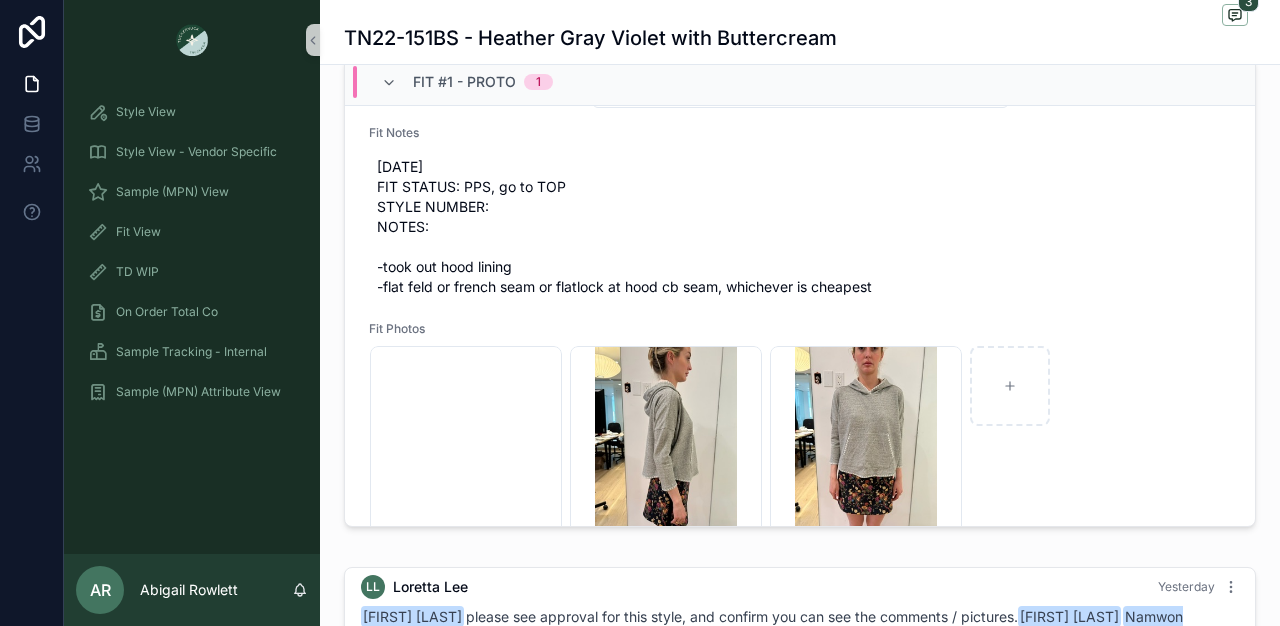 scroll, scrollTop: 0, scrollLeft: 0, axis: both 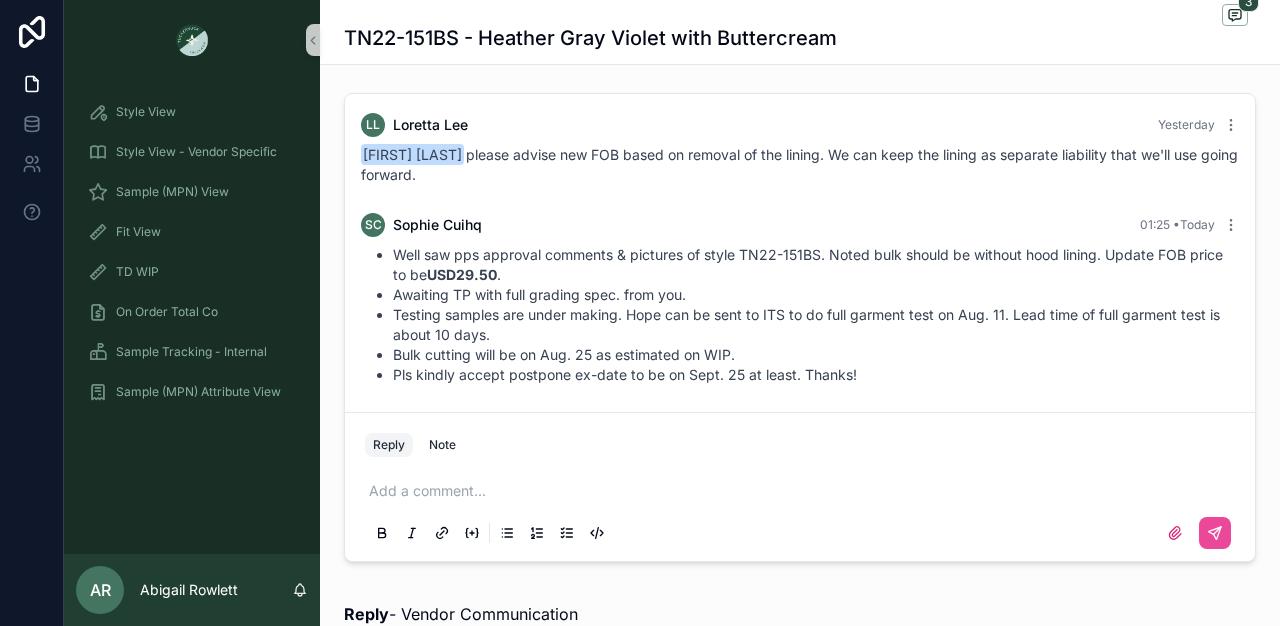 click at bounding box center [804, 491] 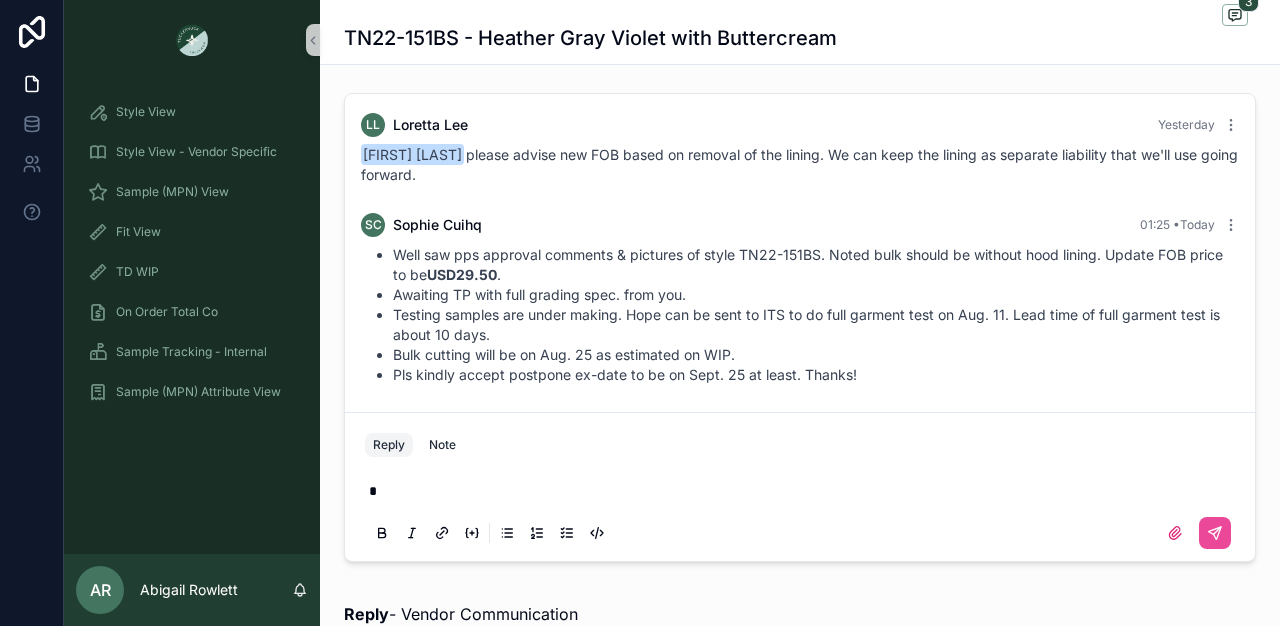 type 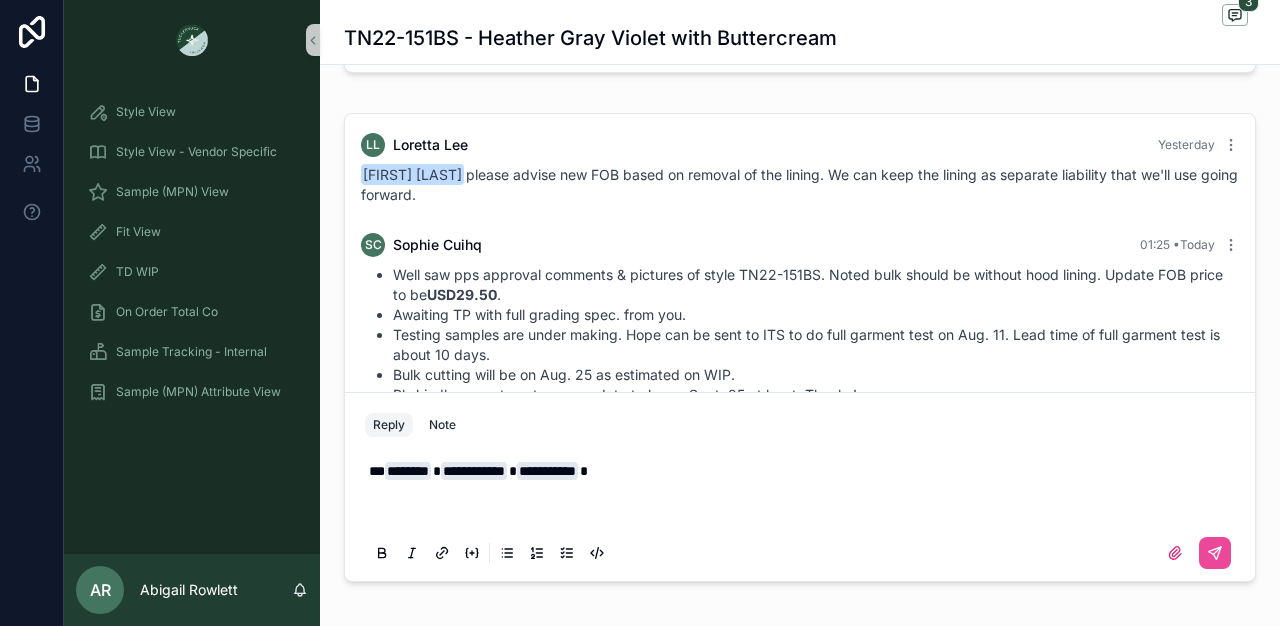 scroll, scrollTop: 1145, scrollLeft: 0, axis: vertical 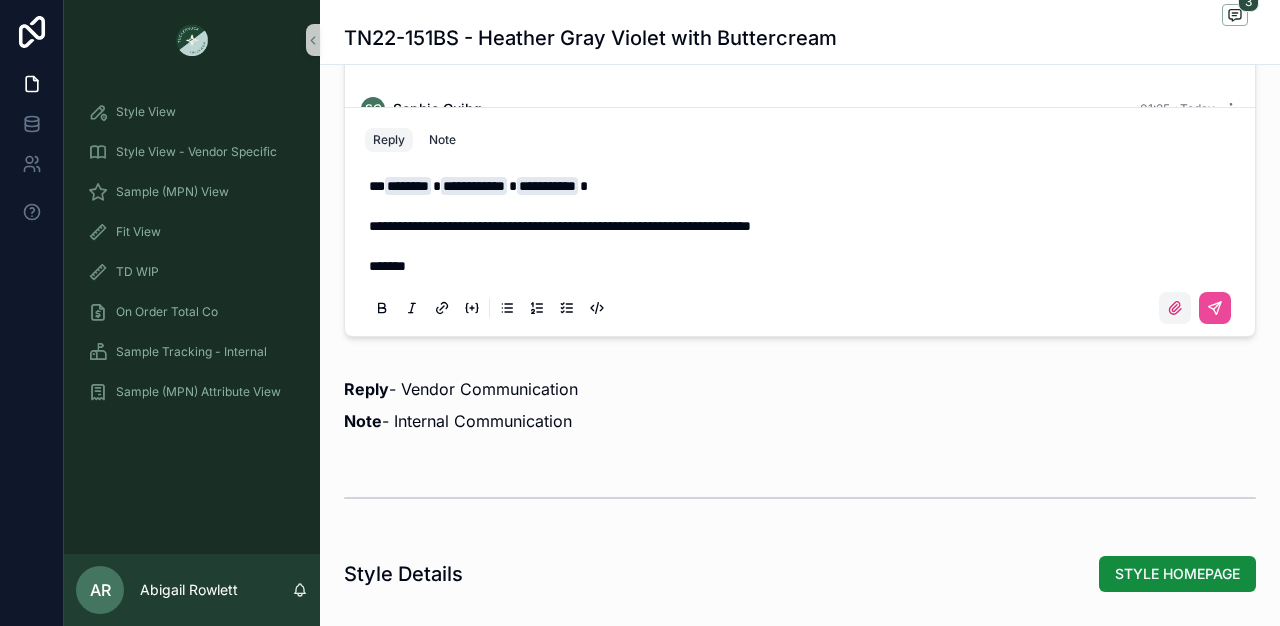 click 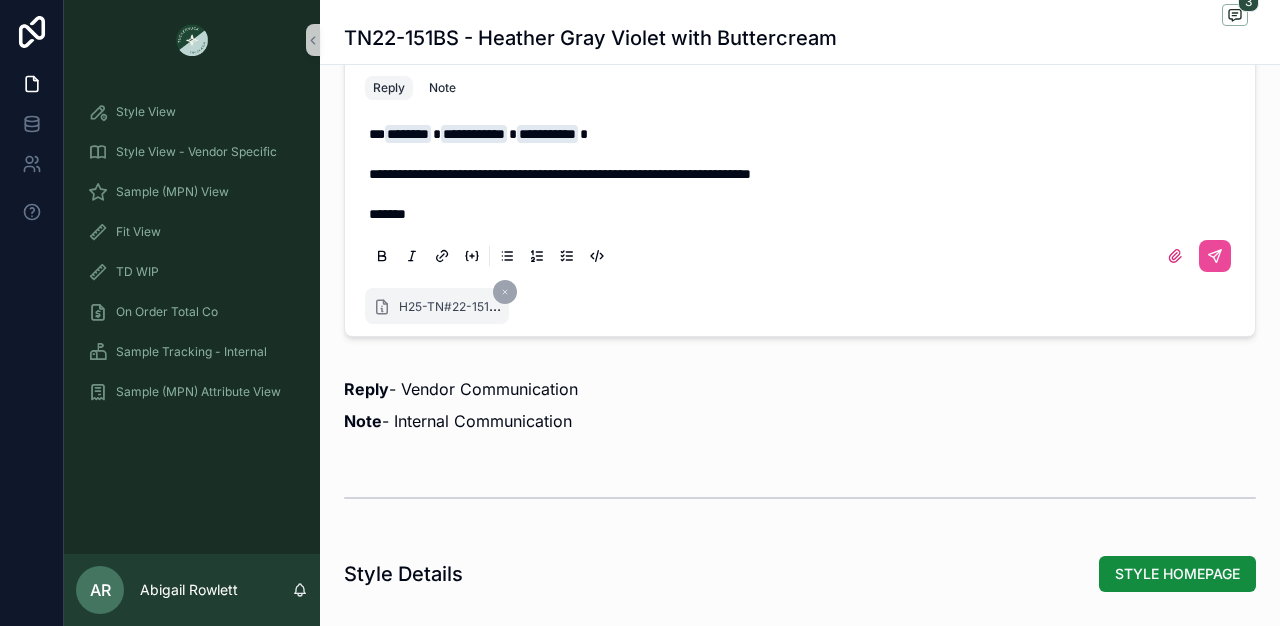 click on "H25-TN#22-151BS Hoodie Swing_PPS_8.6.25.xlsx" at bounding box center (437, 306) 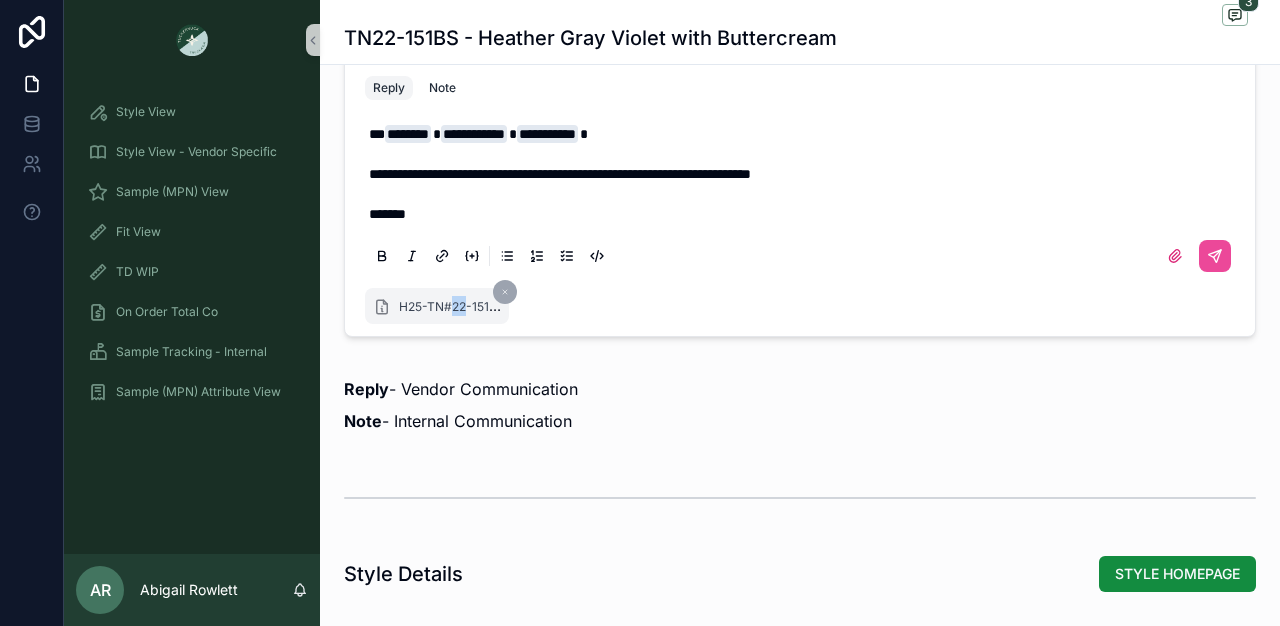 click on "H25-TN#22-151BS Hoodie Swing_PPS_8.6.25.xlsx" at bounding box center [539, 305] 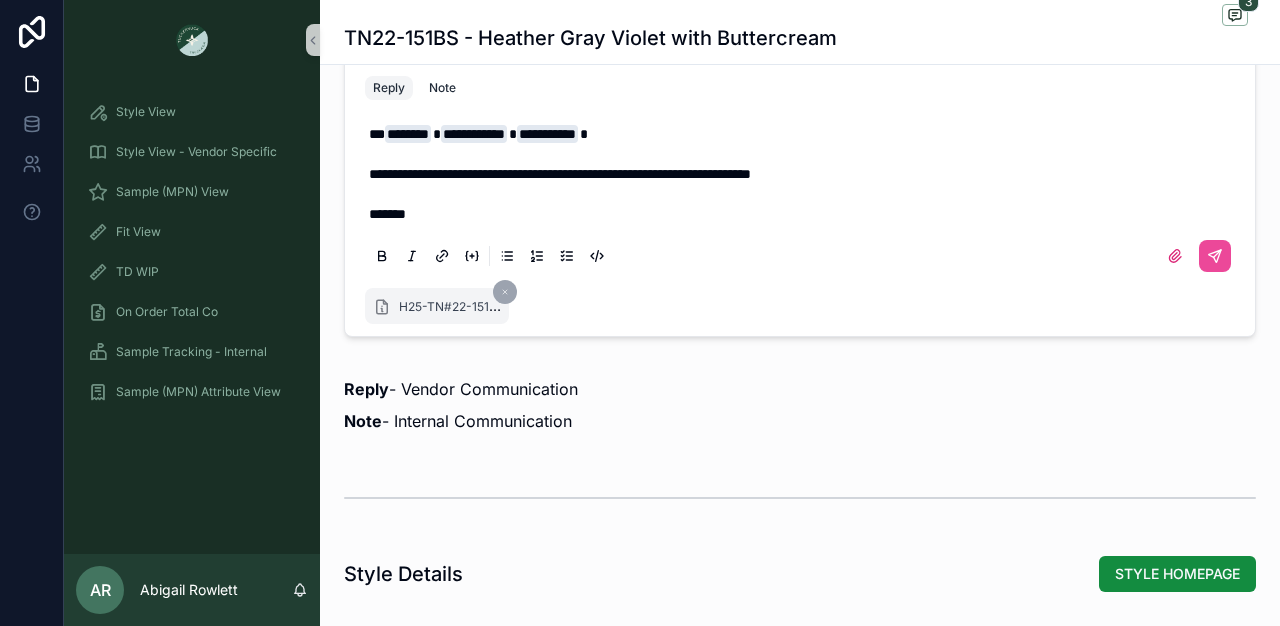click on "H25-TN#22-151BS Hoodie Swing_PPS_8.6.25.xlsx" at bounding box center (539, 305) 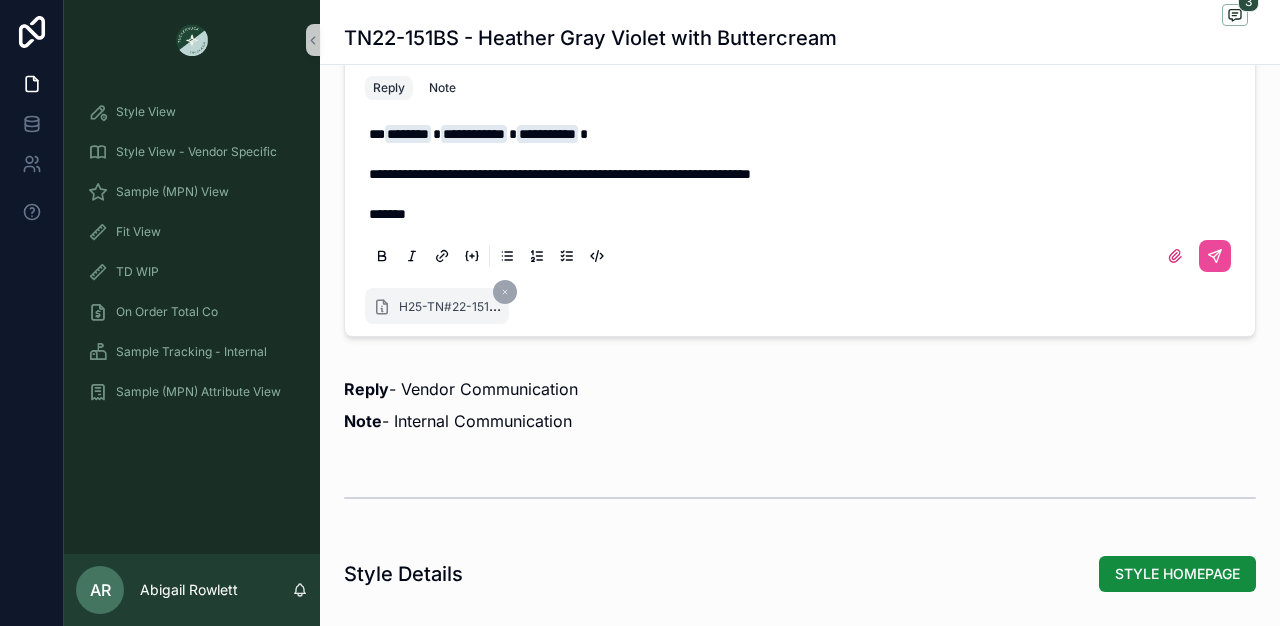 click at bounding box center [505, 292] 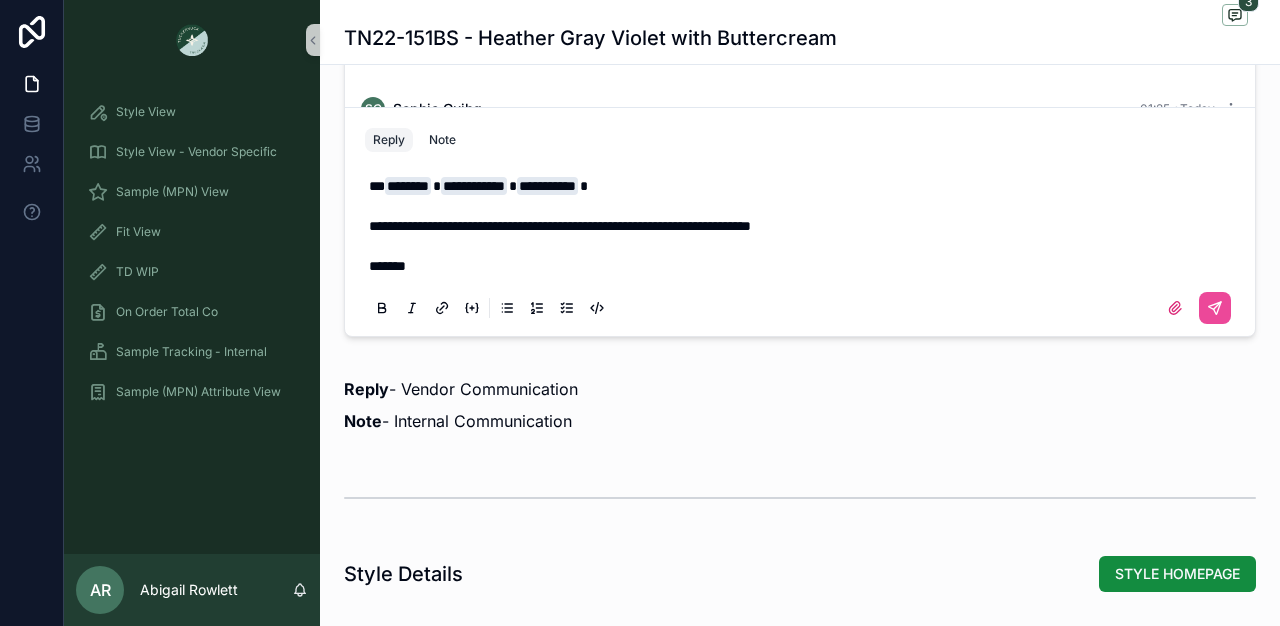 click on "**********" at bounding box center [560, 226] 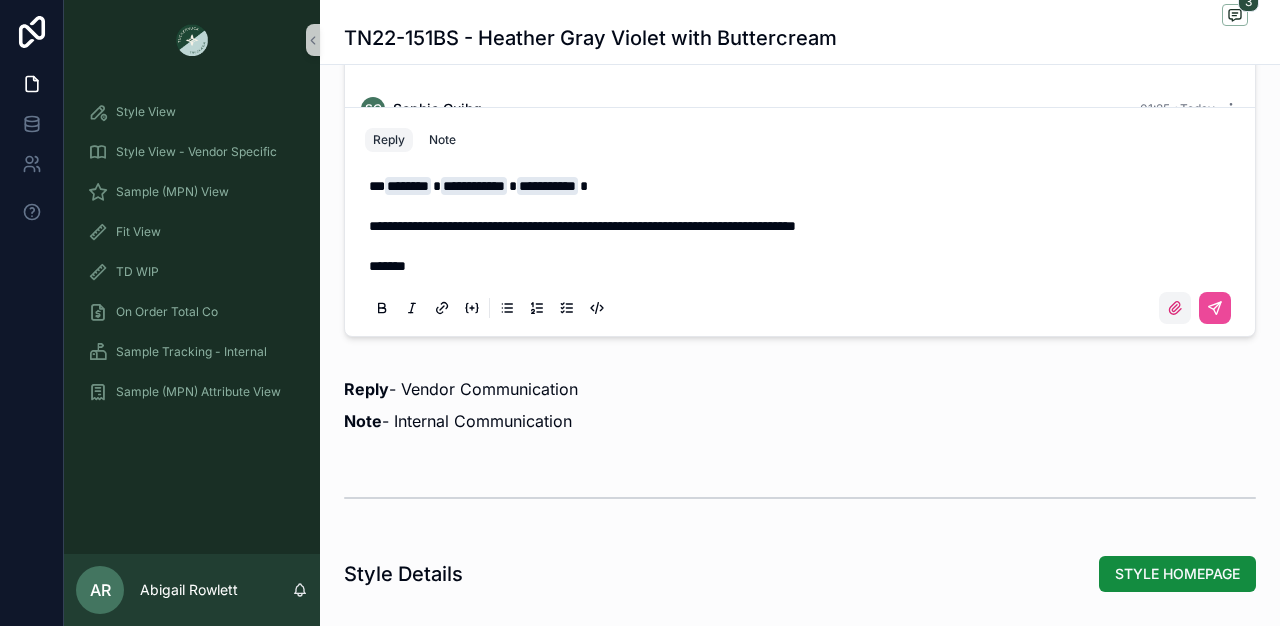 click 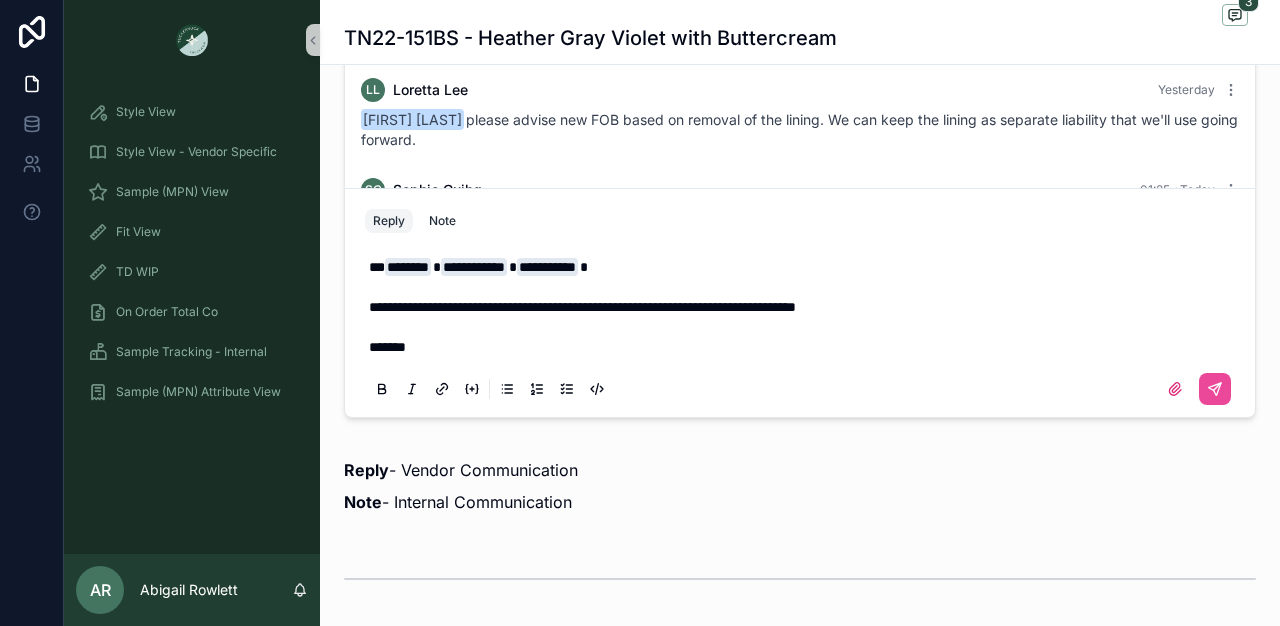 scroll, scrollTop: 1322, scrollLeft: 0, axis: vertical 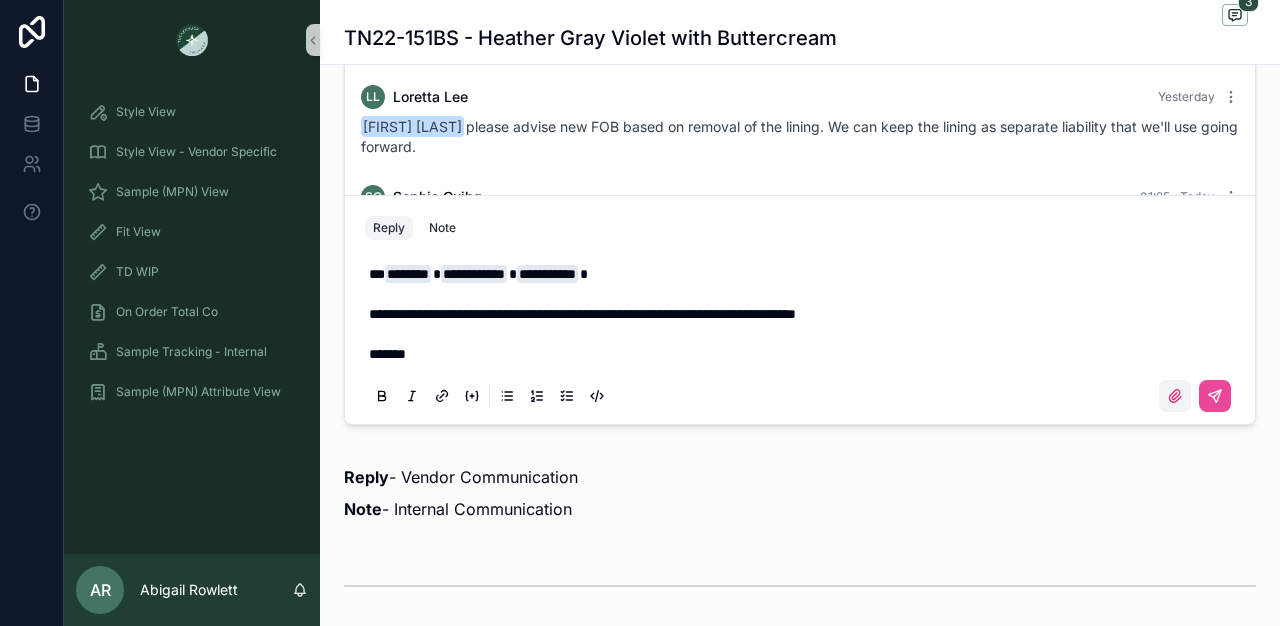 click at bounding box center [1175, 396] 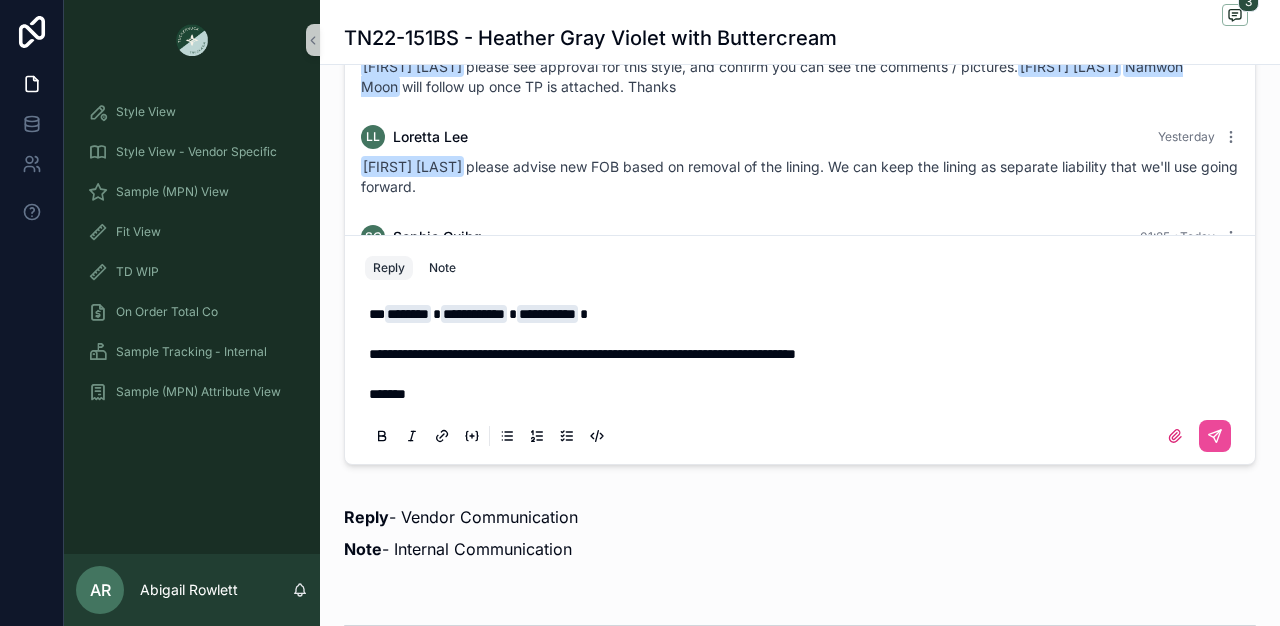 scroll, scrollTop: 1261, scrollLeft: 0, axis: vertical 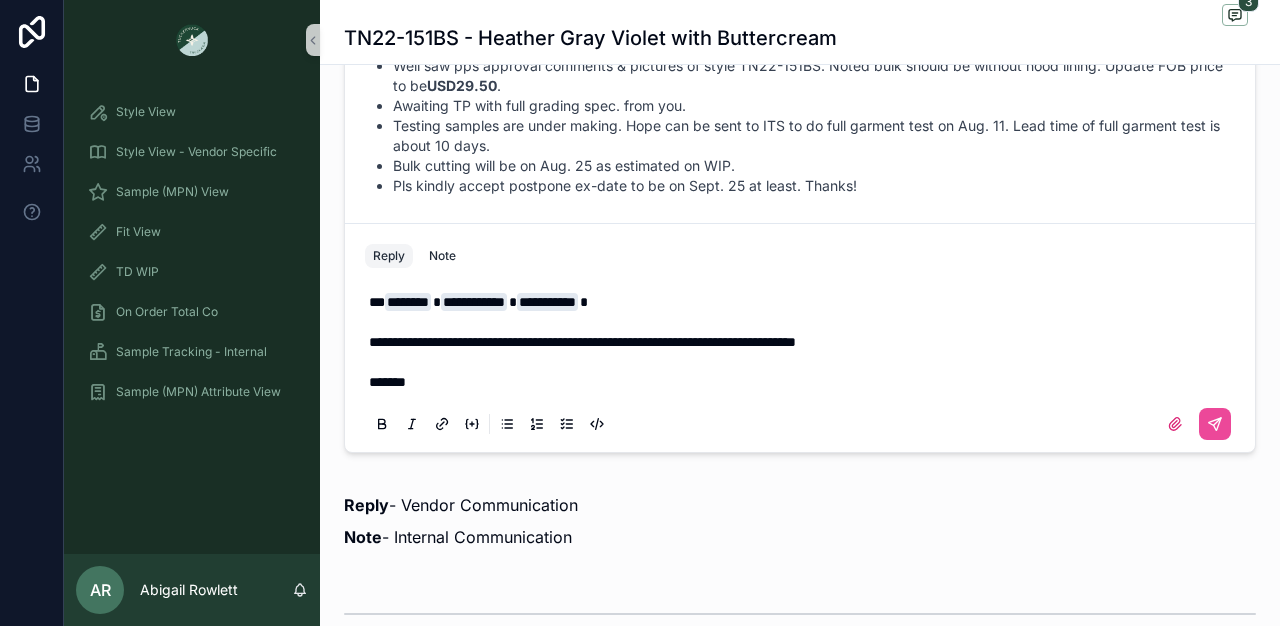 click on "*******" at bounding box center (804, 382) 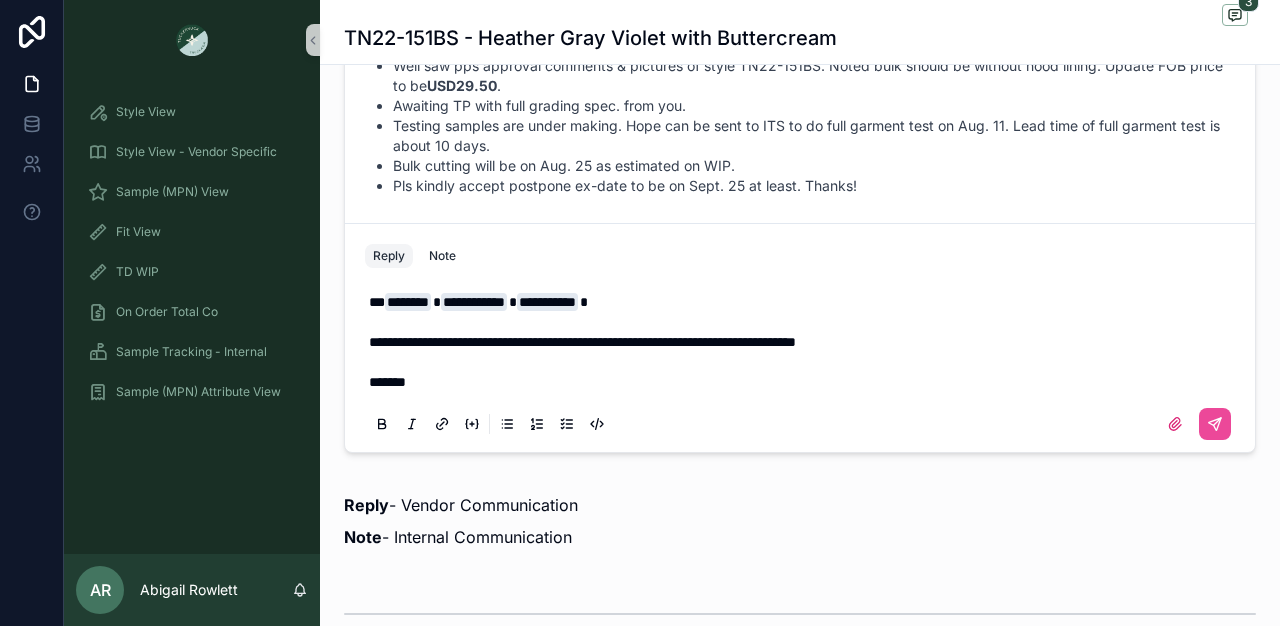 scroll, scrollTop: 1274, scrollLeft: 0, axis: vertical 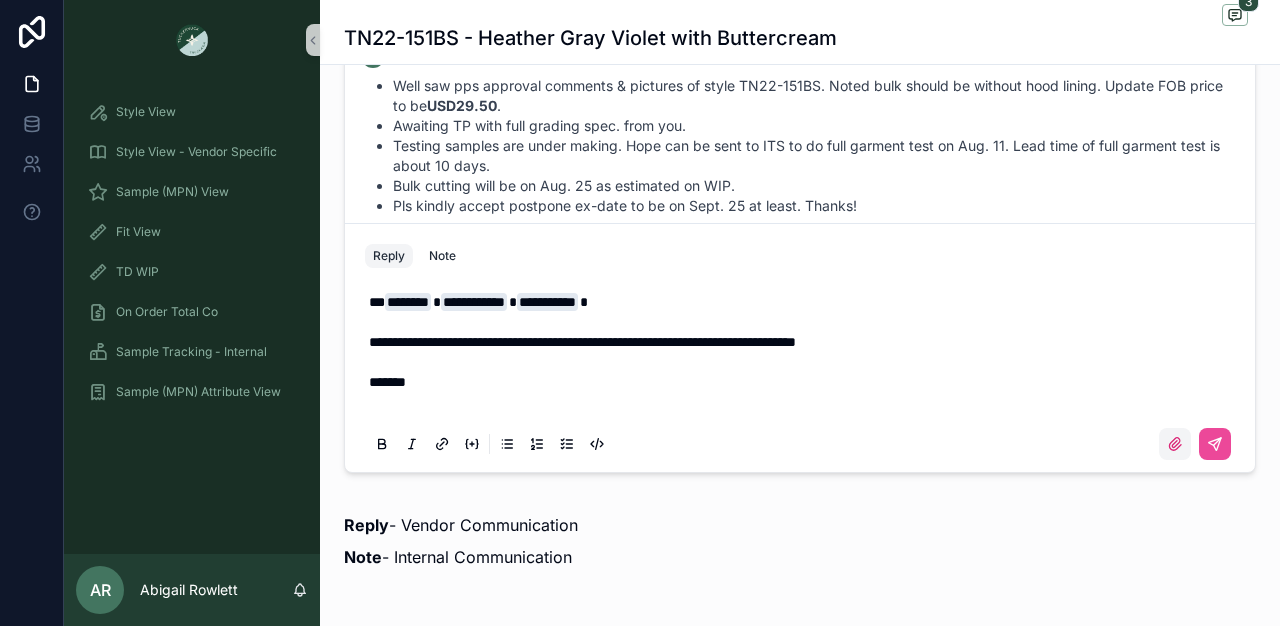 click at bounding box center (1175, 444) 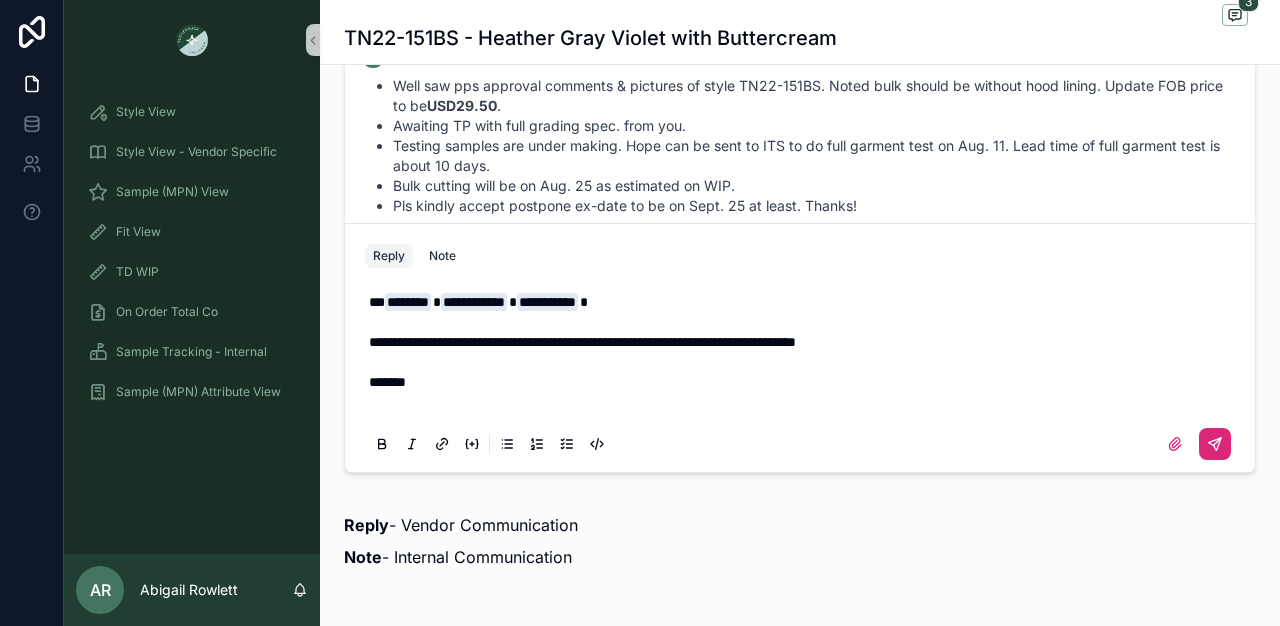 click 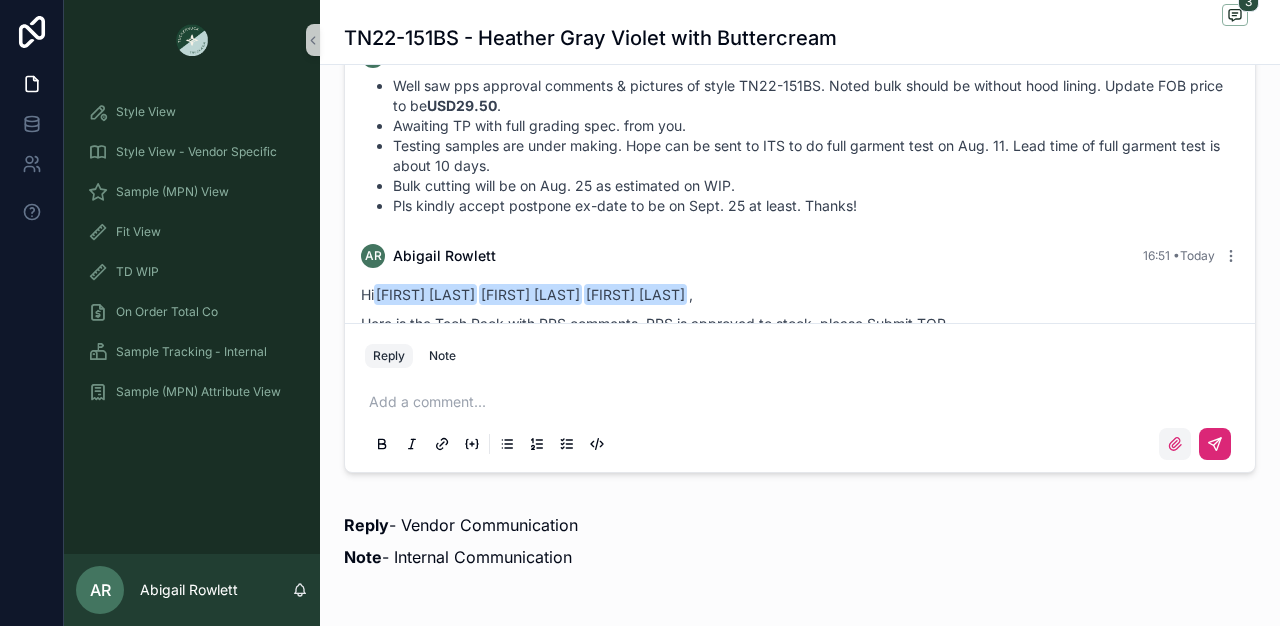 click 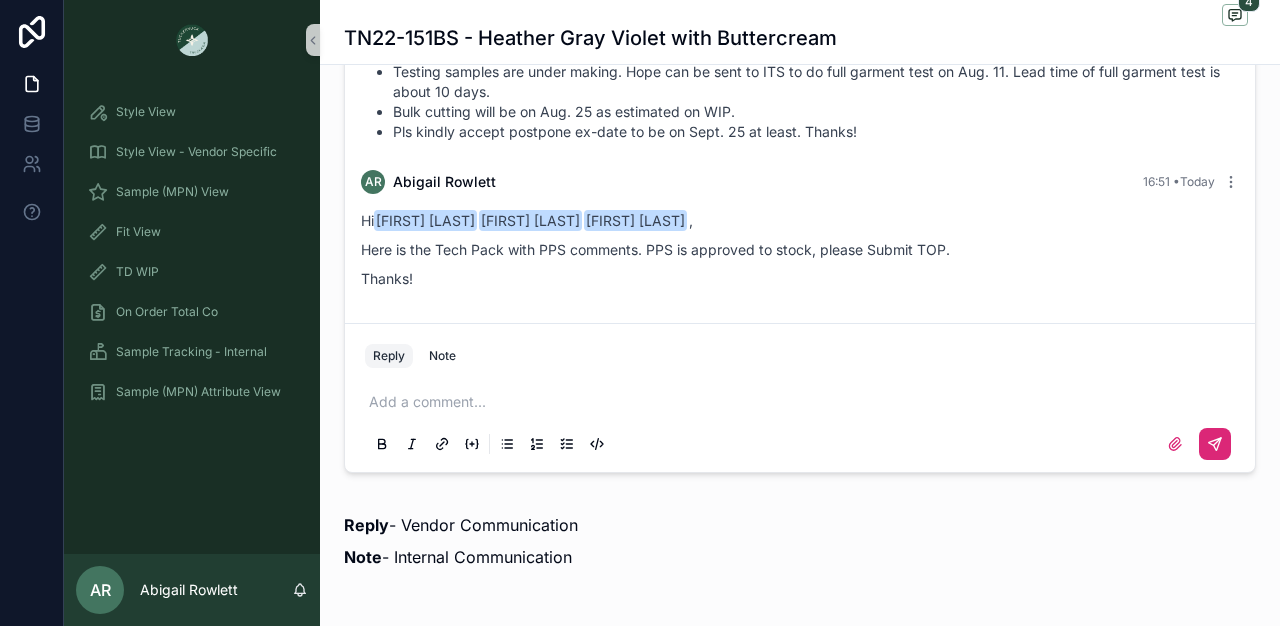 scroll, scrollTop: 264, scrollLeft: 0, axis: vertical 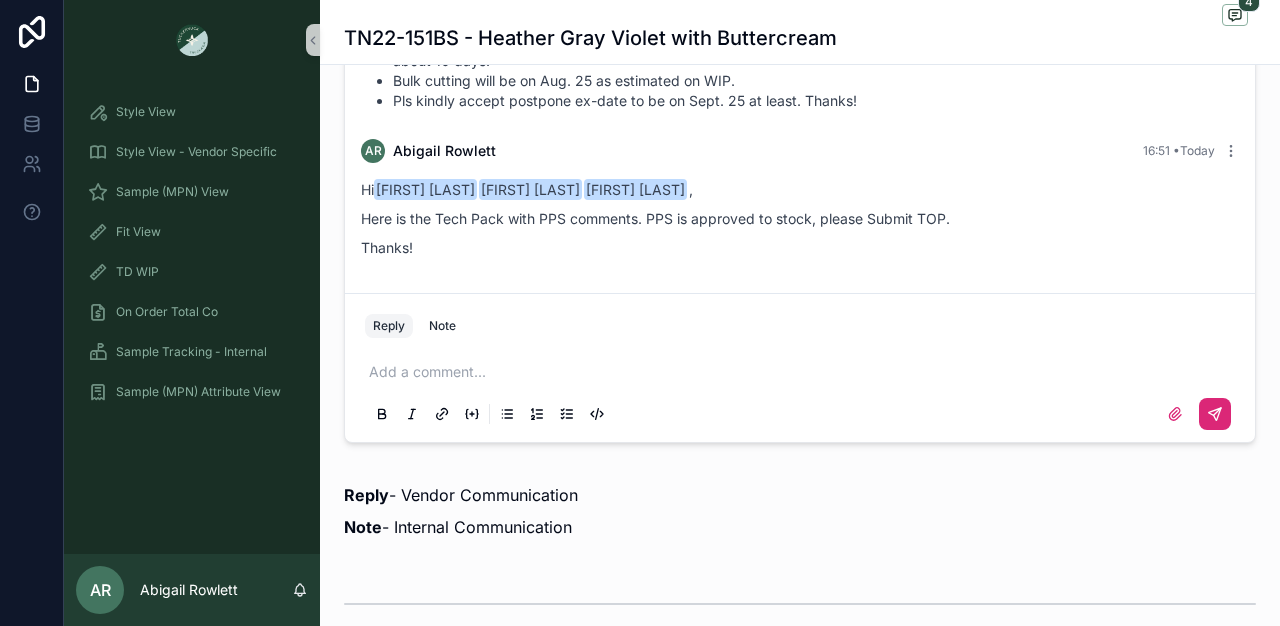 click at bounding box center (804, 372) 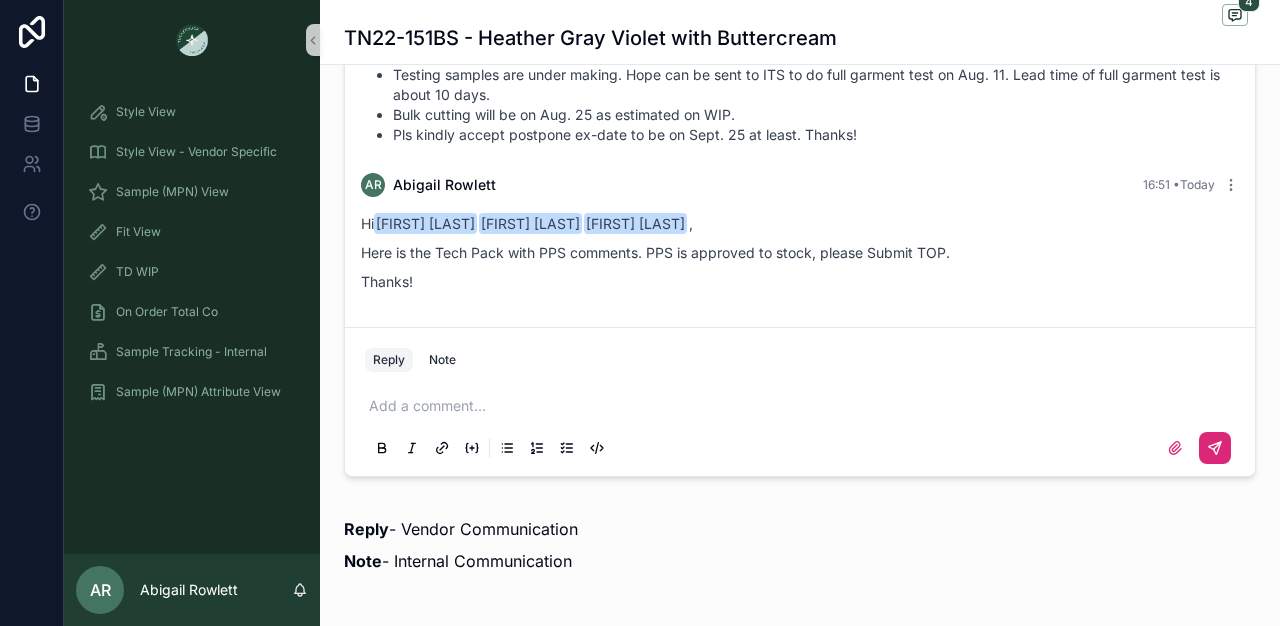 scroll, scrollTop: 1249, scrollLeft: 0, axis: vertical 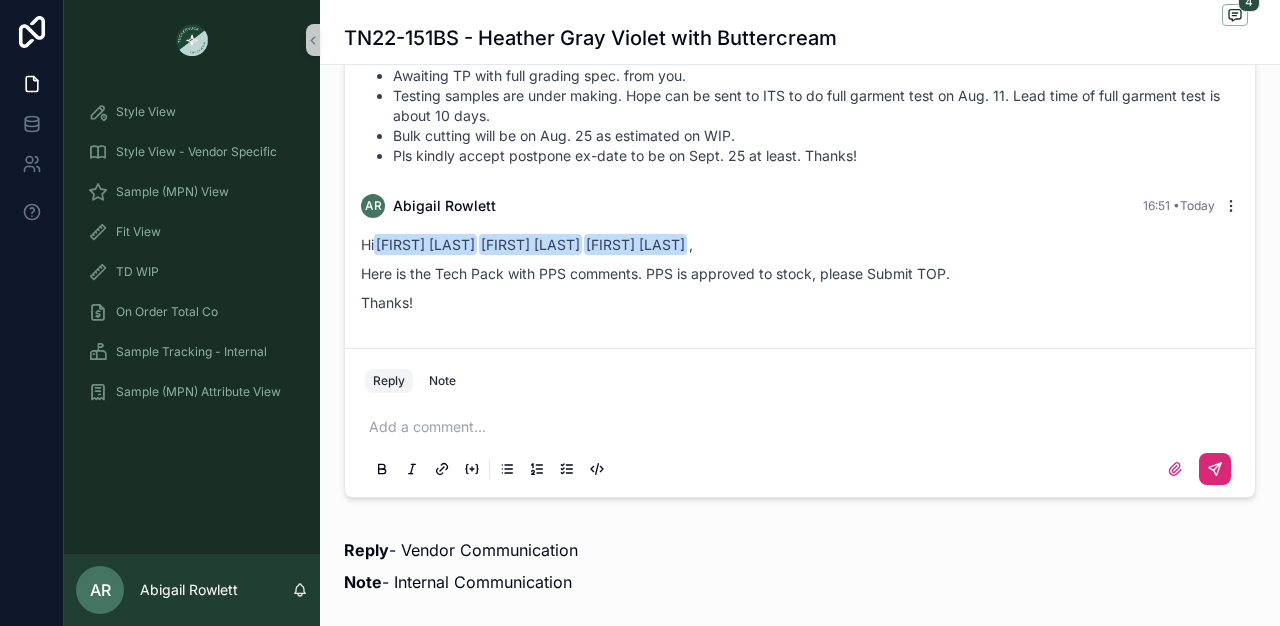 click 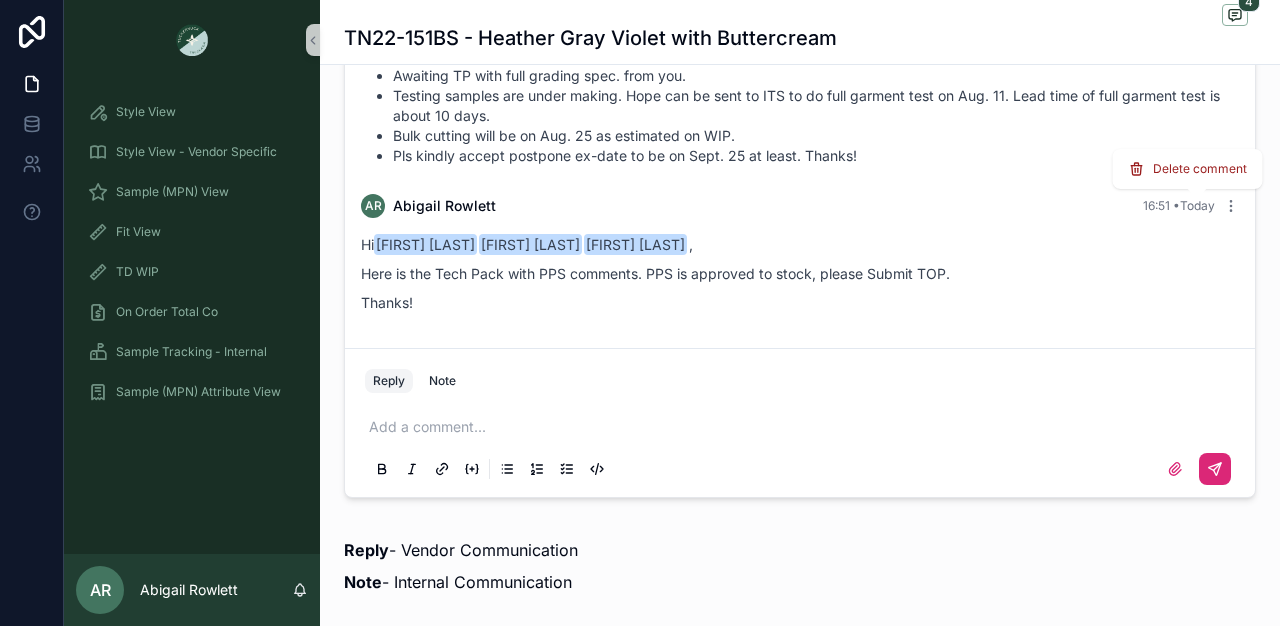 click on "Delete comment" at bounding box center (1200, 169) 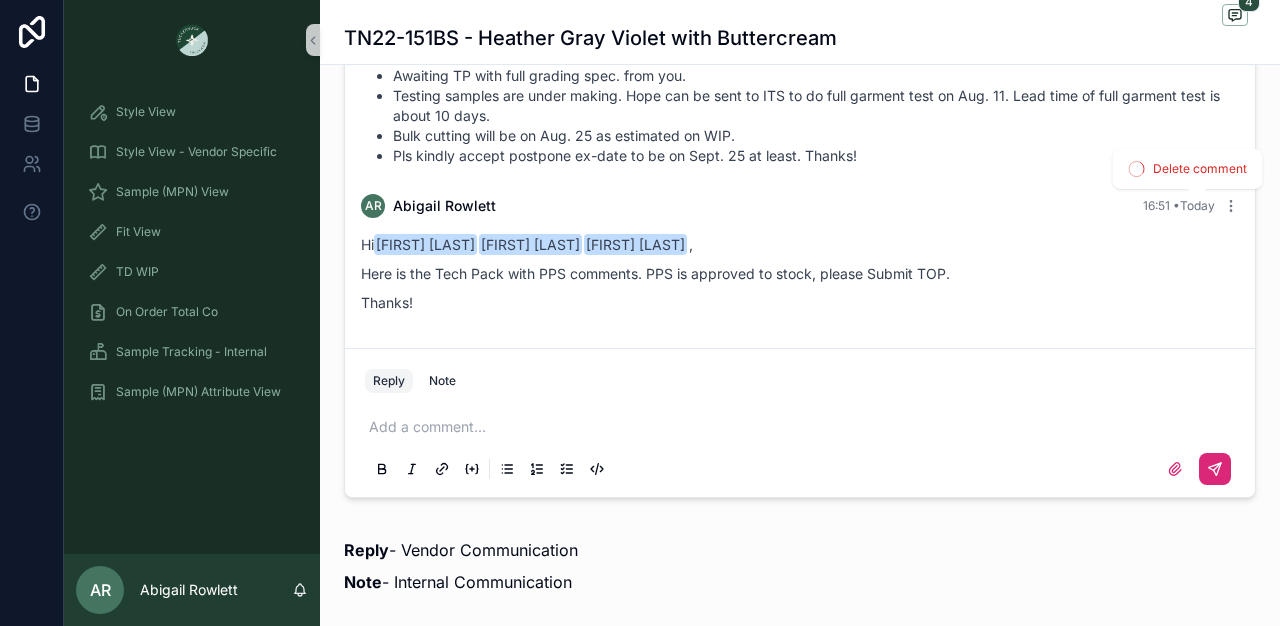 scroll, scrollTop: 109, scrollLeft: 0, axis: vertical 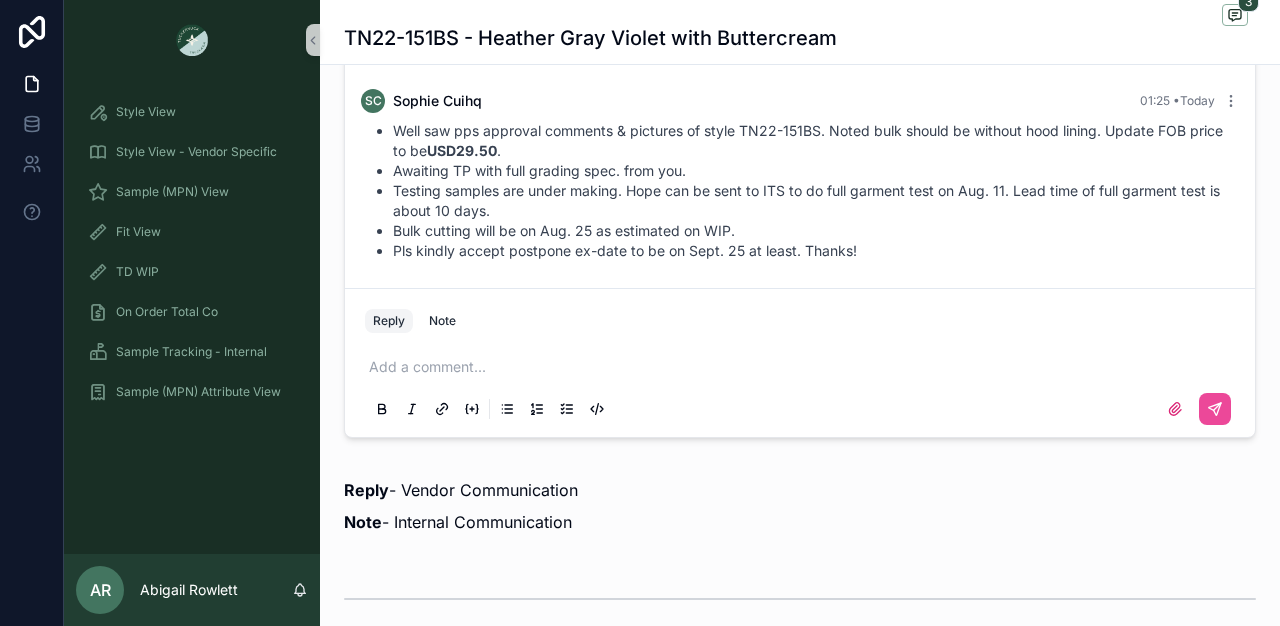 click at bounding box center [804, 367] 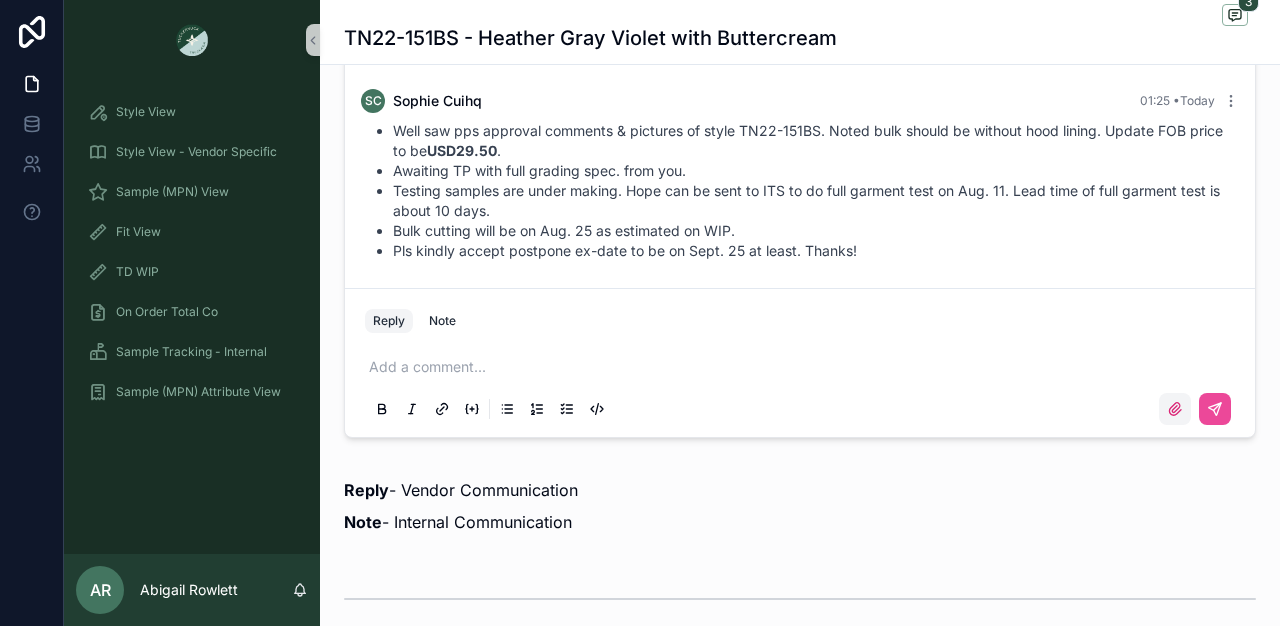 click 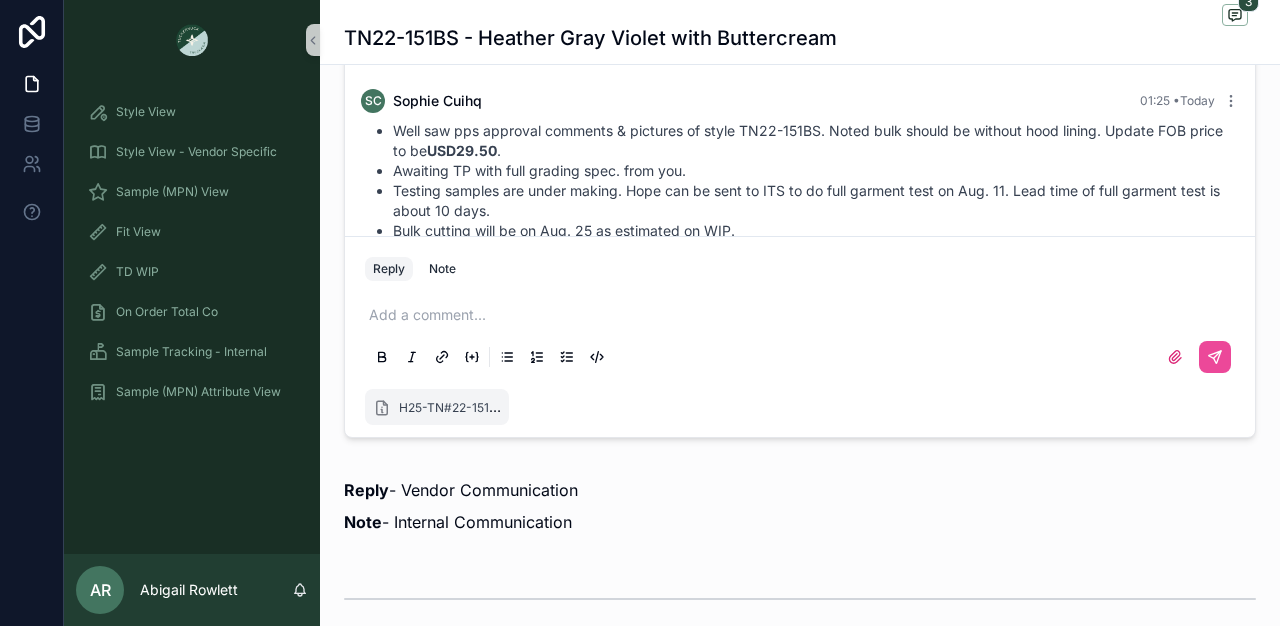 click at bounding box center [804, 315] 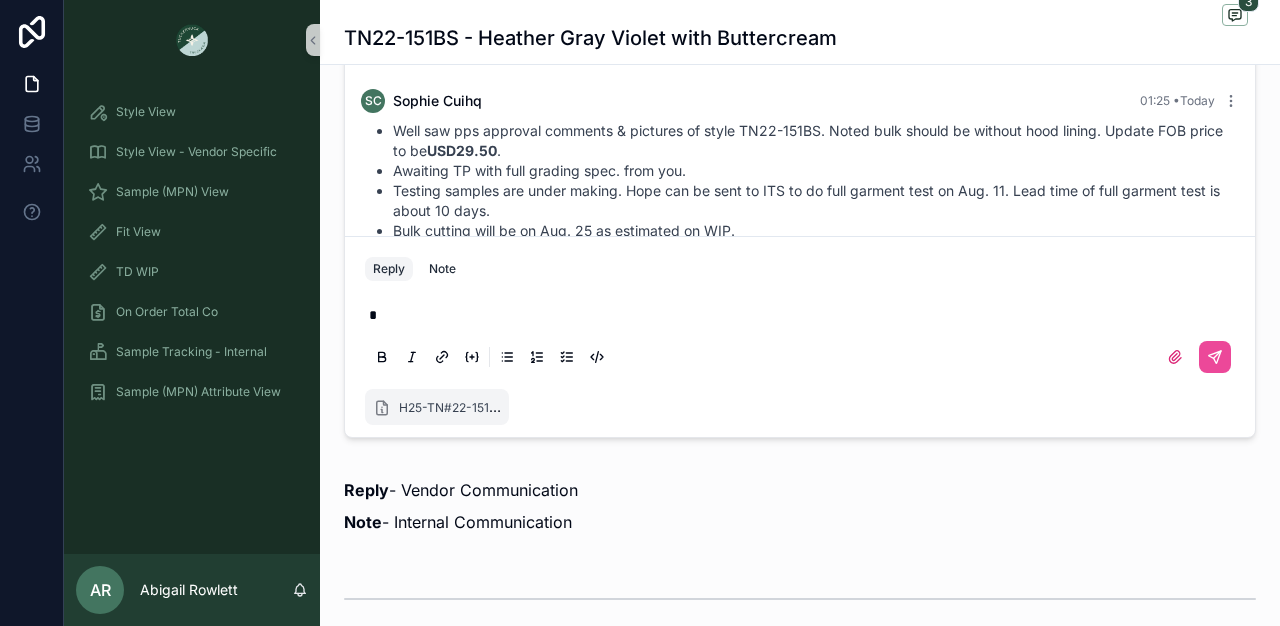 type 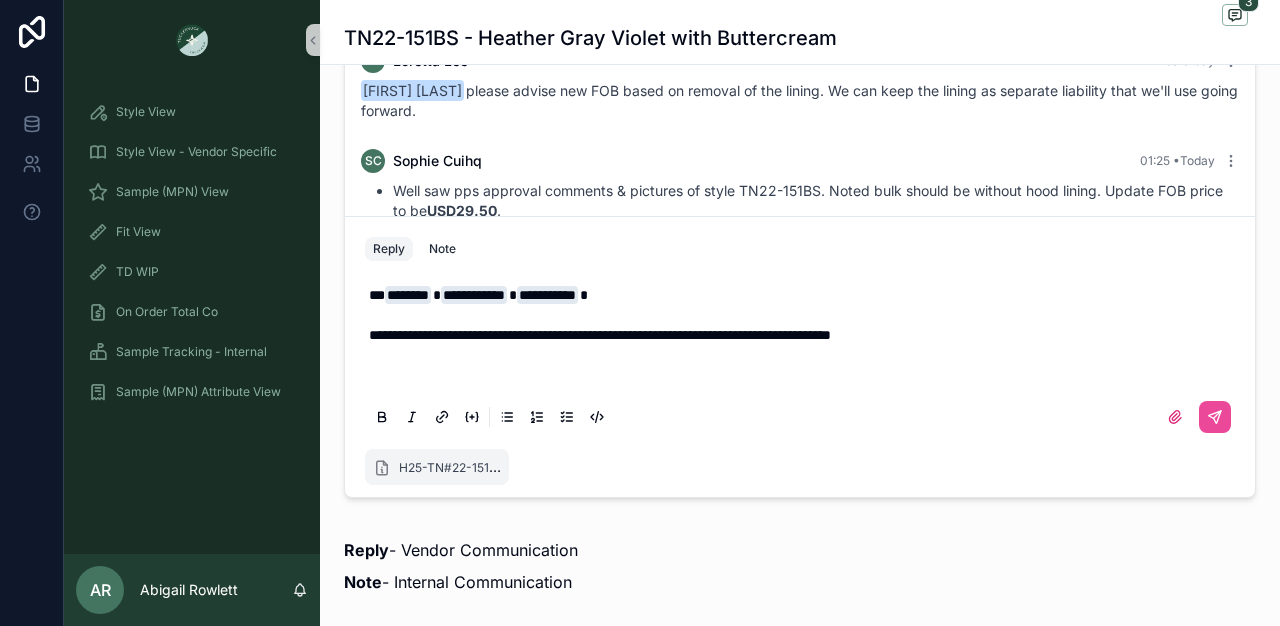 scroll, scrollTop: 1229, scrollLeft: 0, axis: vertical 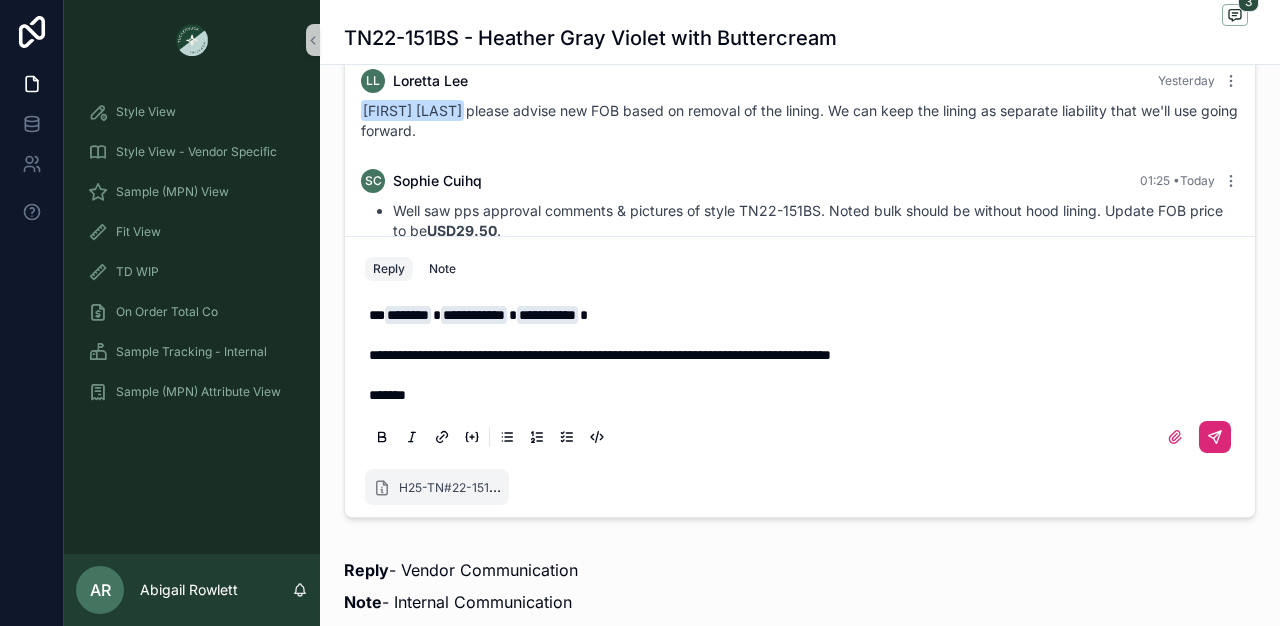 click at bounding box center (1215, 437) 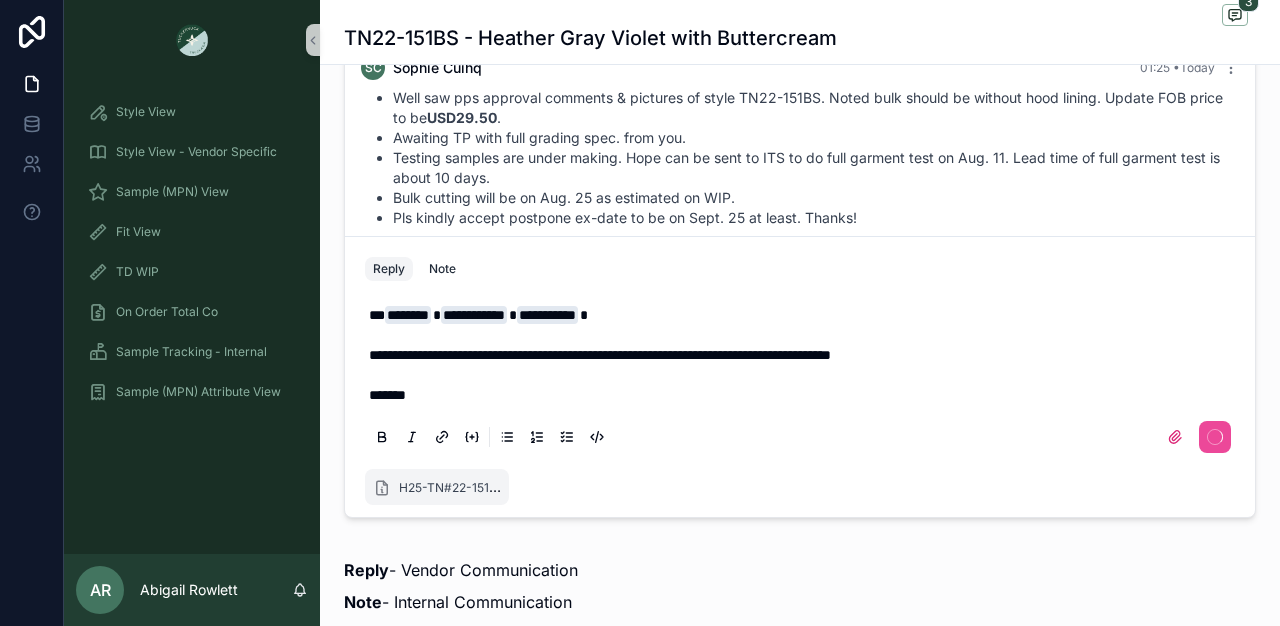scroll, scrollTop: 241, scrollLeft: 0, axis: vertical 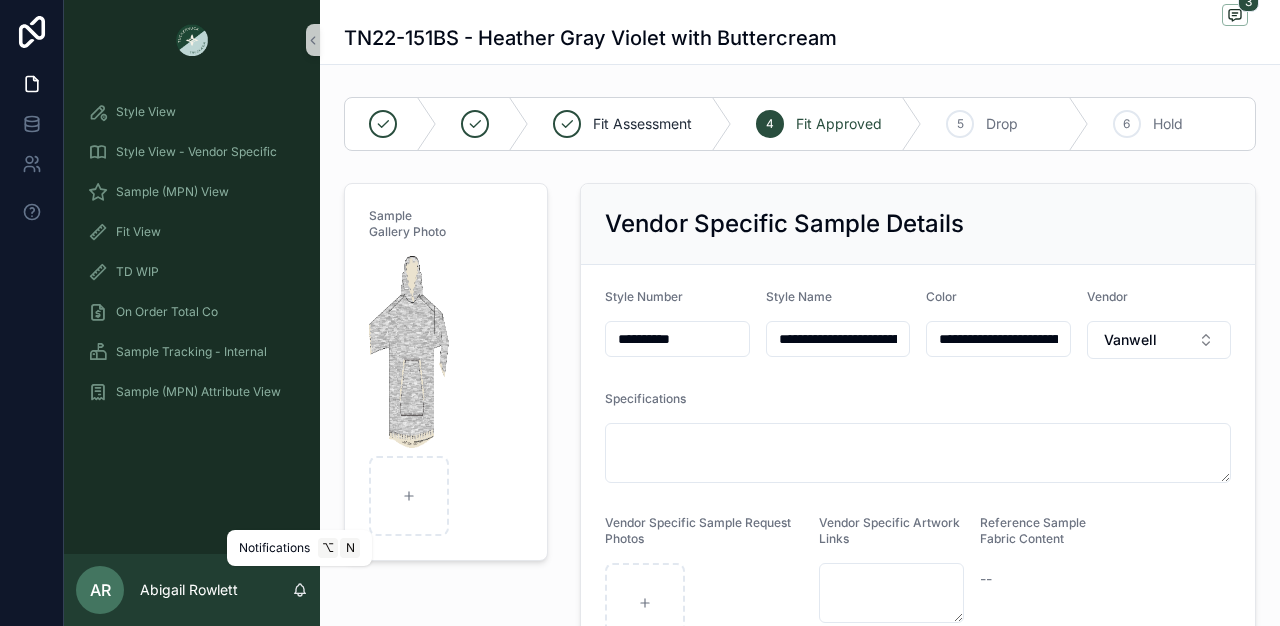 click on "AR [FIRST] [LAST]" at bounding box center [192, 590] 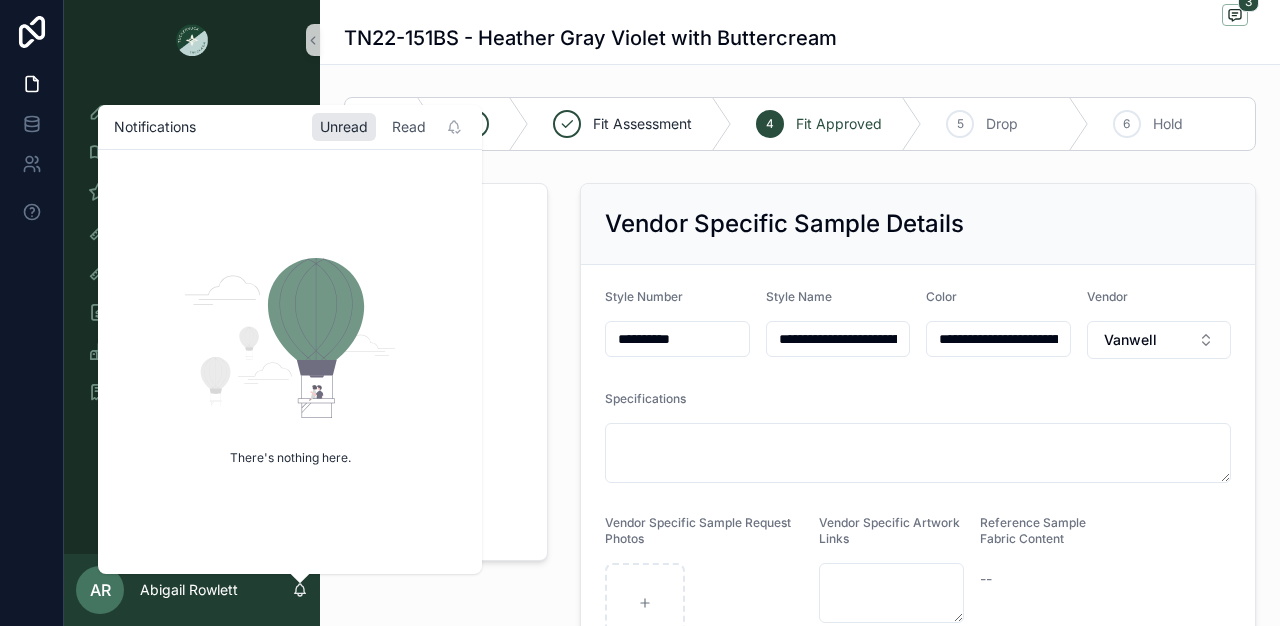 click on "Read" at bounding box center (409, 127) 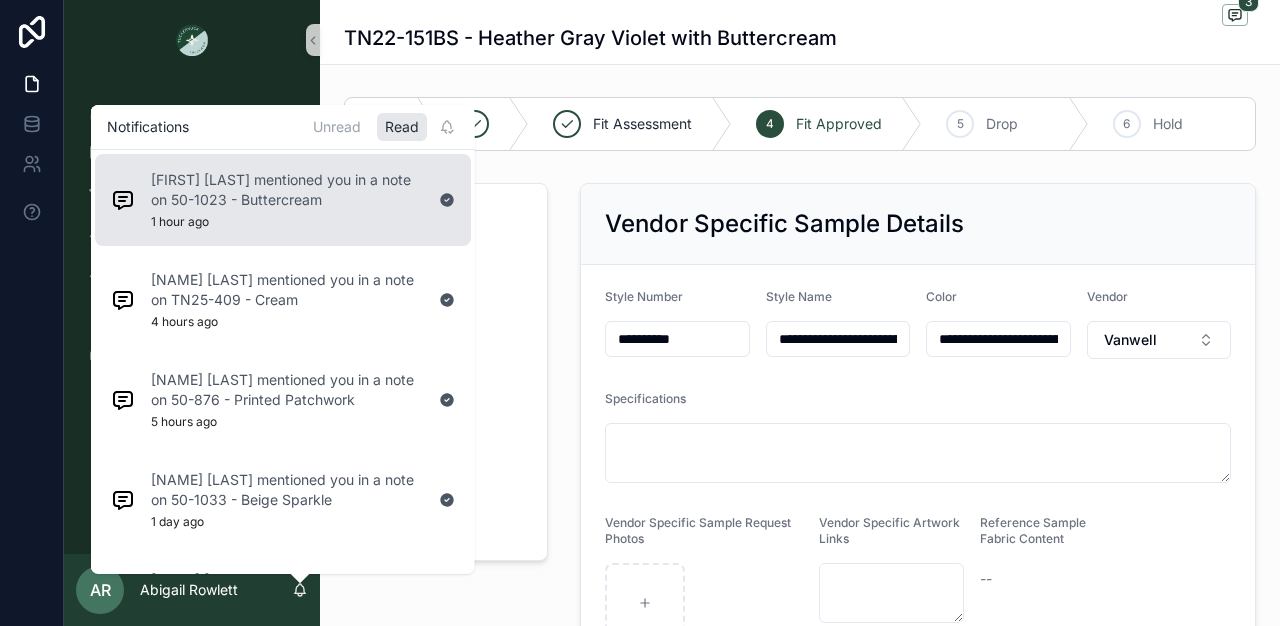 click on "[NAME] [LAST] mentioned you in a note on 50-1023 - Buttercream 1 hour ago" at bounding box center (283, 200) 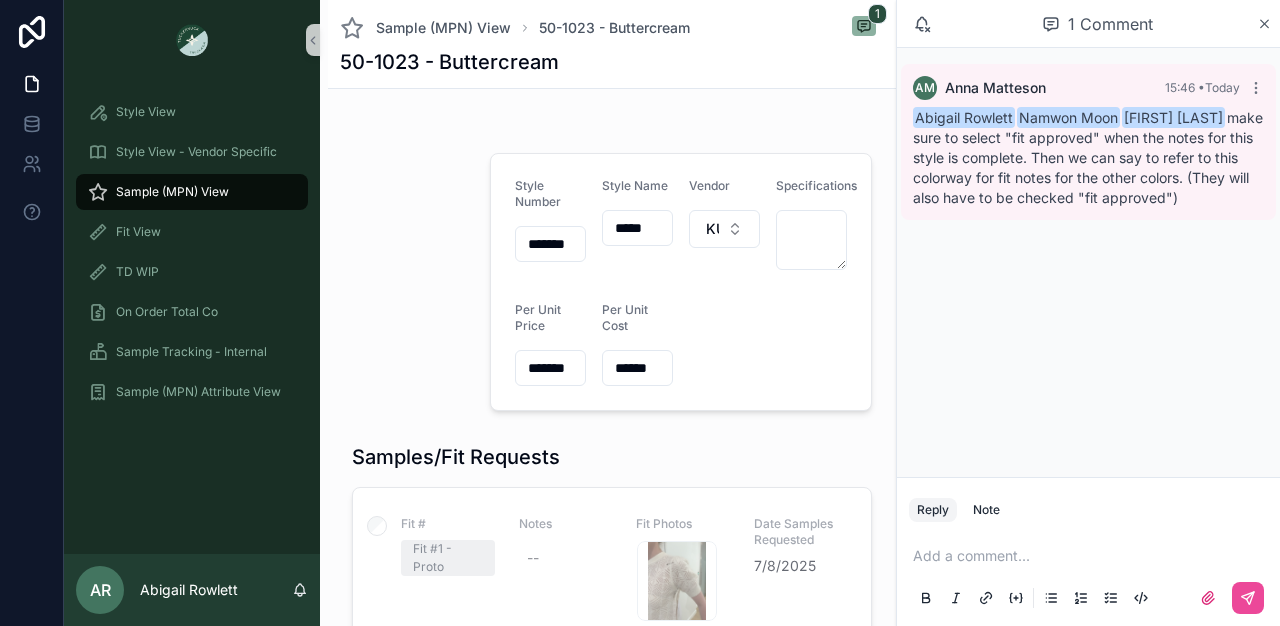 click on "Style View Style View - Vendor Specific Sample (MPN) View Fit View TD WIP On Order Total Co Sample Tracking - Internal Sample (MPN) Attribute View" at bounding box center (192, 317) 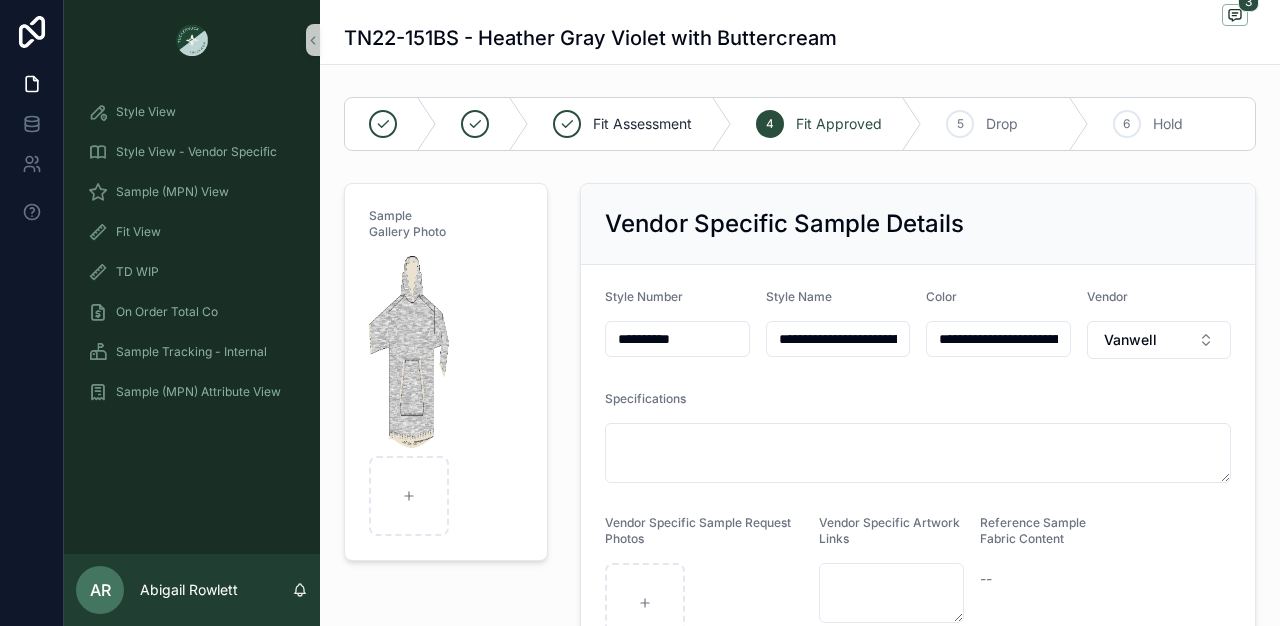 scroll, scrollTop: 344, scrollLeft: 0, axis: vertical 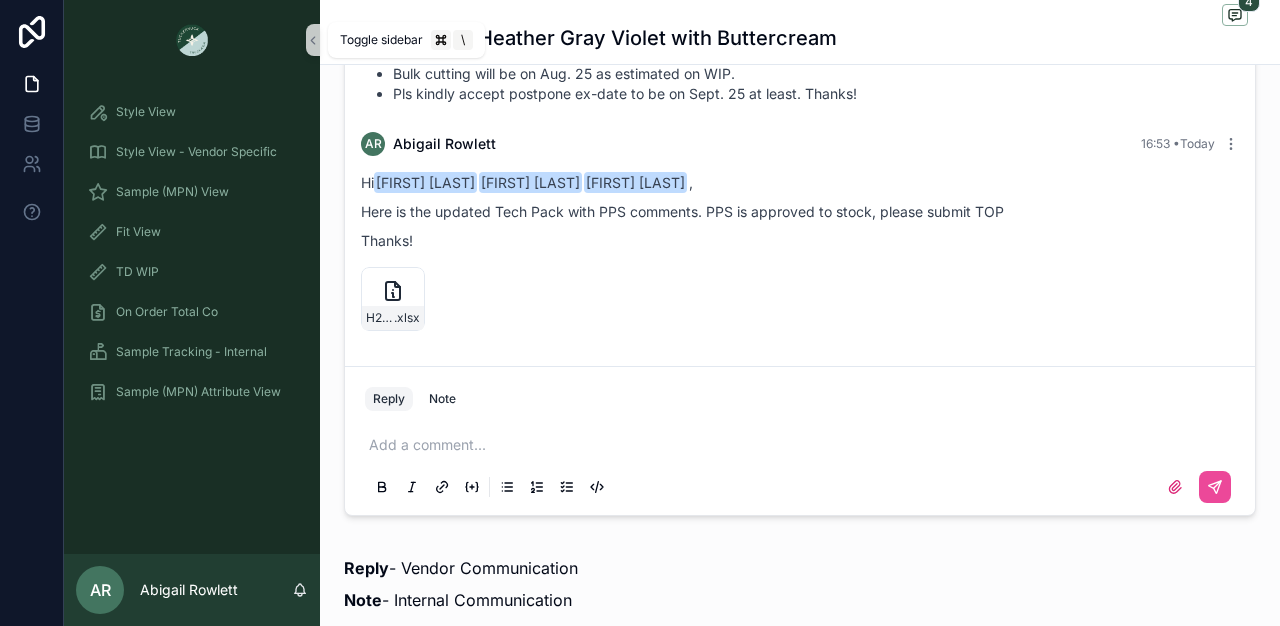 click at bounding box center (313, 40) 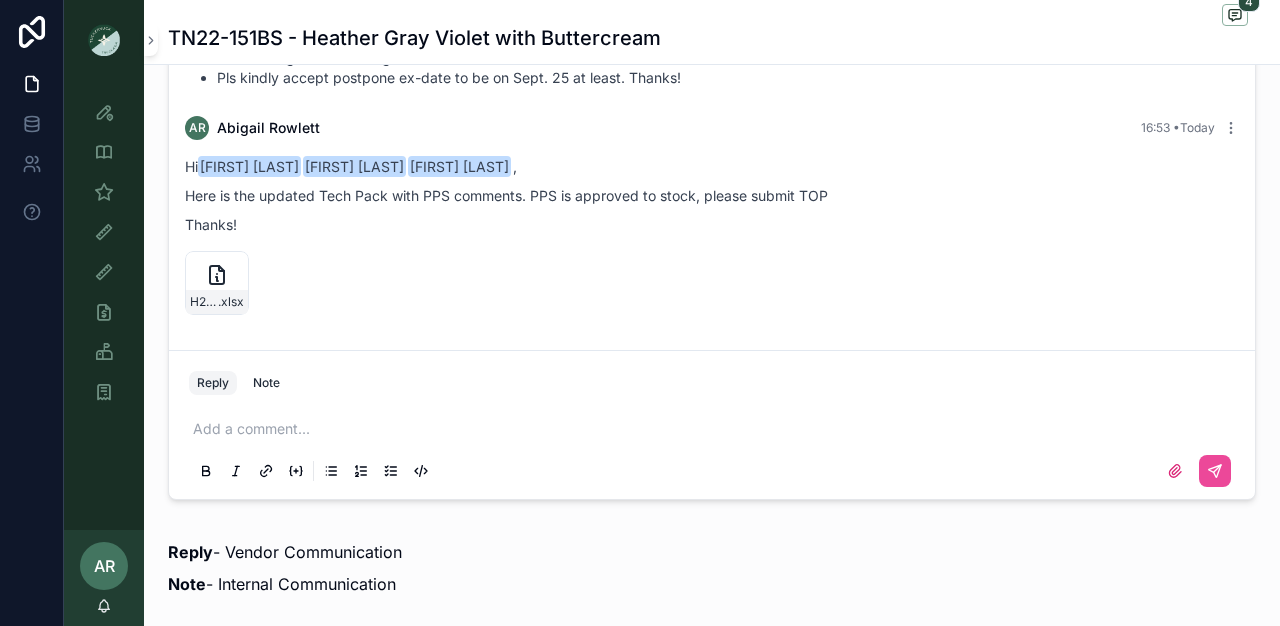 scroll, scrollTop: 284, scrollLeft: 0, axis: vertical 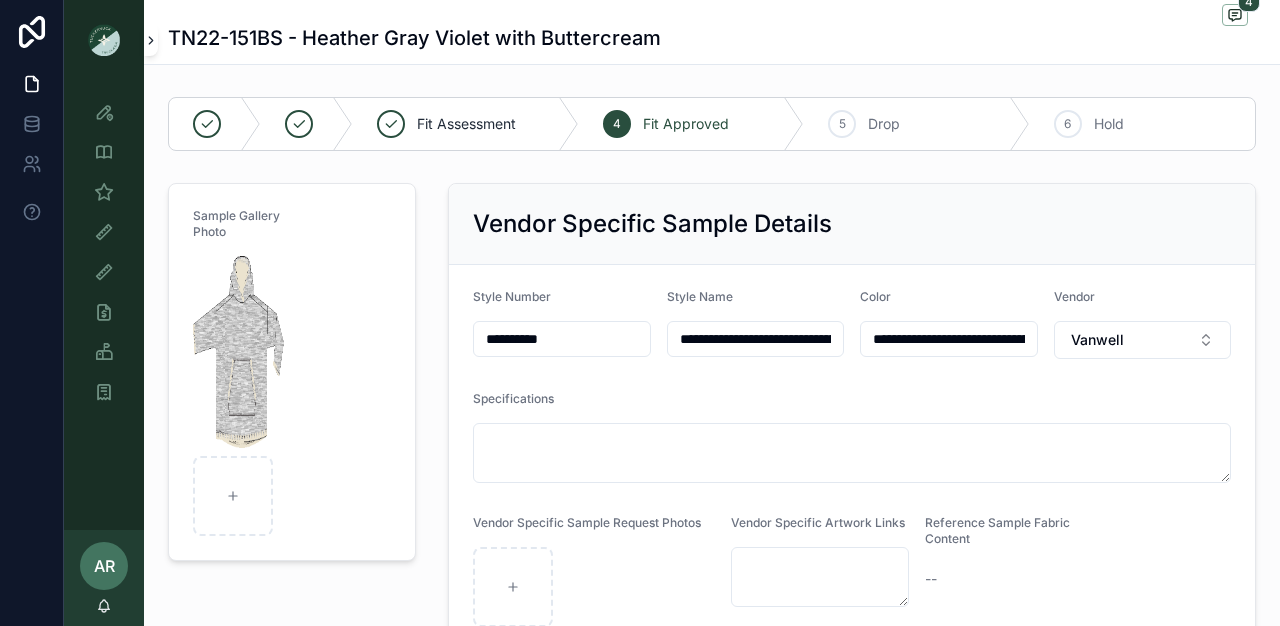 click 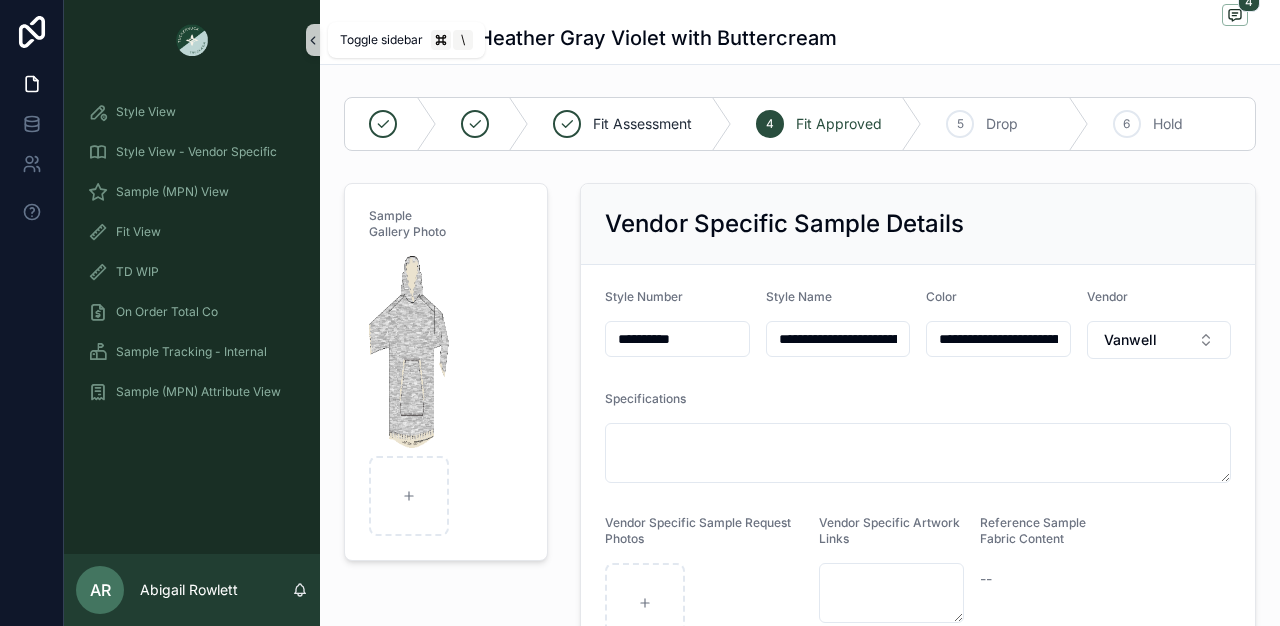 click 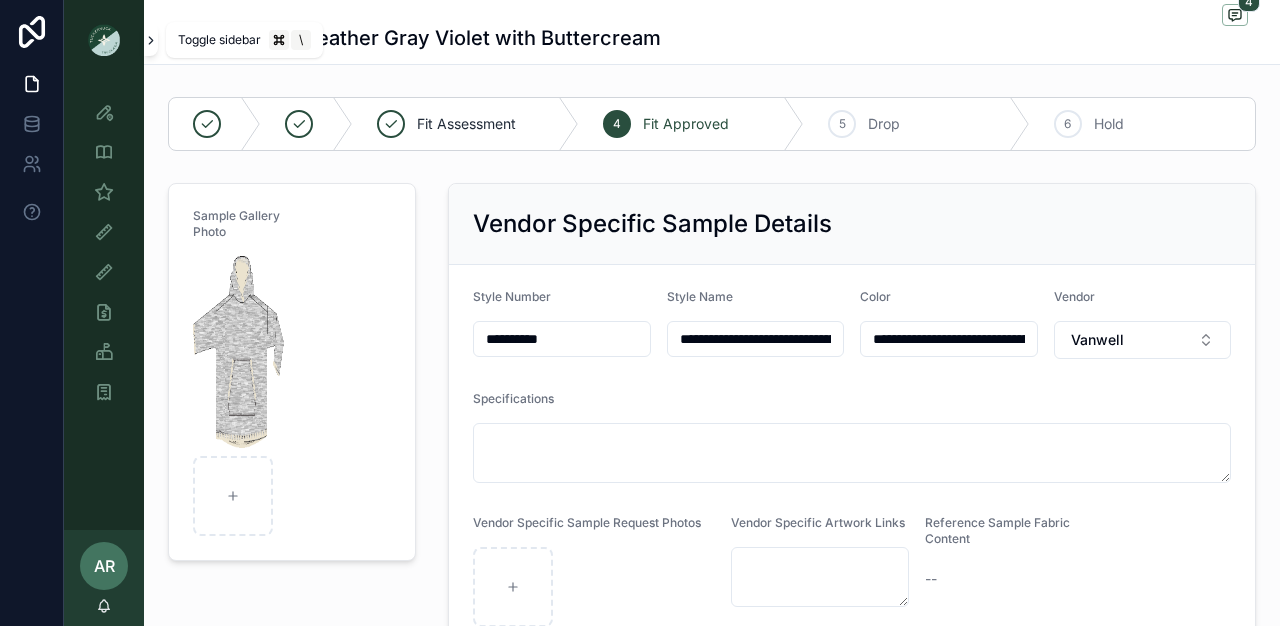 click 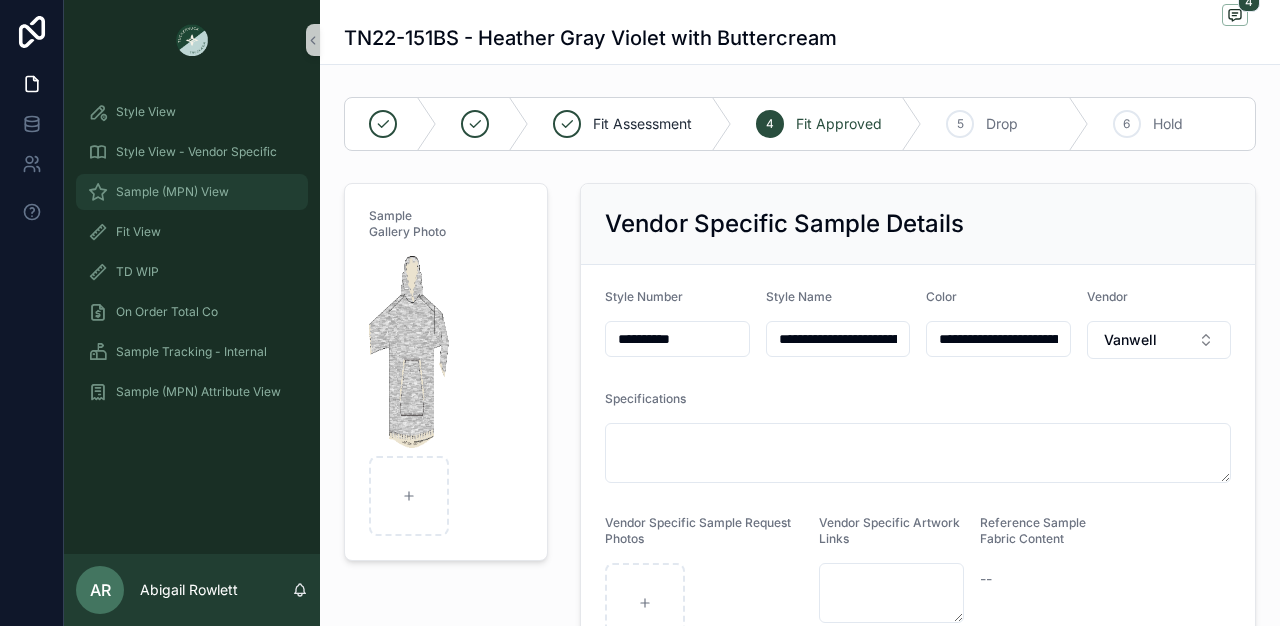 click on "Sample (MPN) View" at bounding box center [172, 192] 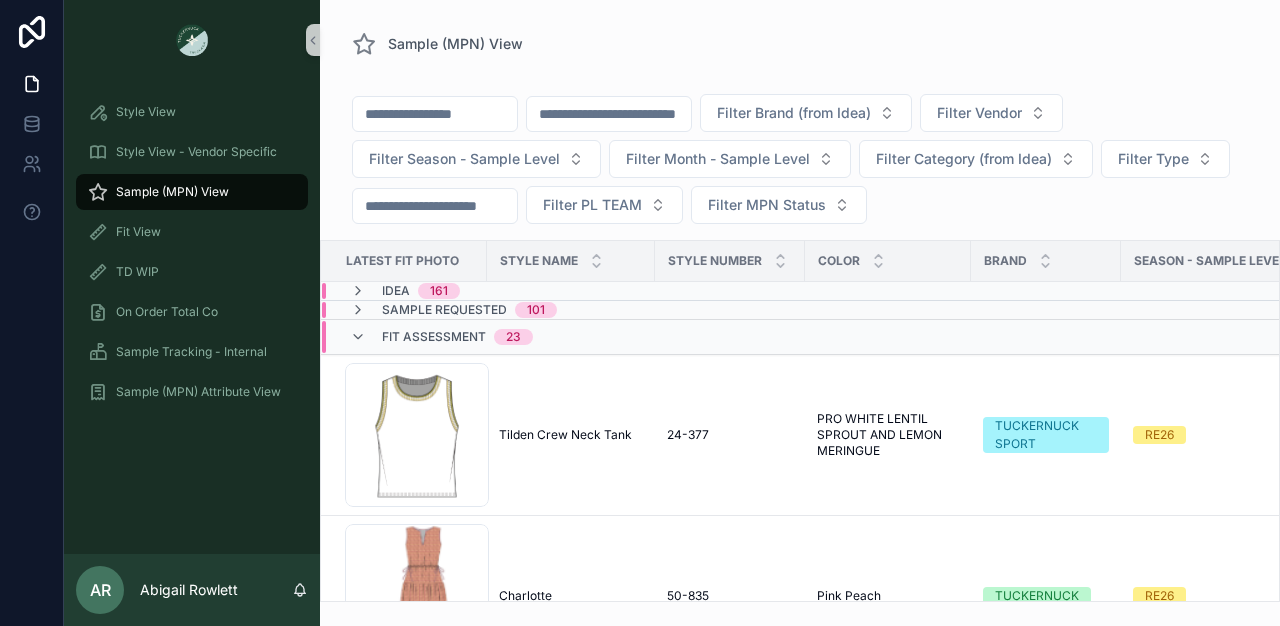 click at bounding box center [609, 114] 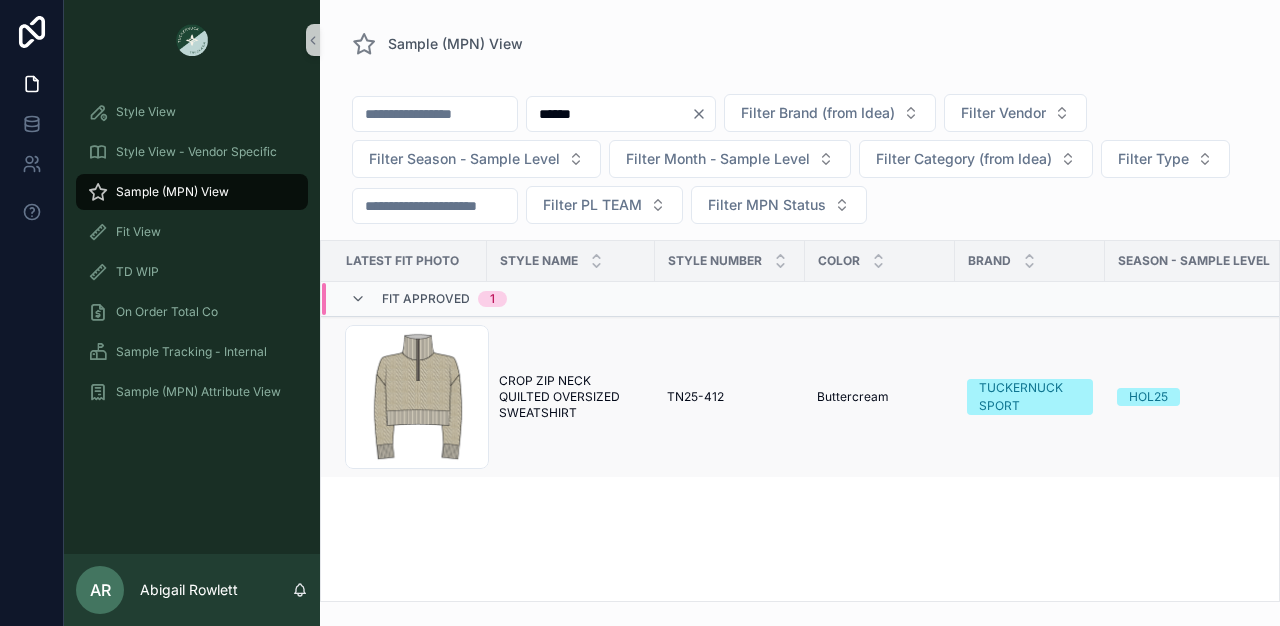 type on "******" 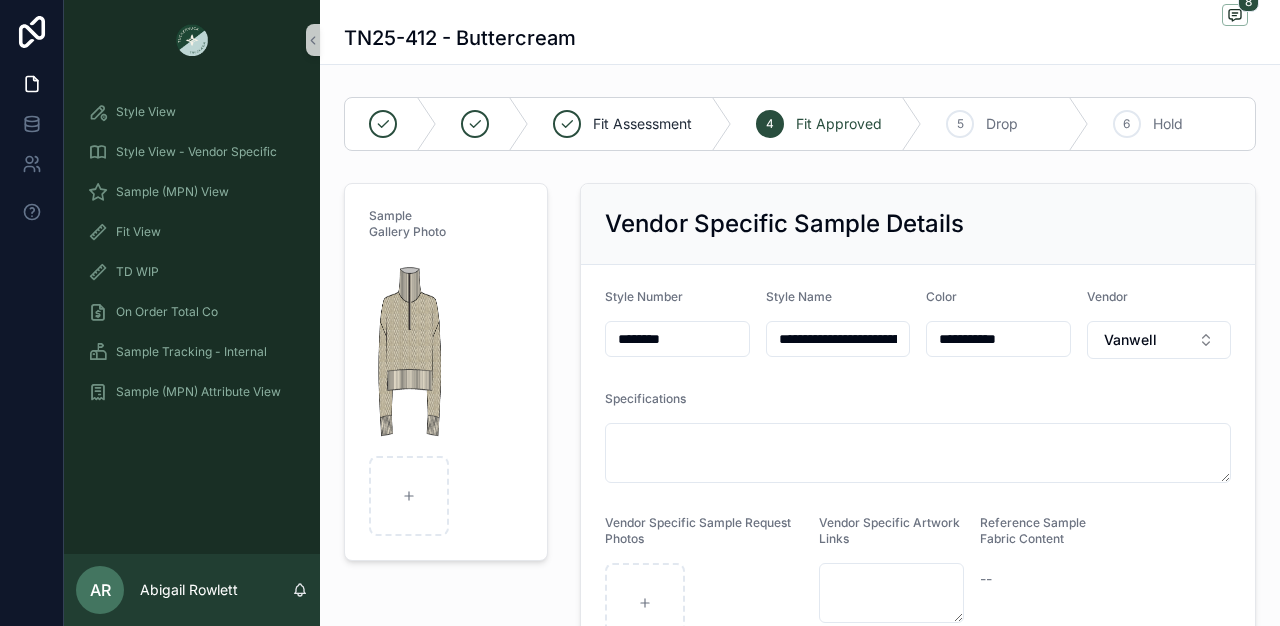 scroll, scrollTop: 612, scrollLeft: 0, axis: vertical 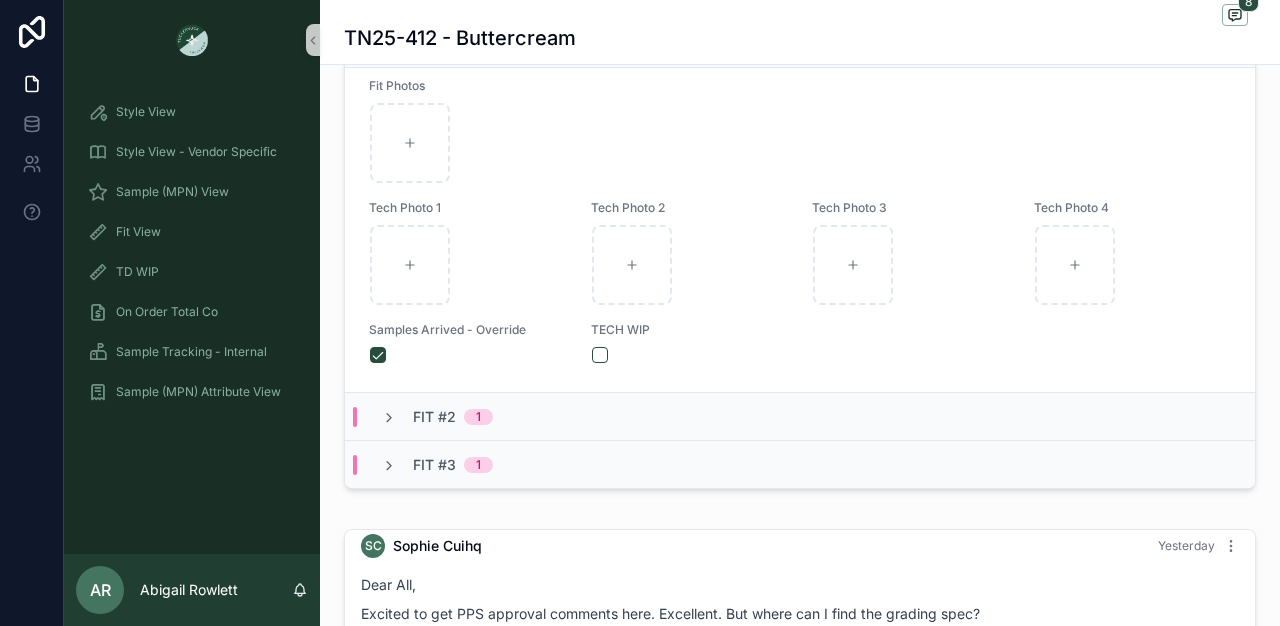 click on "Fit #3" at bounding box center [434, 465] 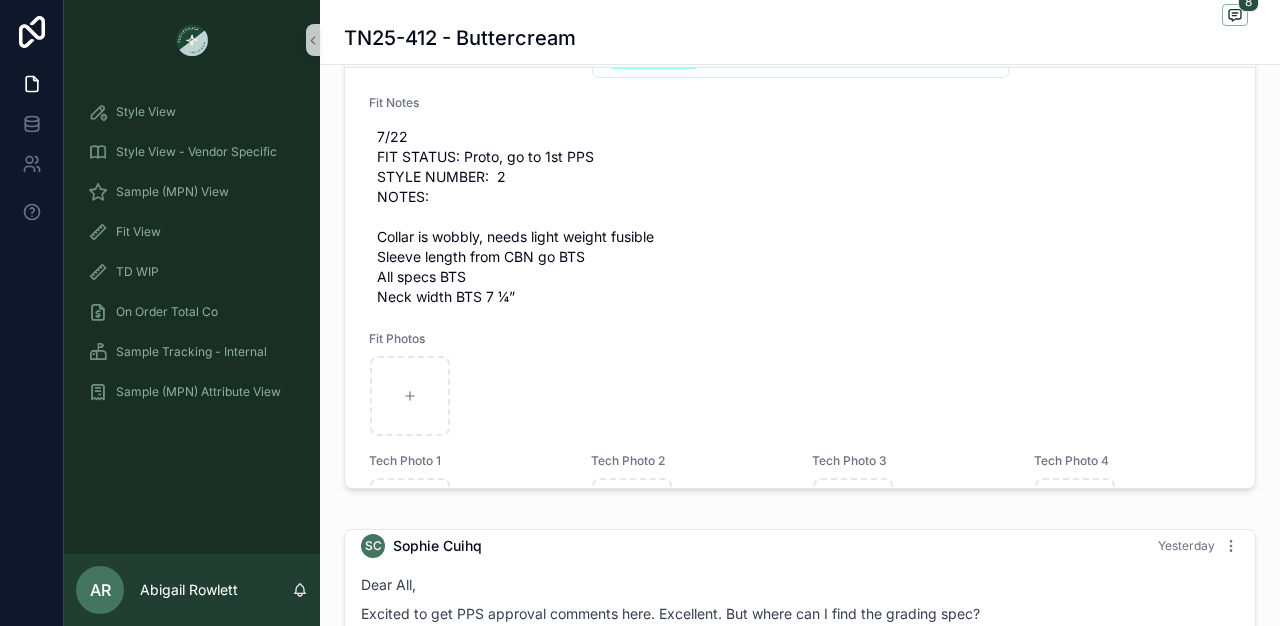 scroll, scrollTop: 0, scrollLeft: 0, axis: both 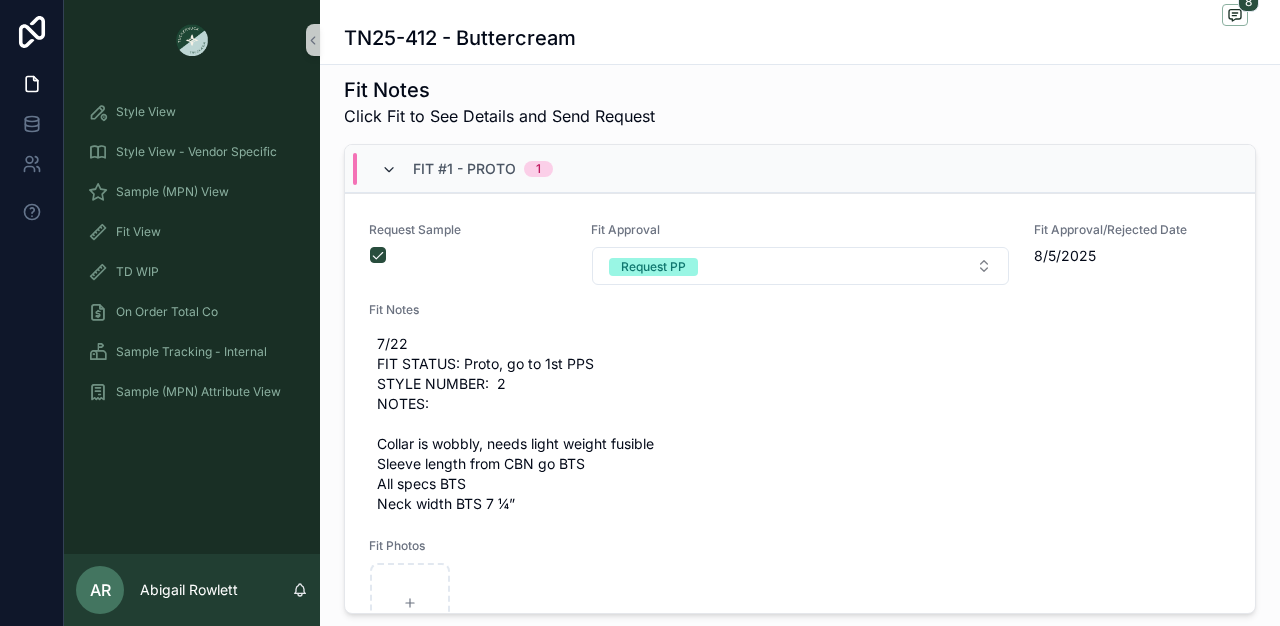 click at bounding box center [389, 170] 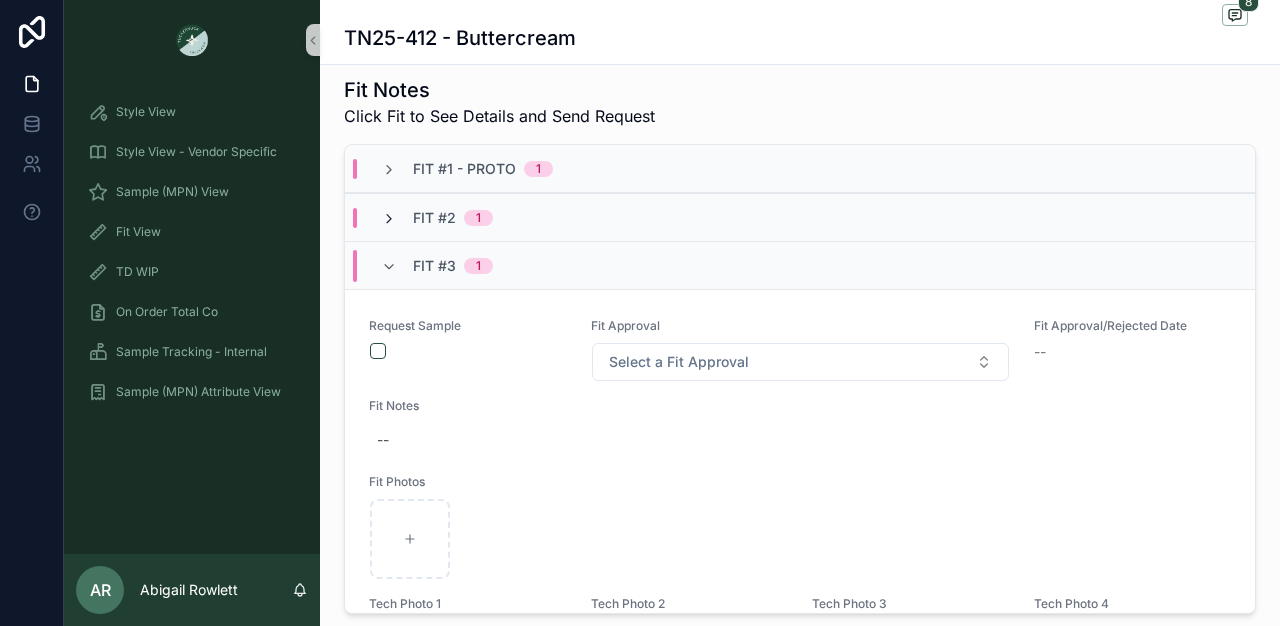 click at bounding box center [389, 219] 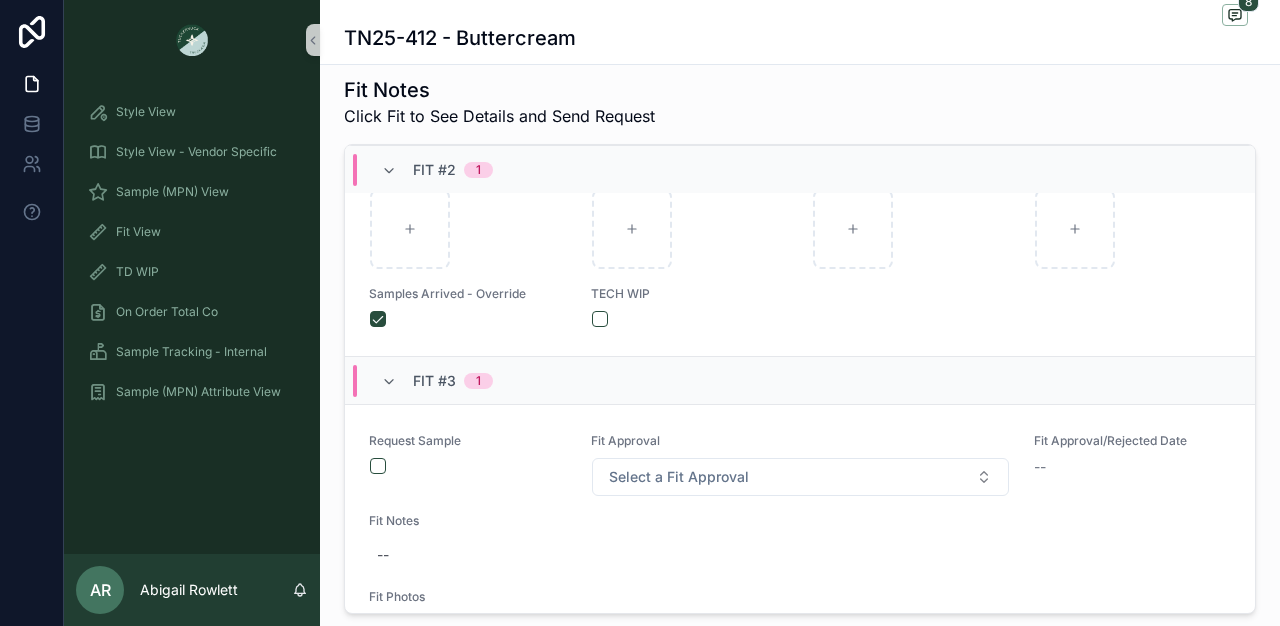 scroll, scrollTop: 926, scrollLeft: 0, axis: vertical 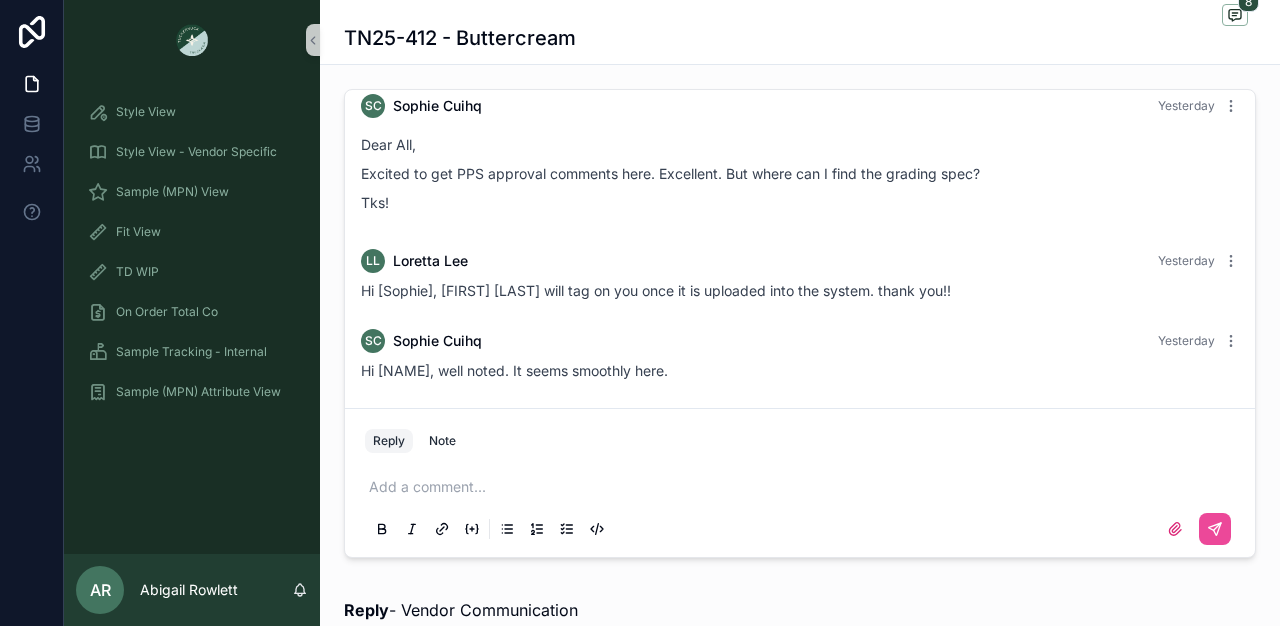 click at bounding box center (804, 487) 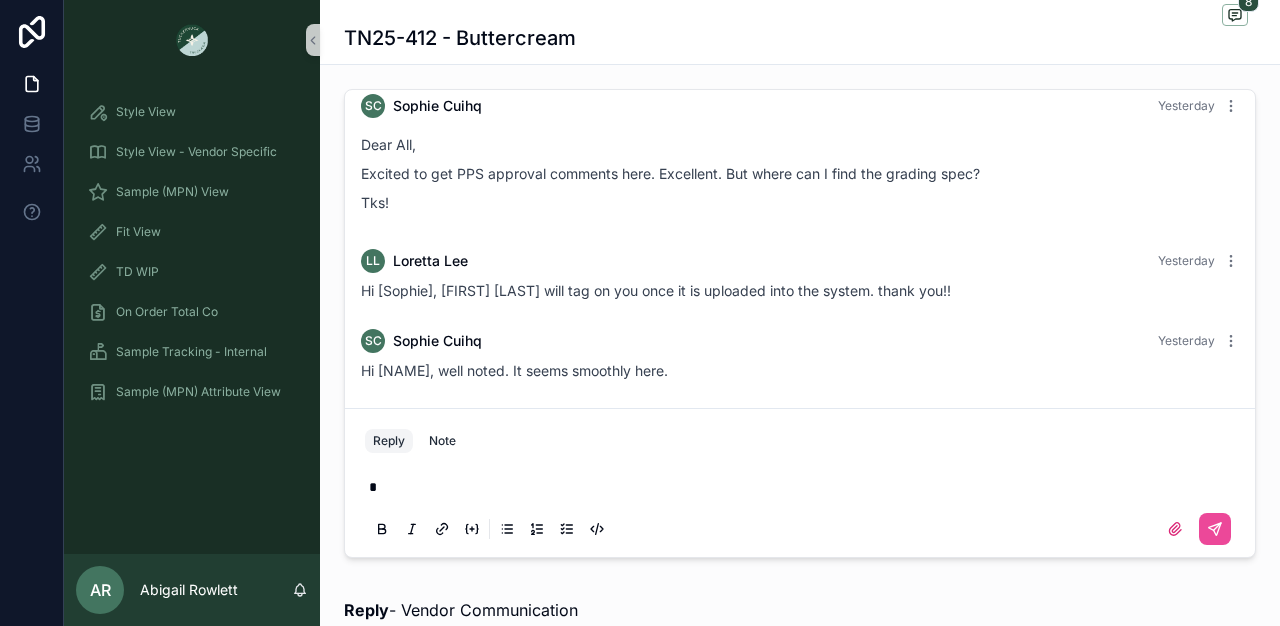 type 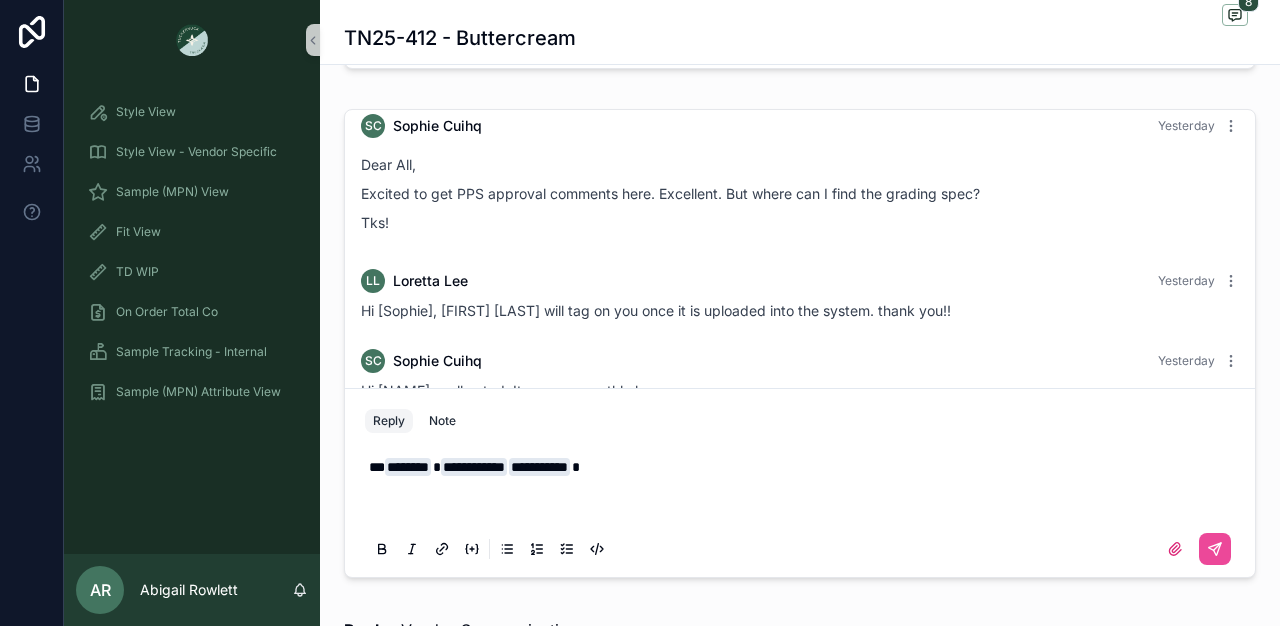 scroll, scrollTop: 1149, scrollLeft: 0, axis: vertical 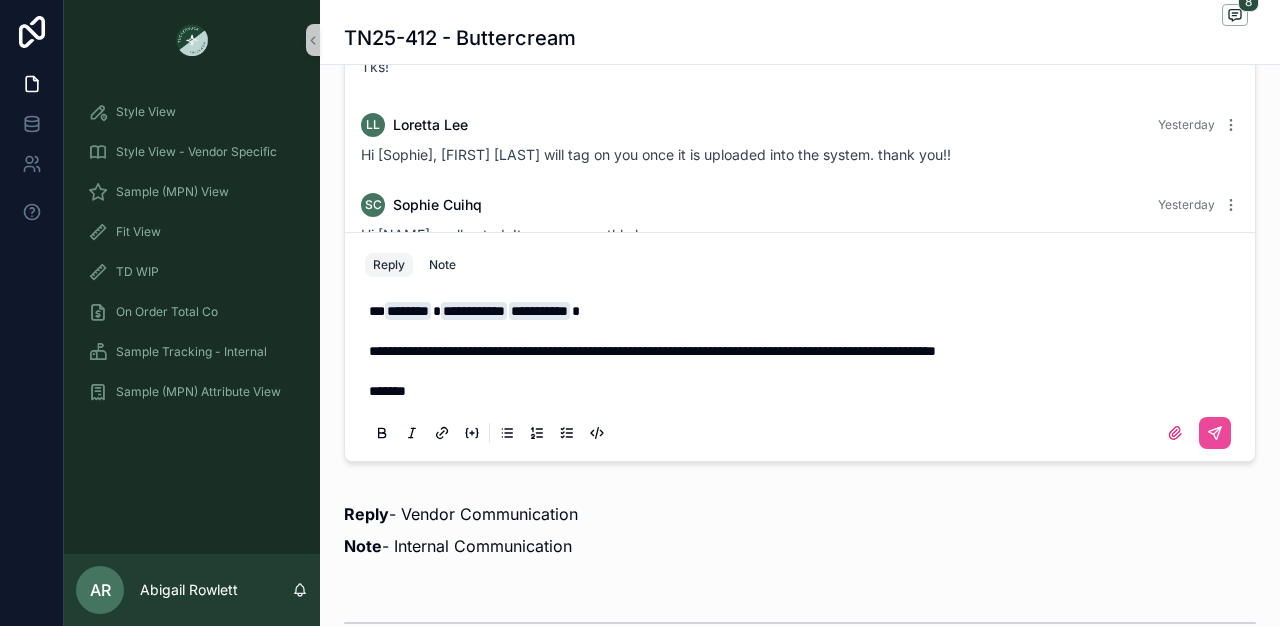 click on "**********" at bounding box center (652, 351) 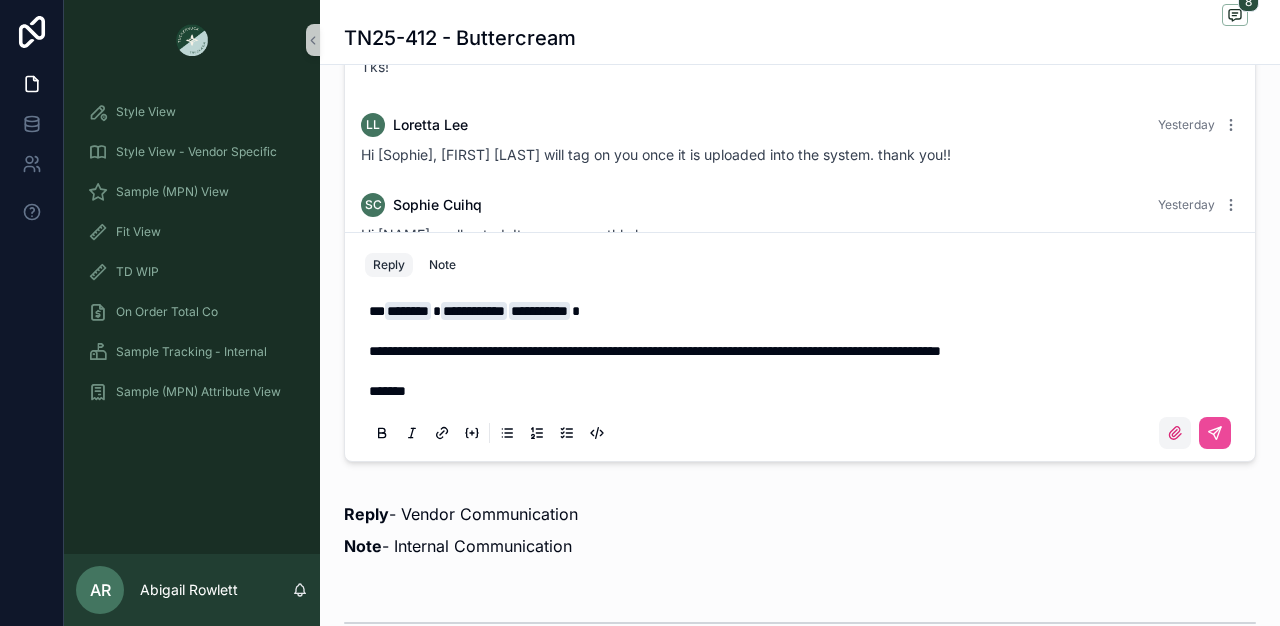 click 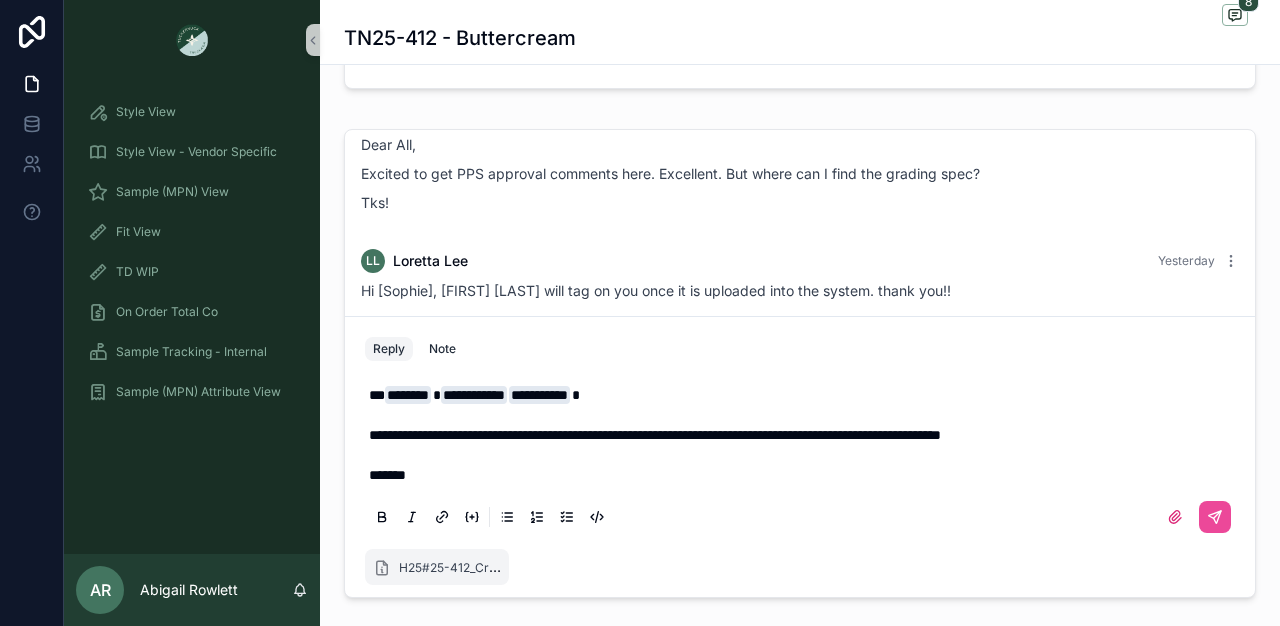 scroll, scrollTop: 1152, scrollLeft: 0, axis: vertical 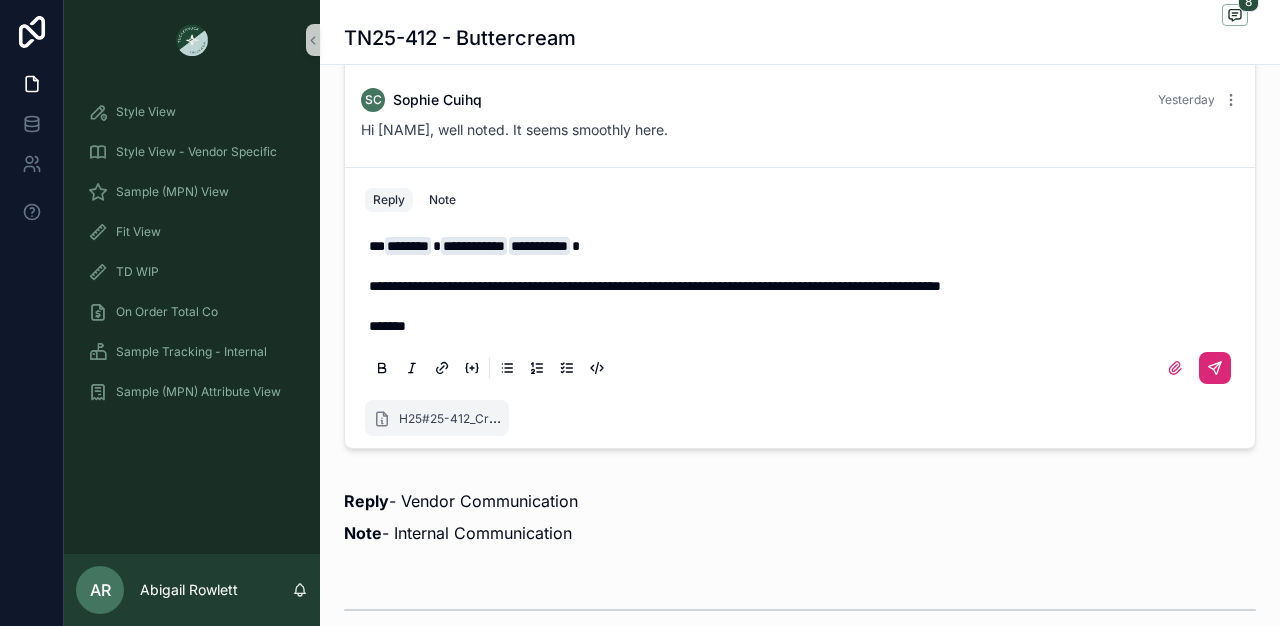 click 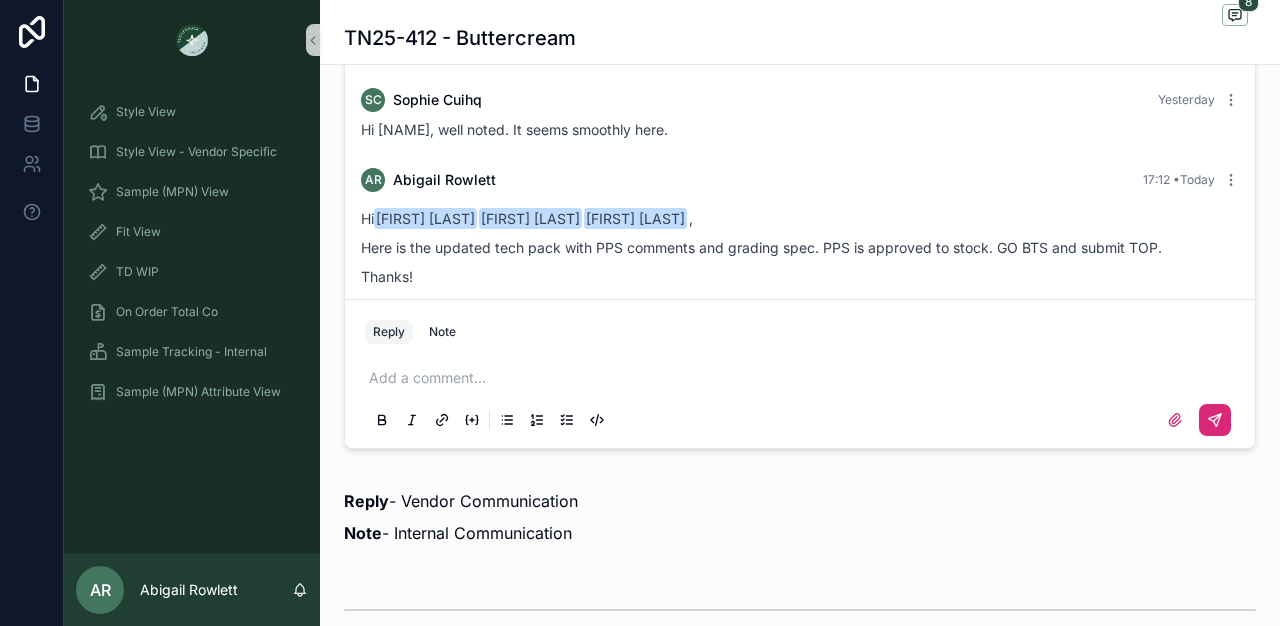 scroll, scrollTop: 596, scrollLeft: 0, axis: vertical 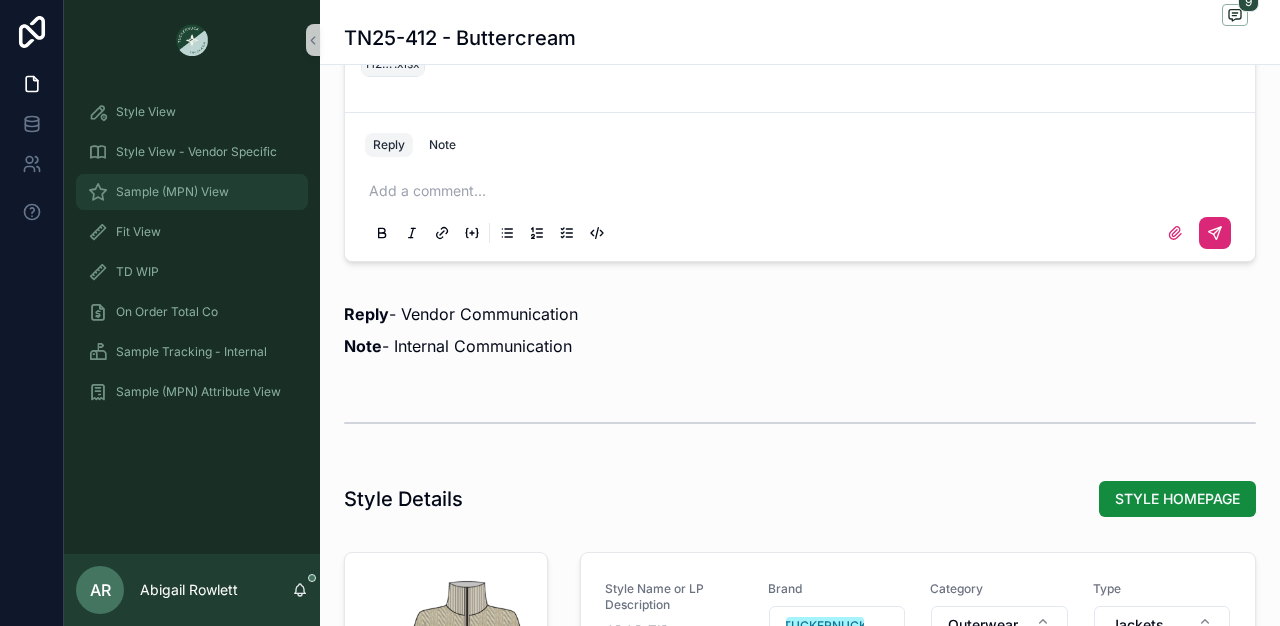 click on "Sample (MPN) View" at bounding box center (172, 192) 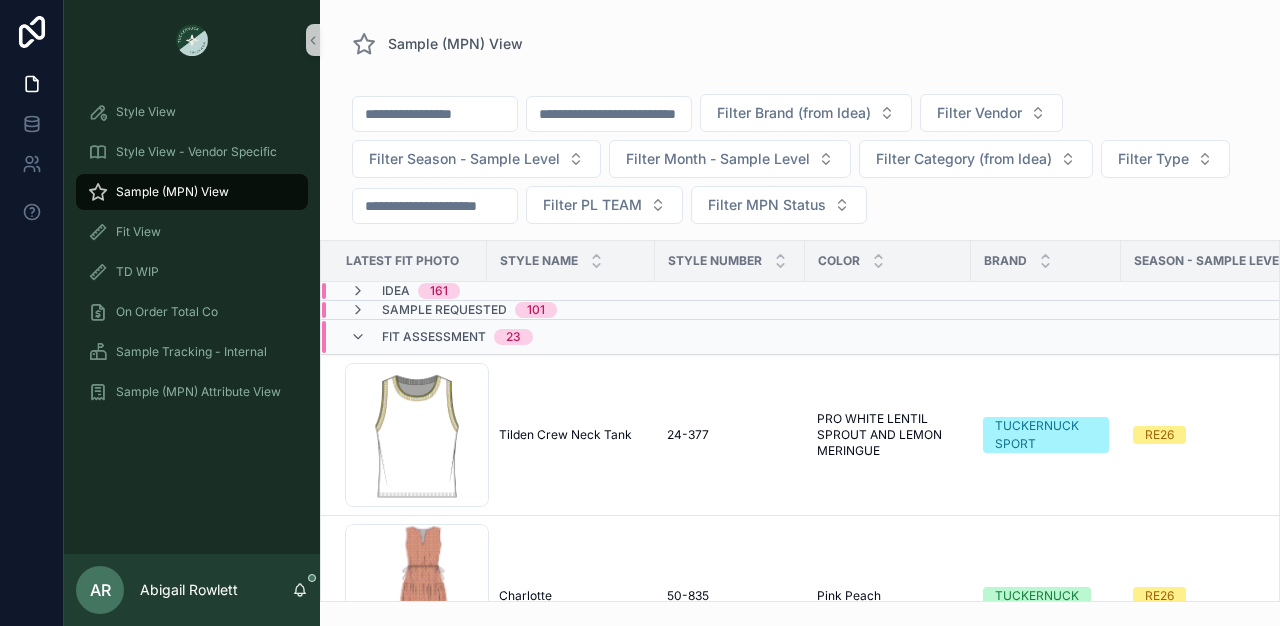 scroll, scrollTop: 0, scrollLeft: 0, axis: both 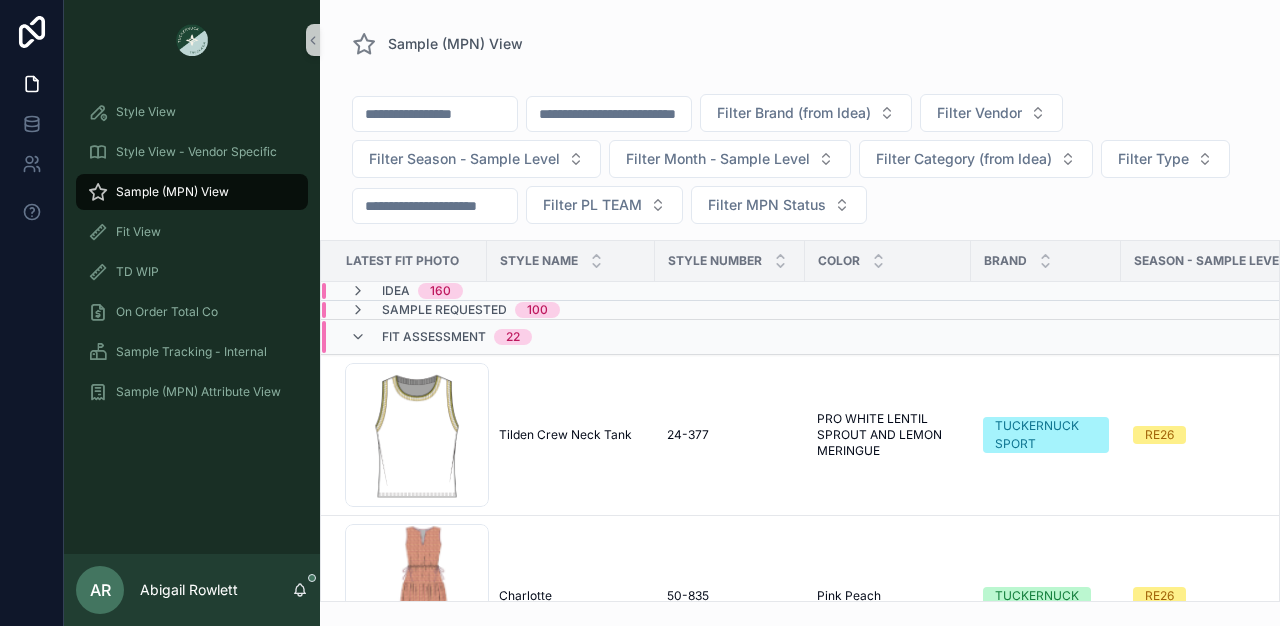 click at bounding box center [609, 114] 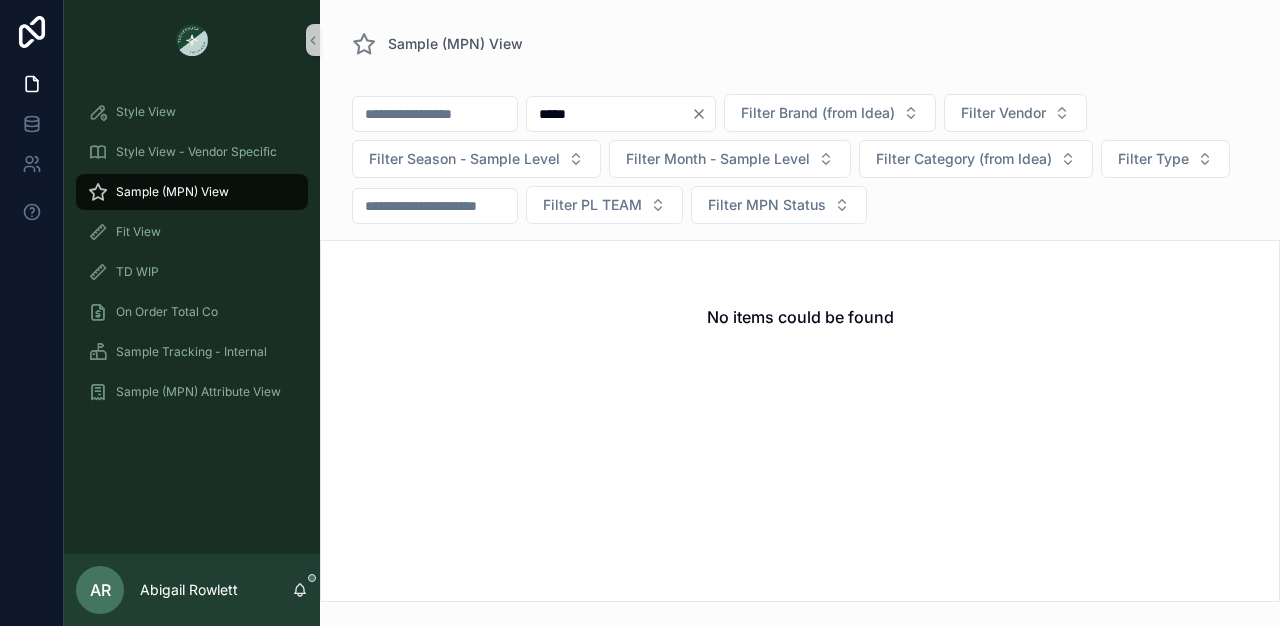 click on "*****" at bounding box center [609, 114] 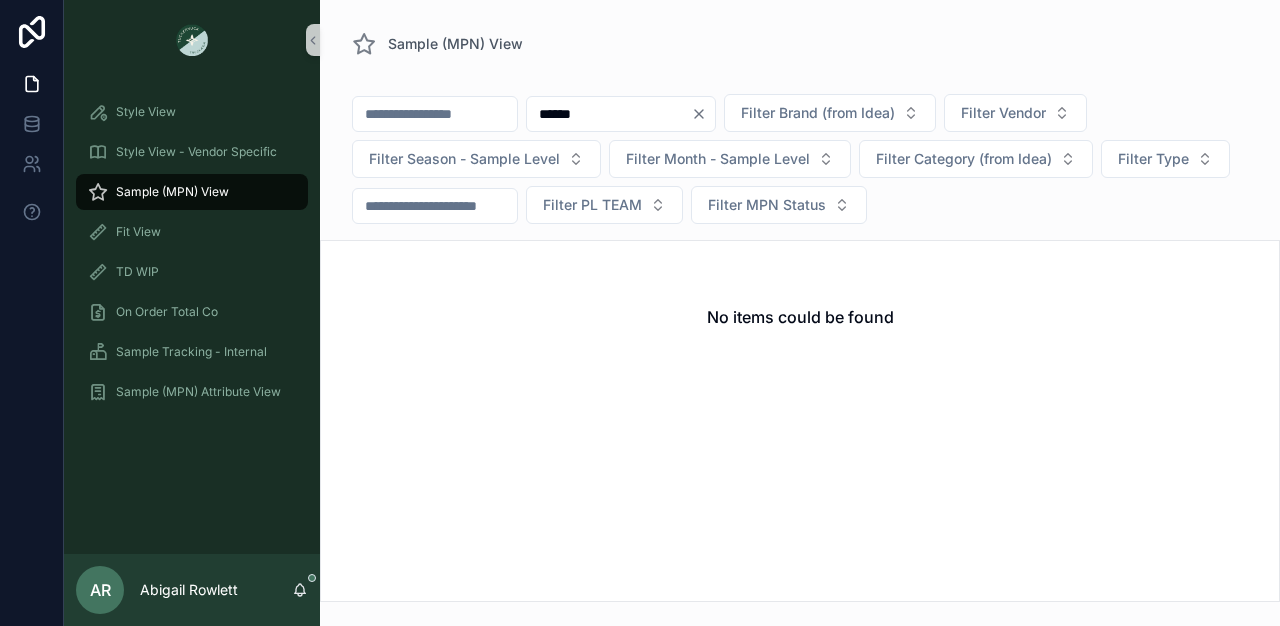 type on "******" 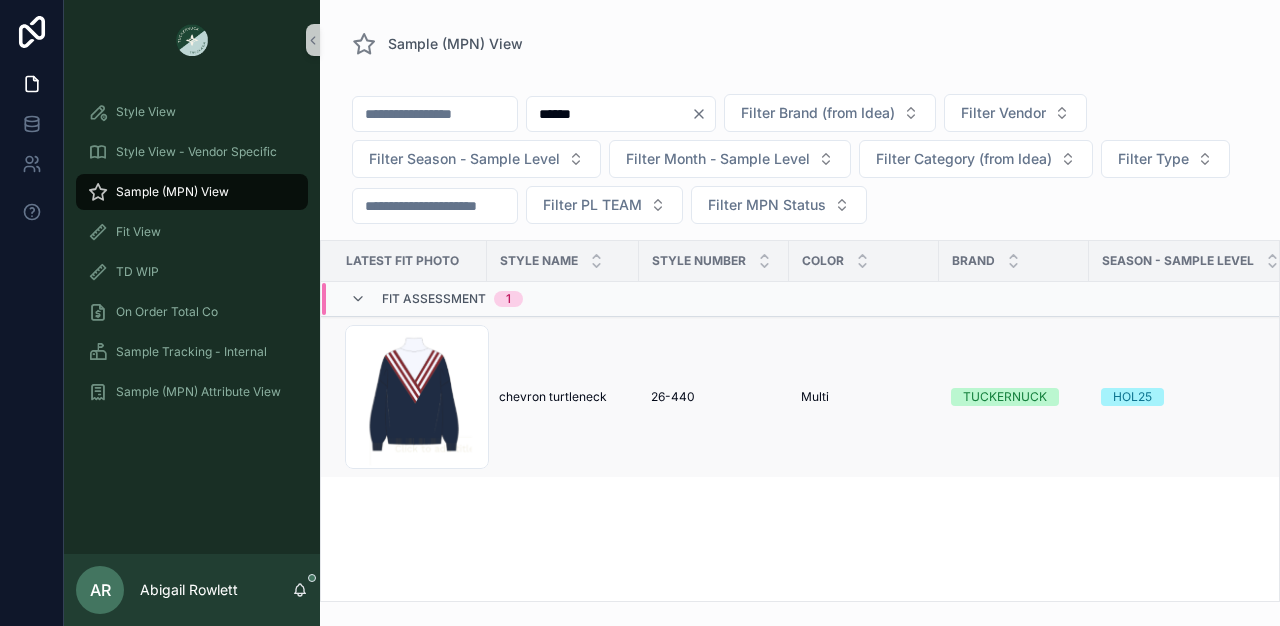 click on "chevron turtleneck" at bounding box center [553, 397] 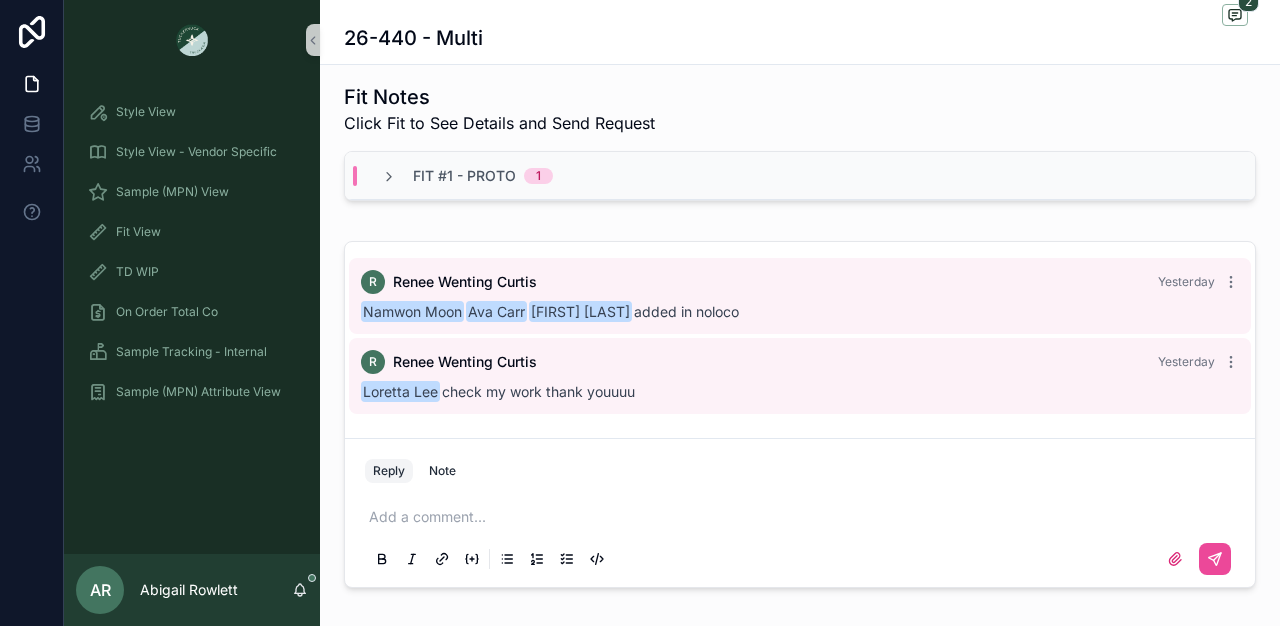 scroll, scrollTop: 620, scrollLeft: 0, axis: vertical 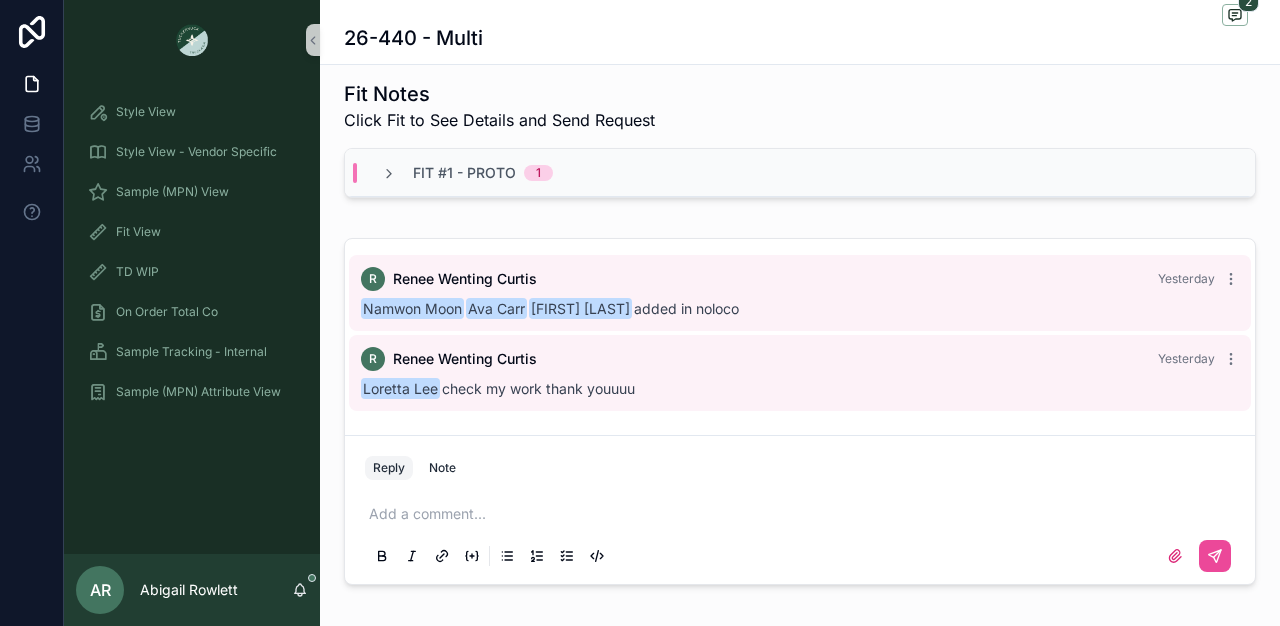 click on "Fit #1 - Proto 1" at bounding box center (800, 173) 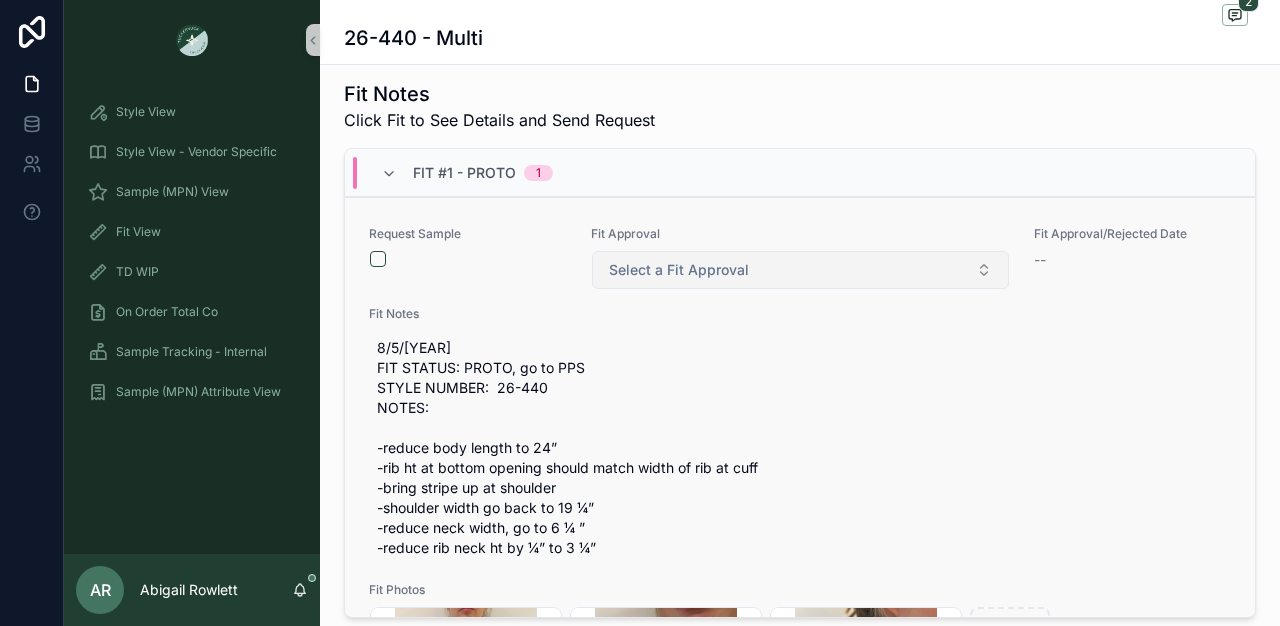 click on "Select a Fit Approval" at bounding box center [679, 270] 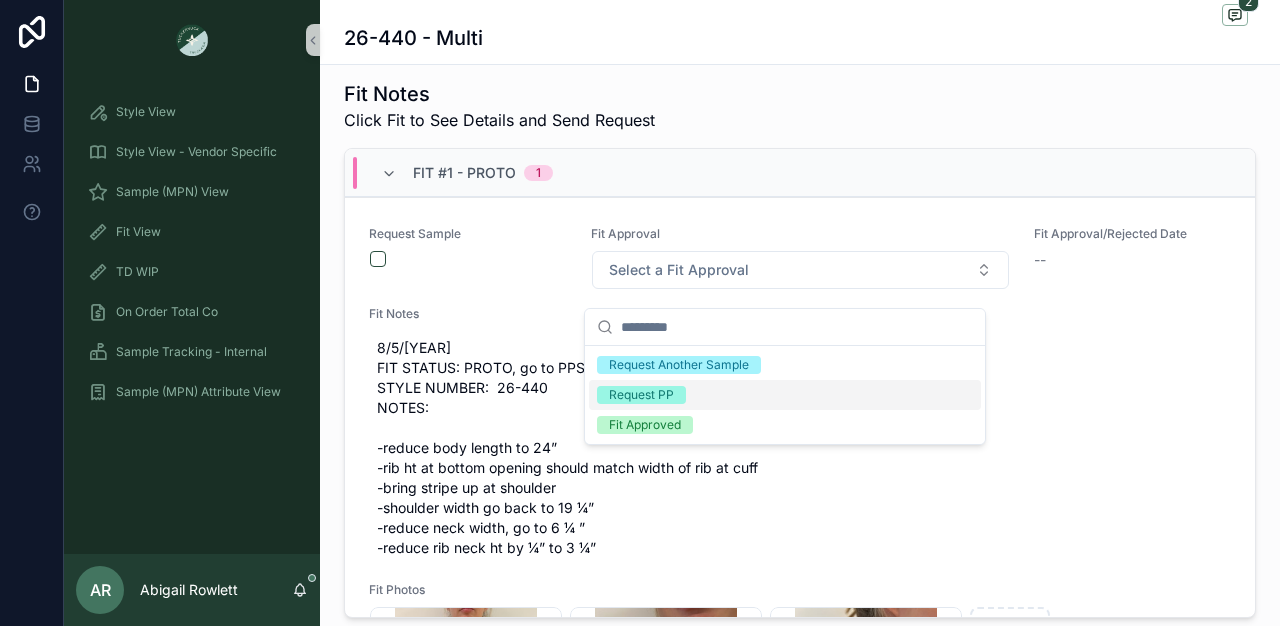 click on "Request PP" at bounding box center [641, 395] 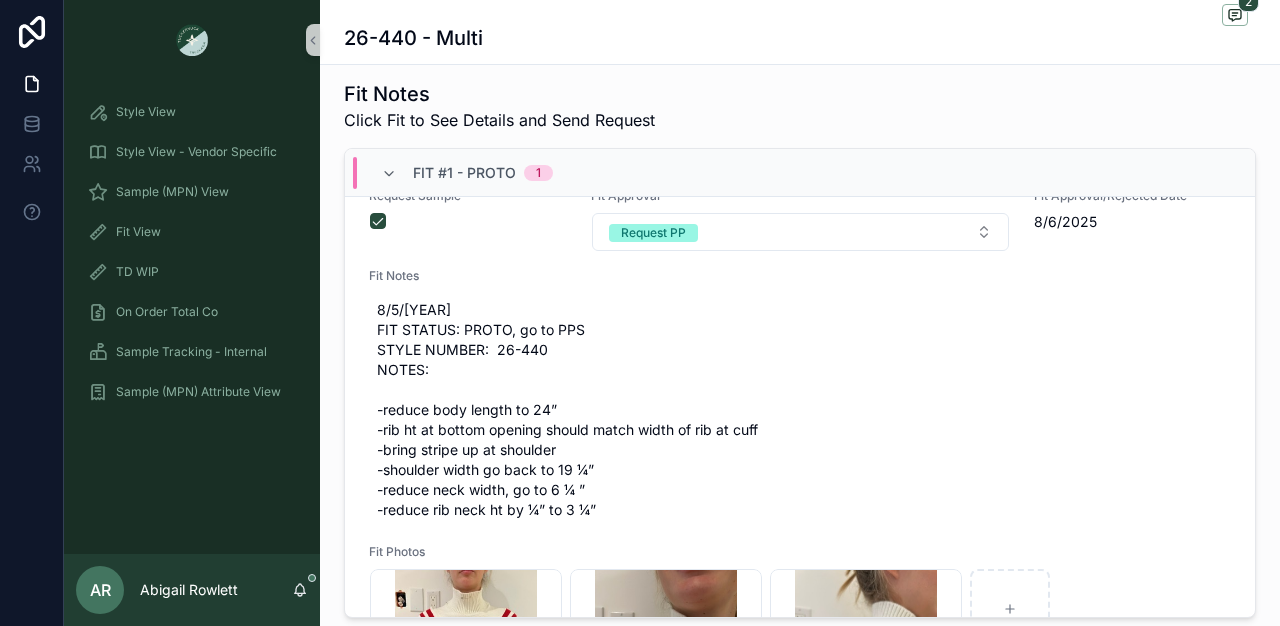 scroll, scrollTop: 0, scrollLeft: 0, axis: both 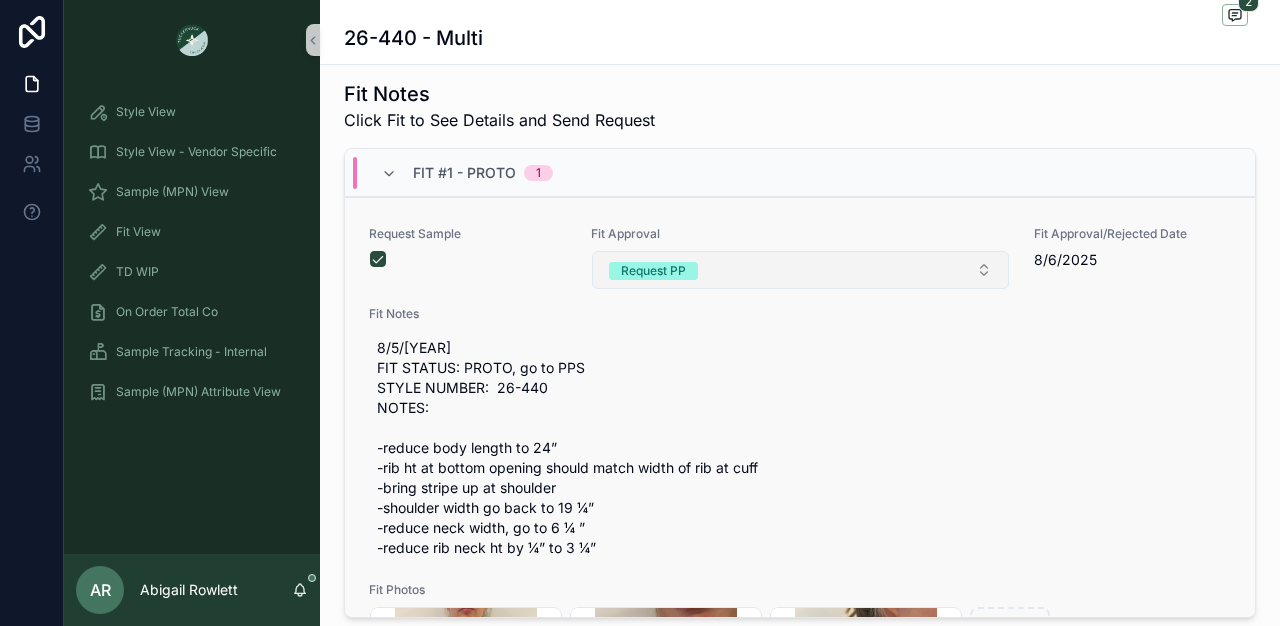 click on "Request PP" at bounding box center [800, 270] 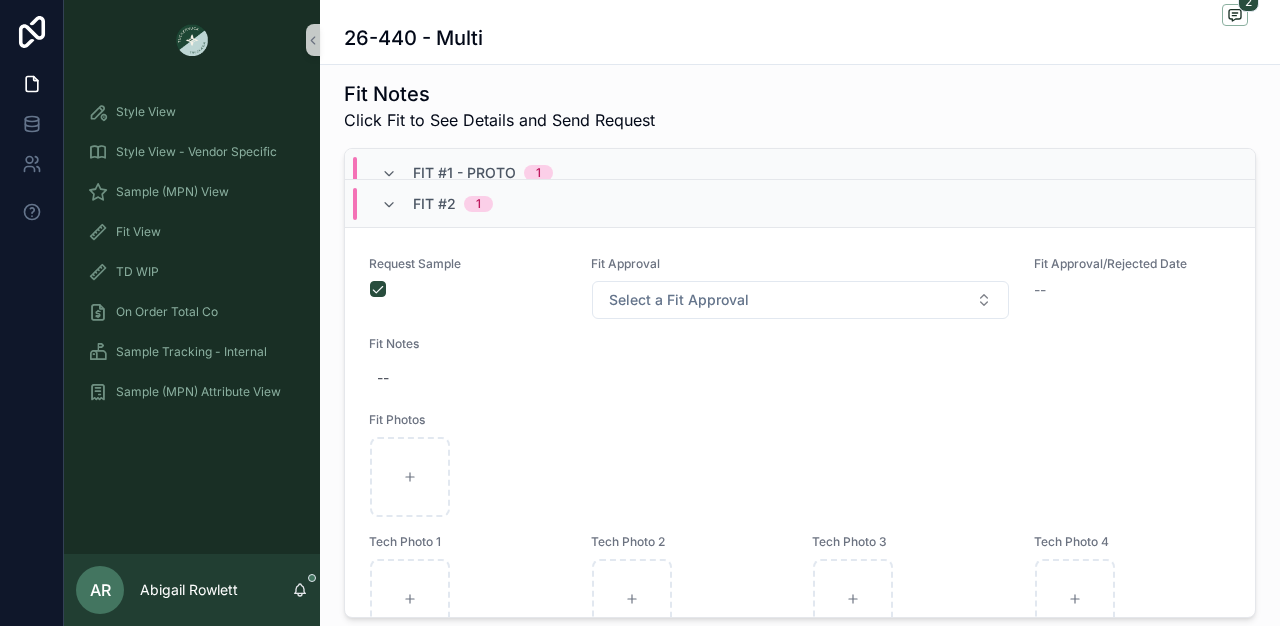 scroll, scrollTop: 938, scrollLeft: 0, axis: vertical 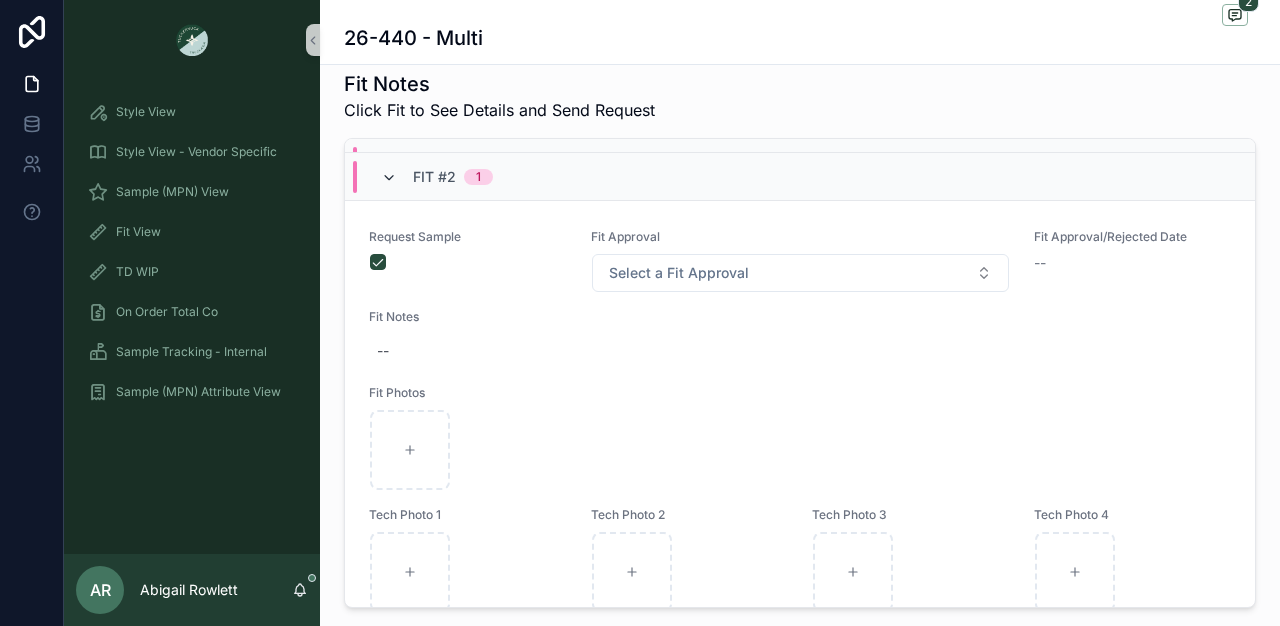 click at bounding box center (389, 178) 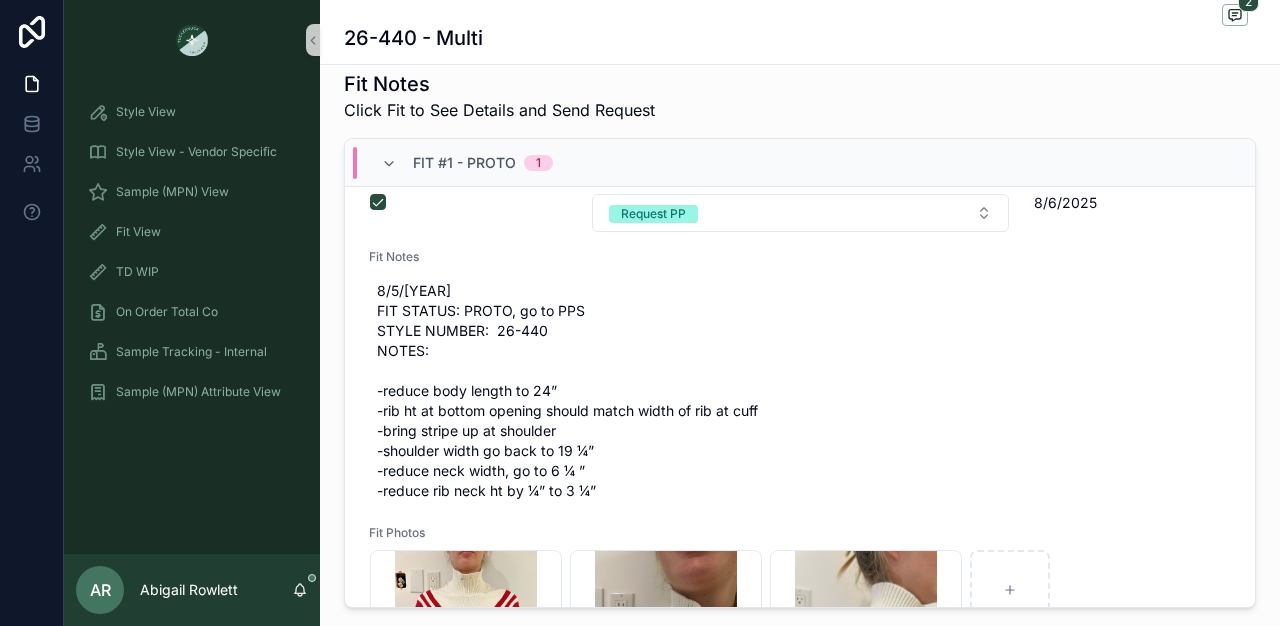 scroll, scrollTop: 51, scrollLeft: 0, axis: vertical 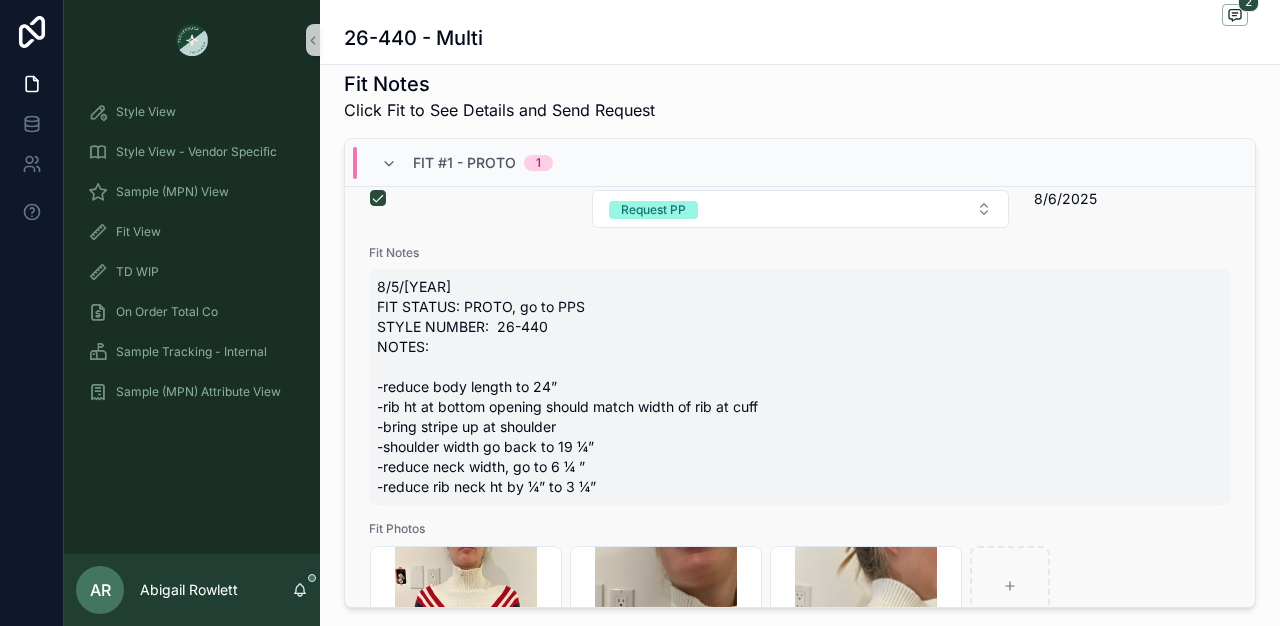 click on "8/5/[YEAR]
FIT STATUS: PROTO, go to PPS
STYLE NUMBER:  26-440
NOTES:
-reduce body length to 24”
-rib ht at bottom opening should match width of rib at cuff
-bring stripe up at shoulder
-shoulder width go back to 19 ¼”
-reduce neck width, go to 6 ¼ ”
-reduce rib neck ht by ¼” to 3 ¼”" at bounding box center (800, 387) 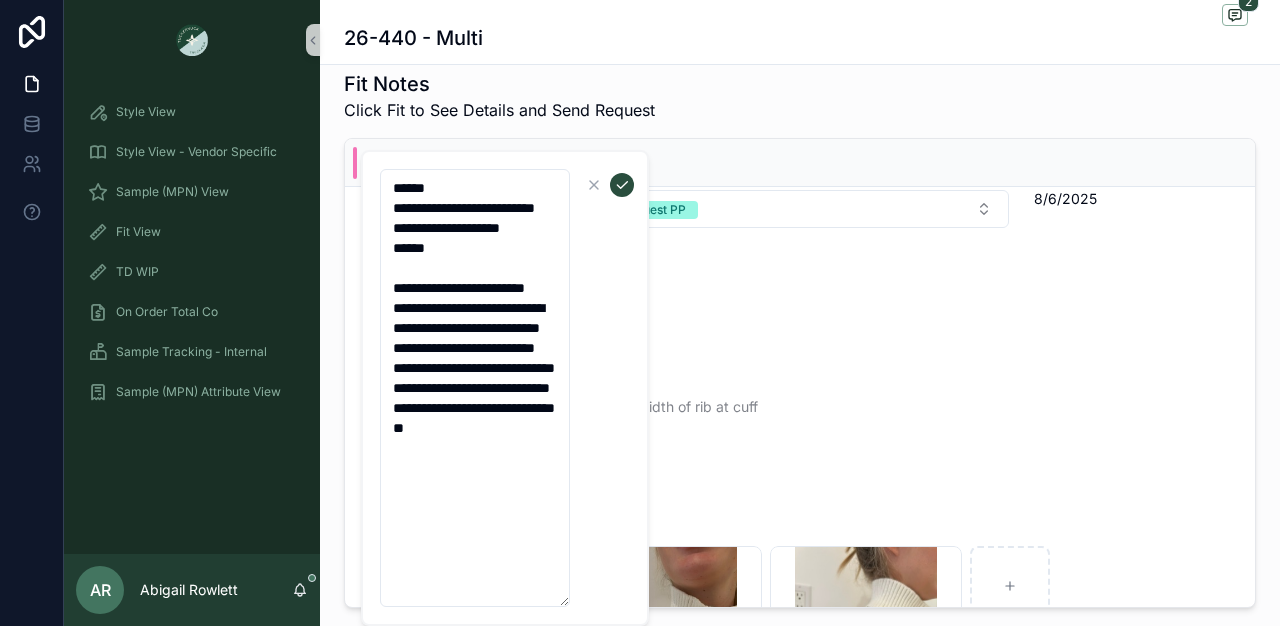 click on "**********" at bounding box center [475, 388] 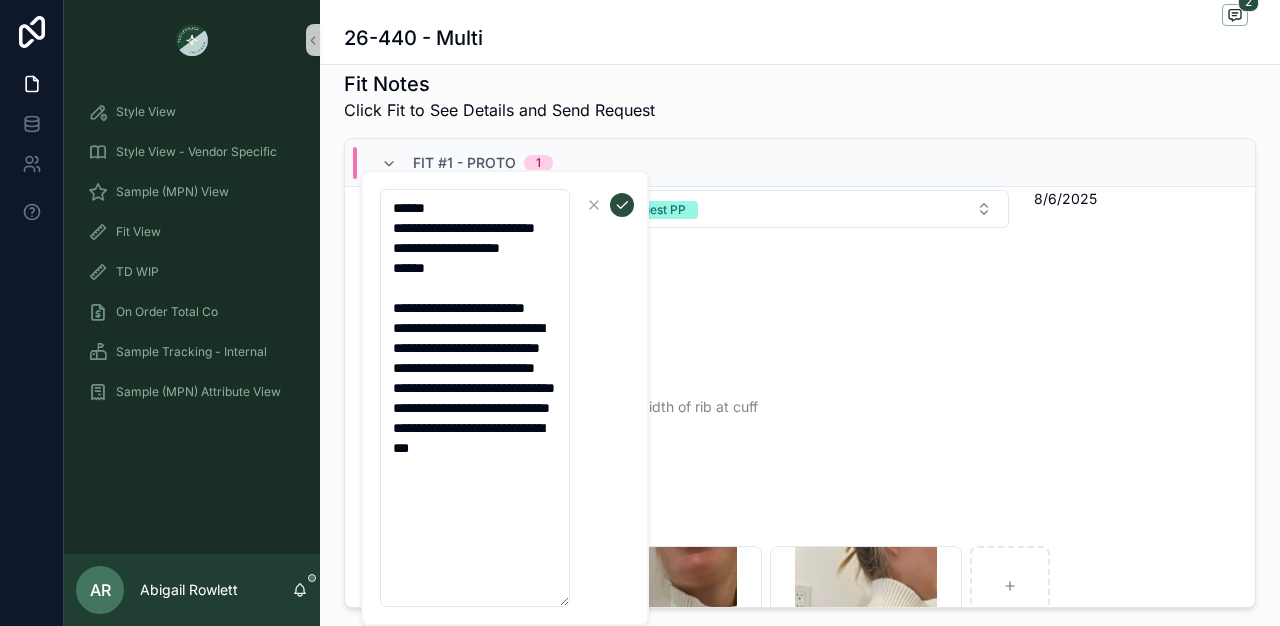 type on "**********" 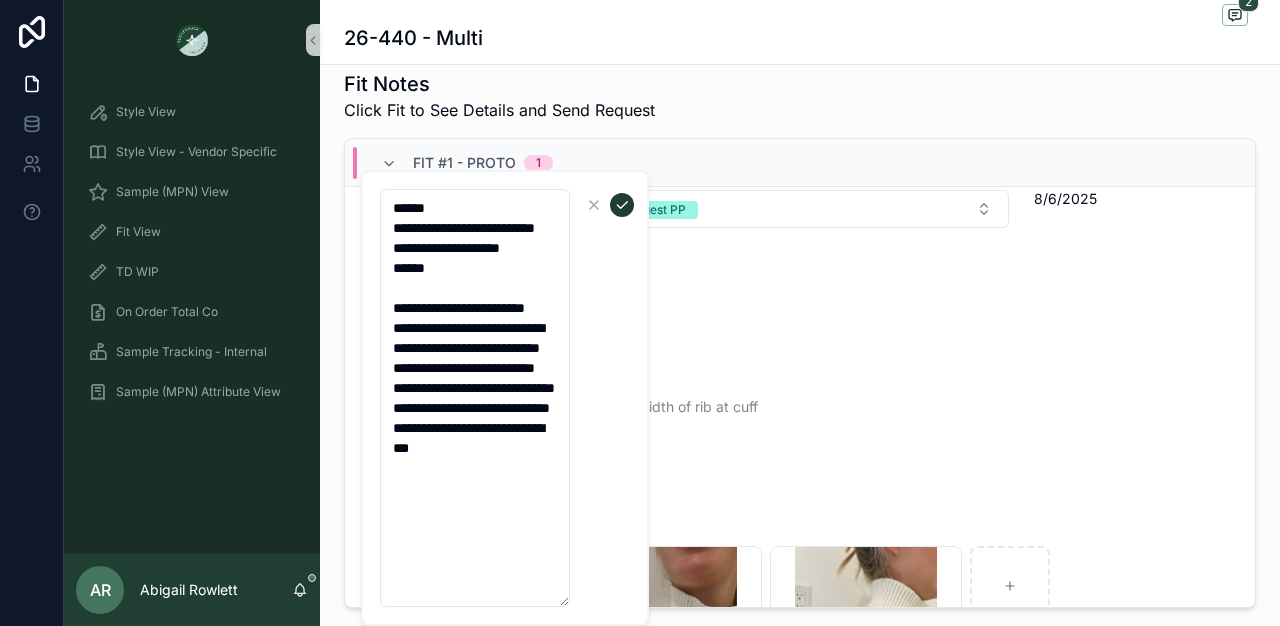 click 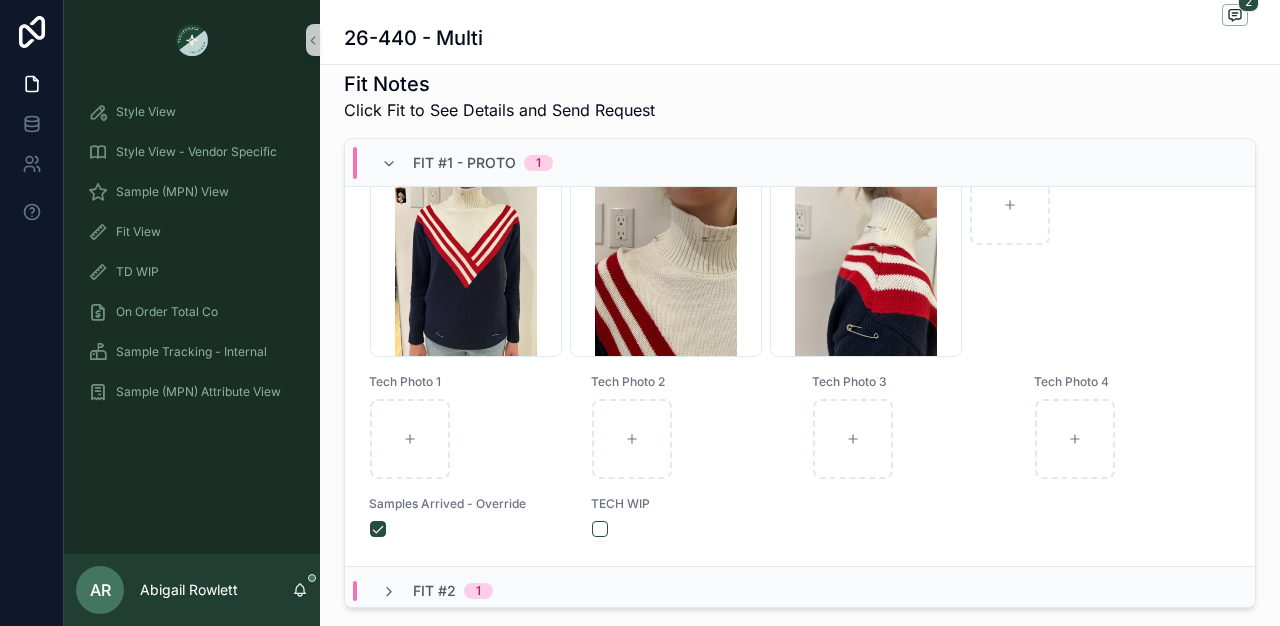 scroll, scrollTop: 439, scrollLeft: 0, axis: vertical 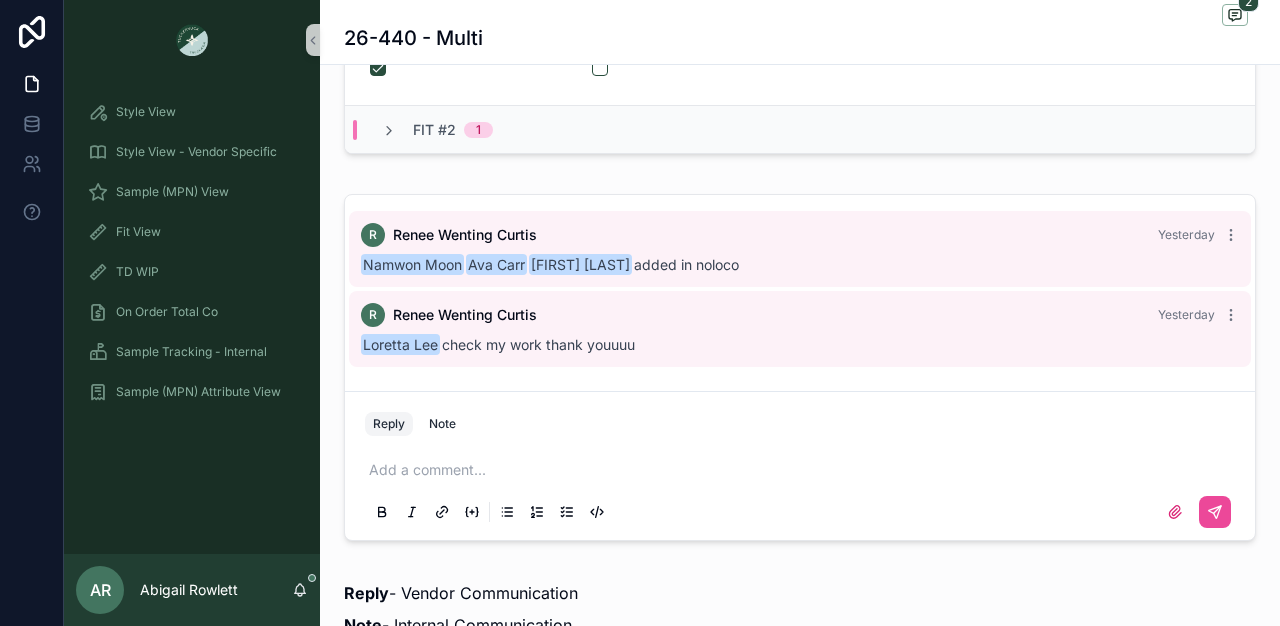 click at bounding box center (804, 470) 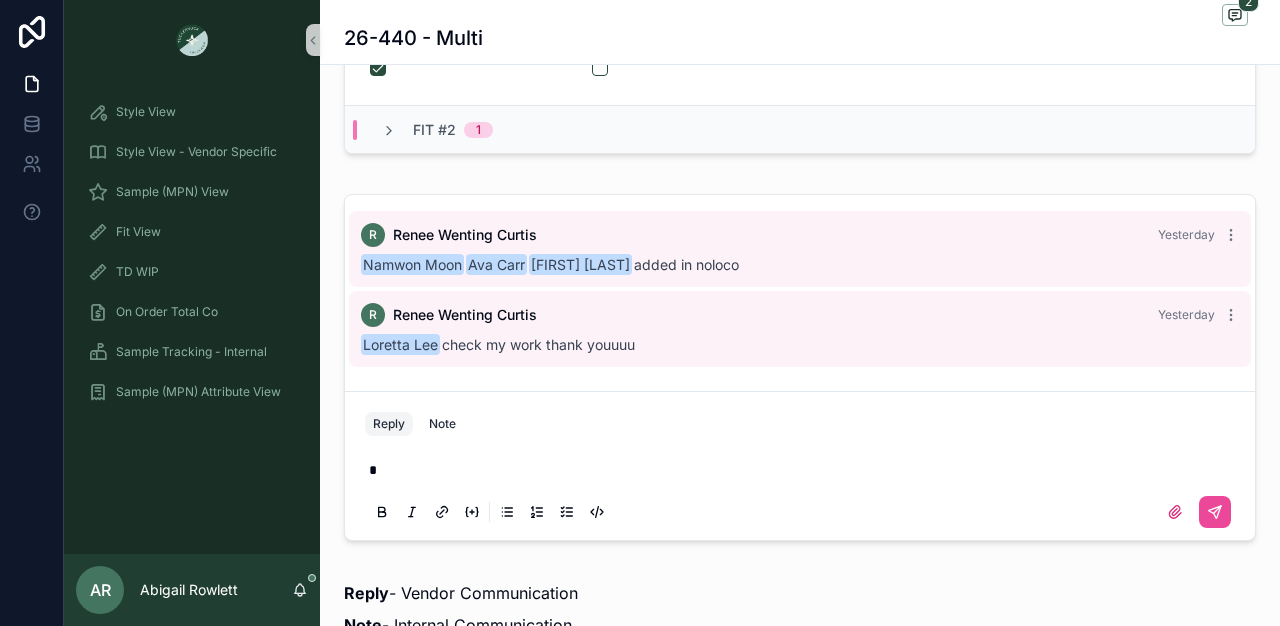 type 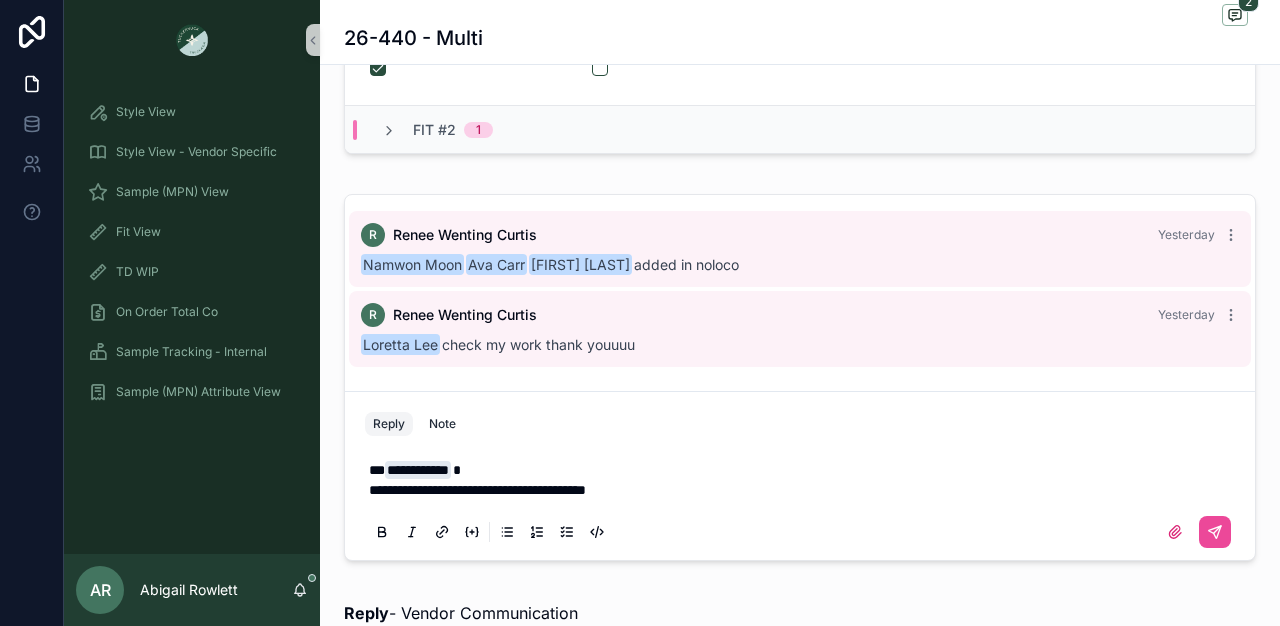 click on "**********" at bounding box center (477, 490) 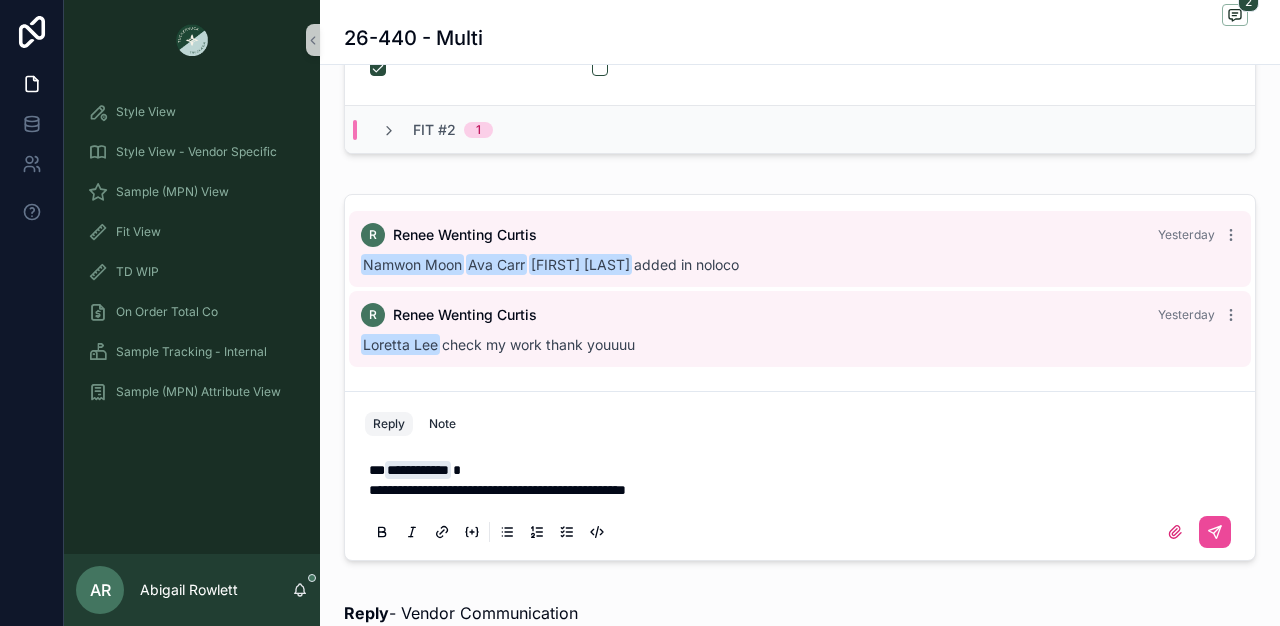click on "**********" at bounding box center (804, 490) 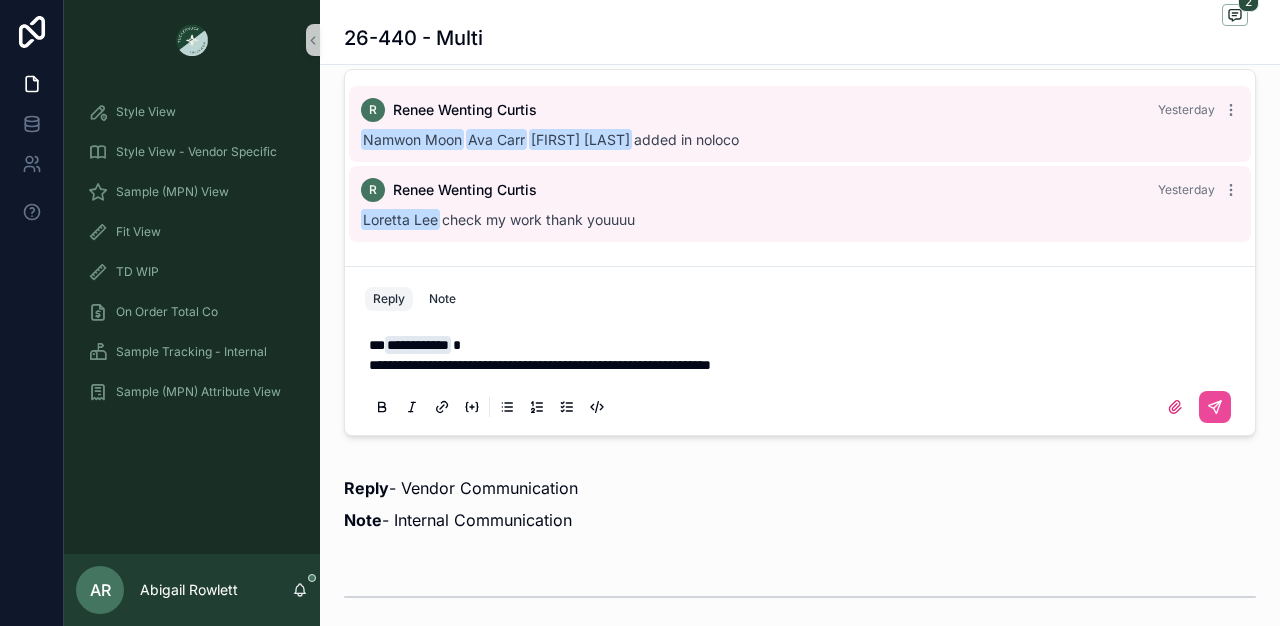 scroll, scrollTop: 1213, scrollLeft: 0, axis: vertical 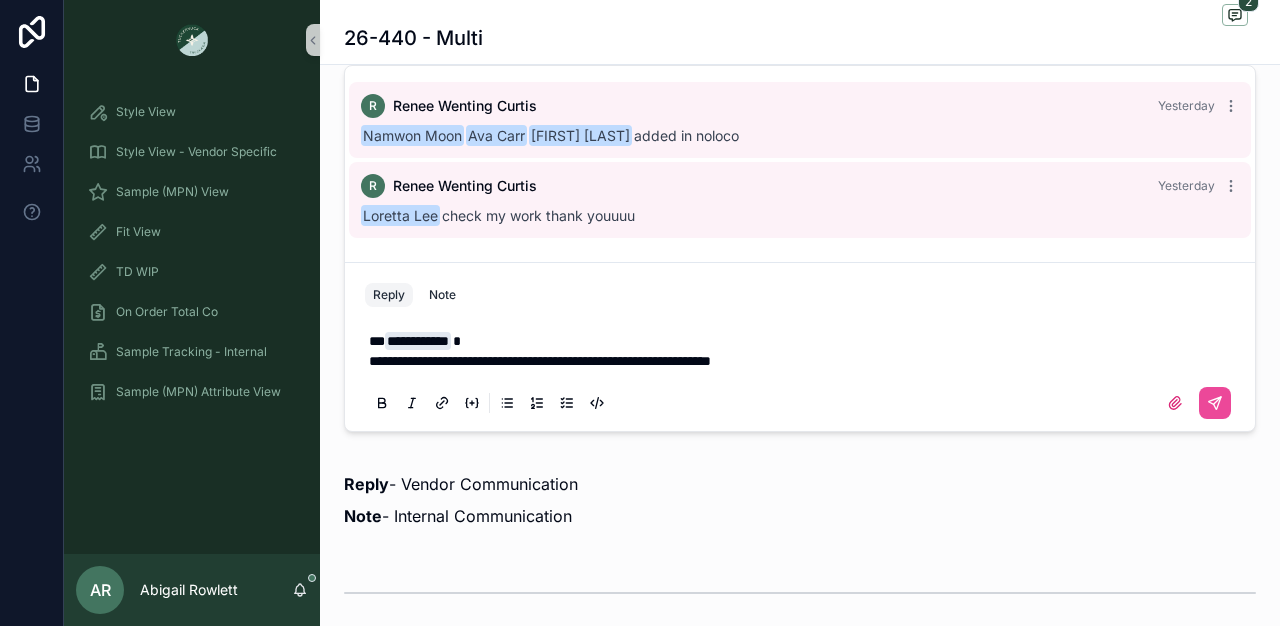 click on "**********" at bounding box center [804, 361] 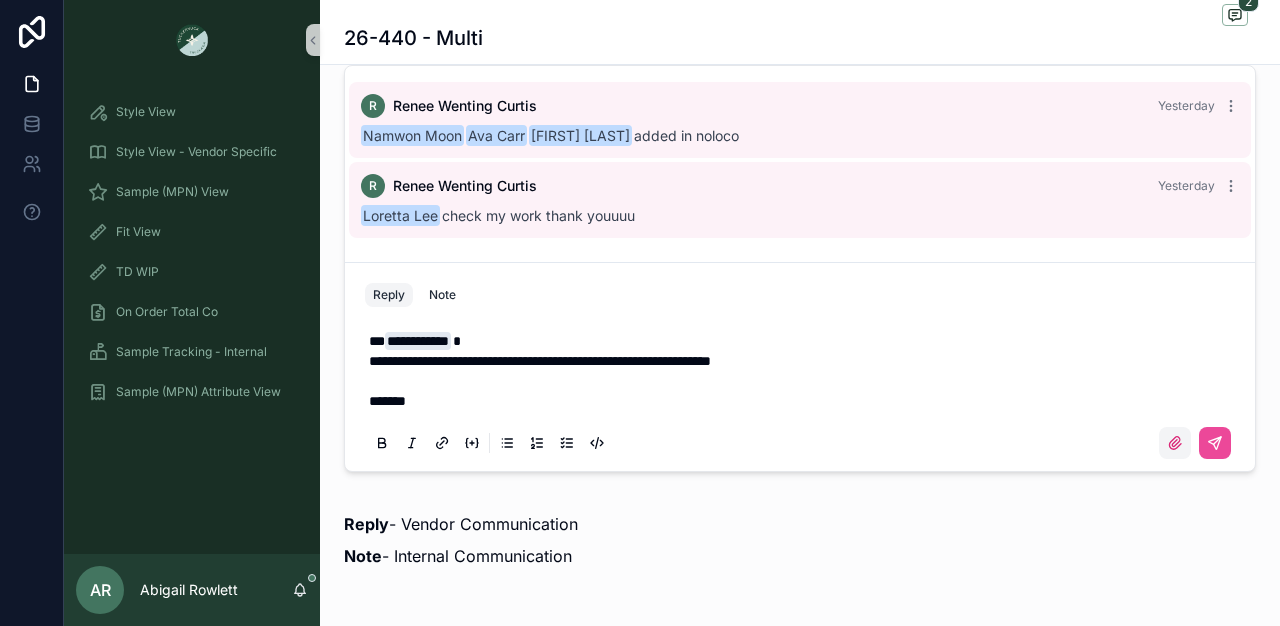 click at bounding box center (1175, 443) 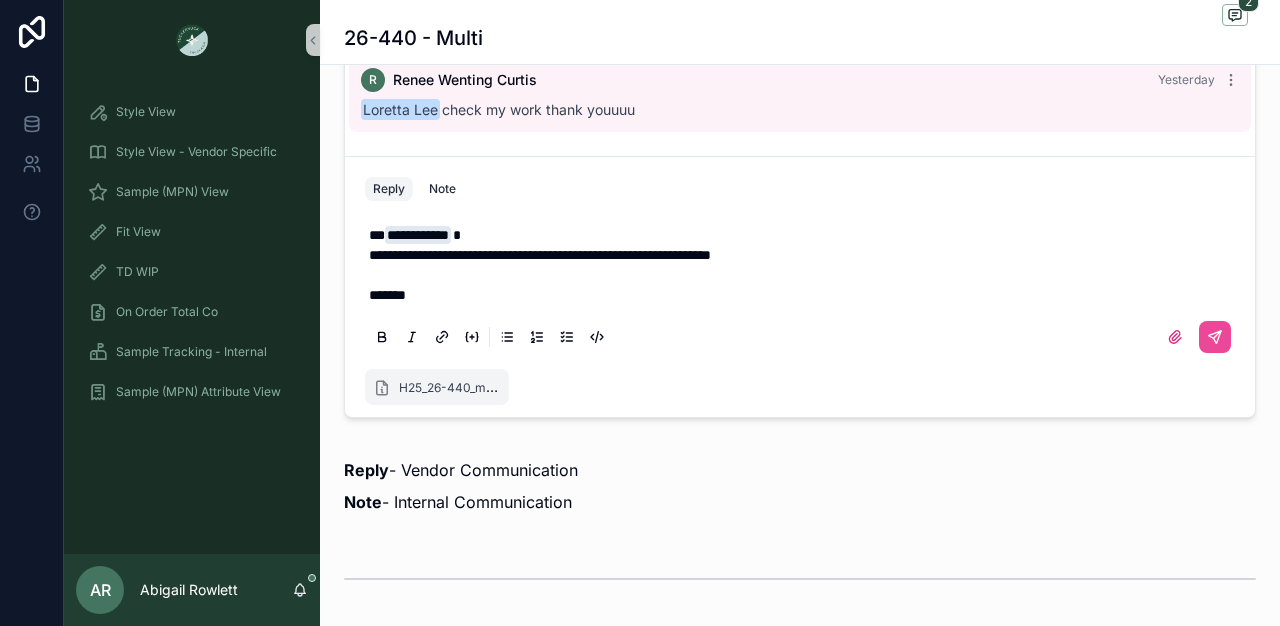 scroll, scrollTop: 1347, scrollLeft: 0, axis: vertical 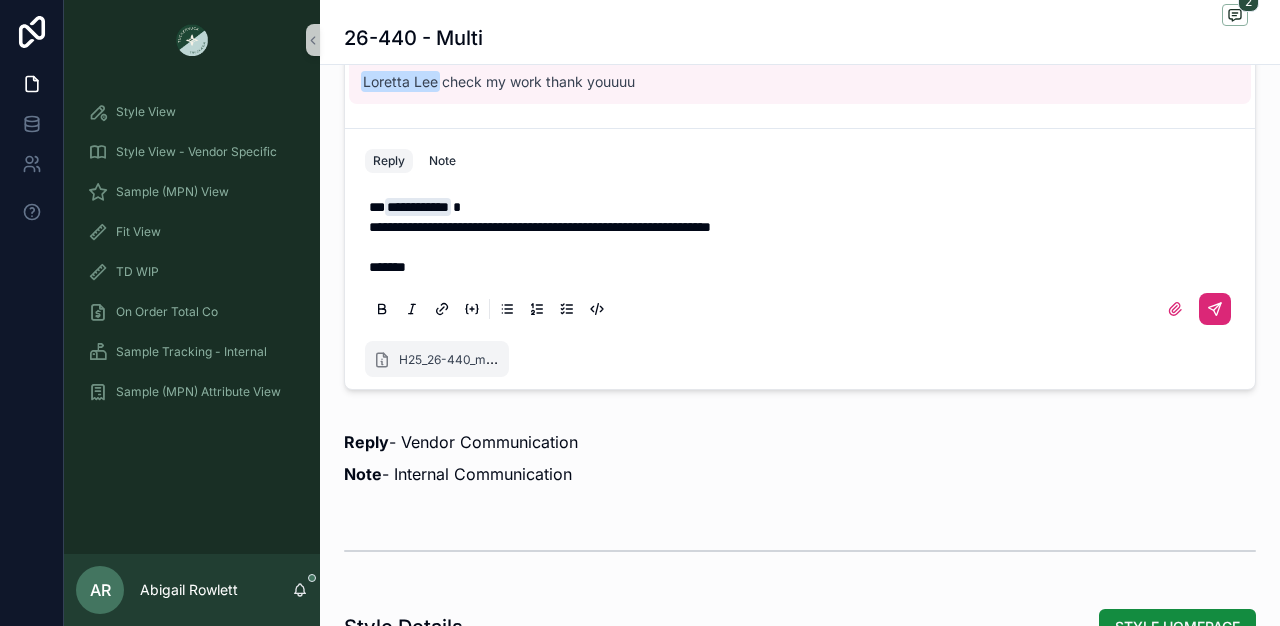 click 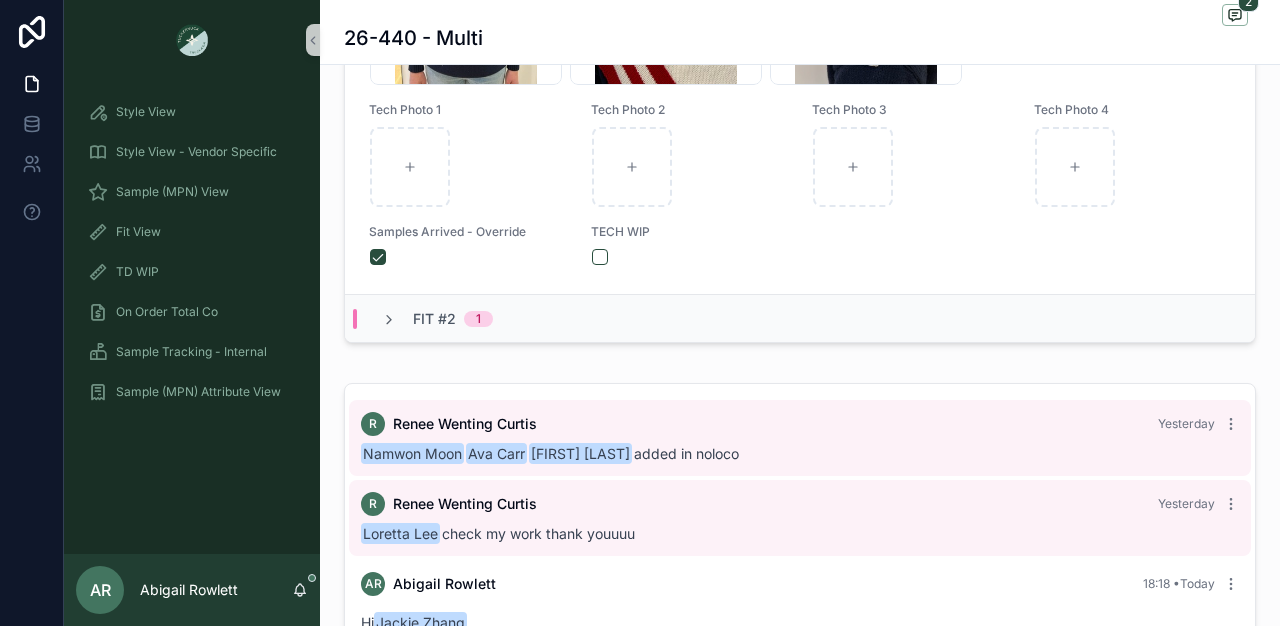 scroll, scrollTop: 935, scrollLeft: 0, axis: vertical 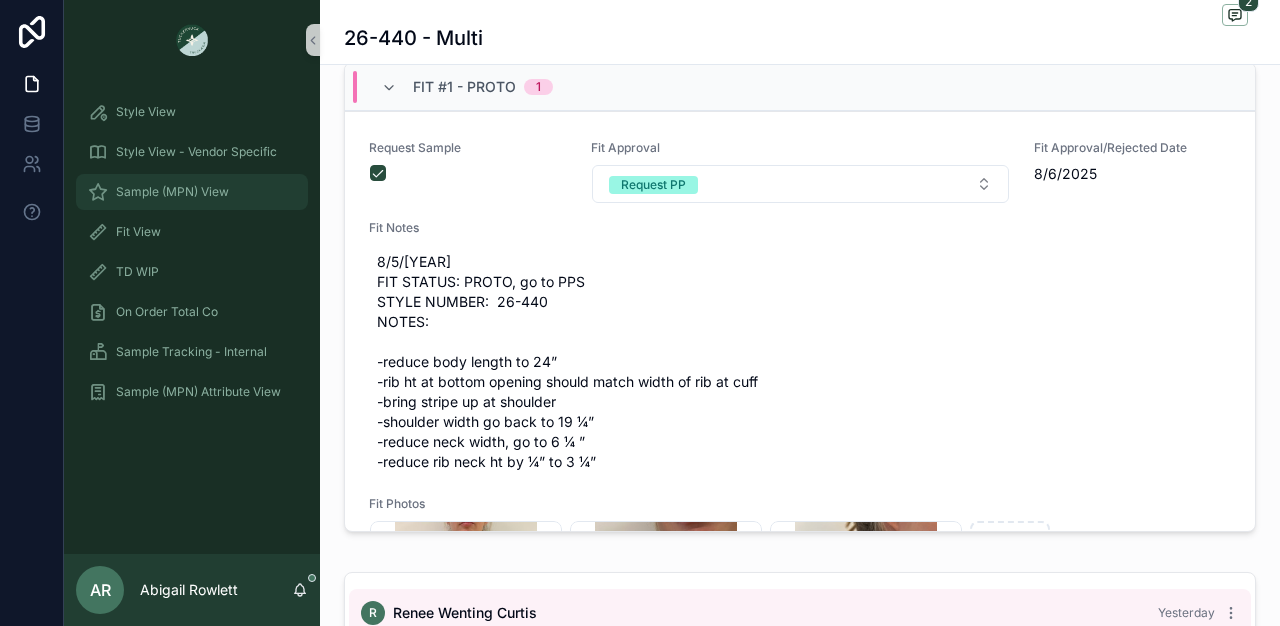 click on "Sample (MPN) View" at bounding box center (192, 192) 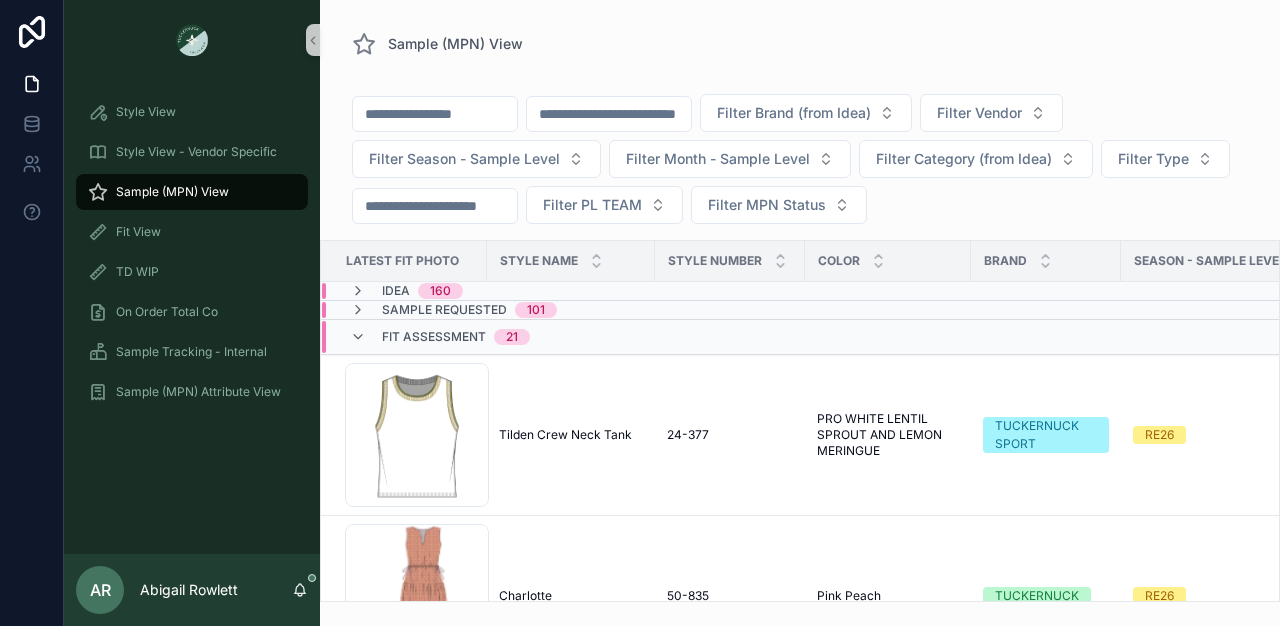 scroll, scrollTop: 0, scrollLeft: 0, axis: both 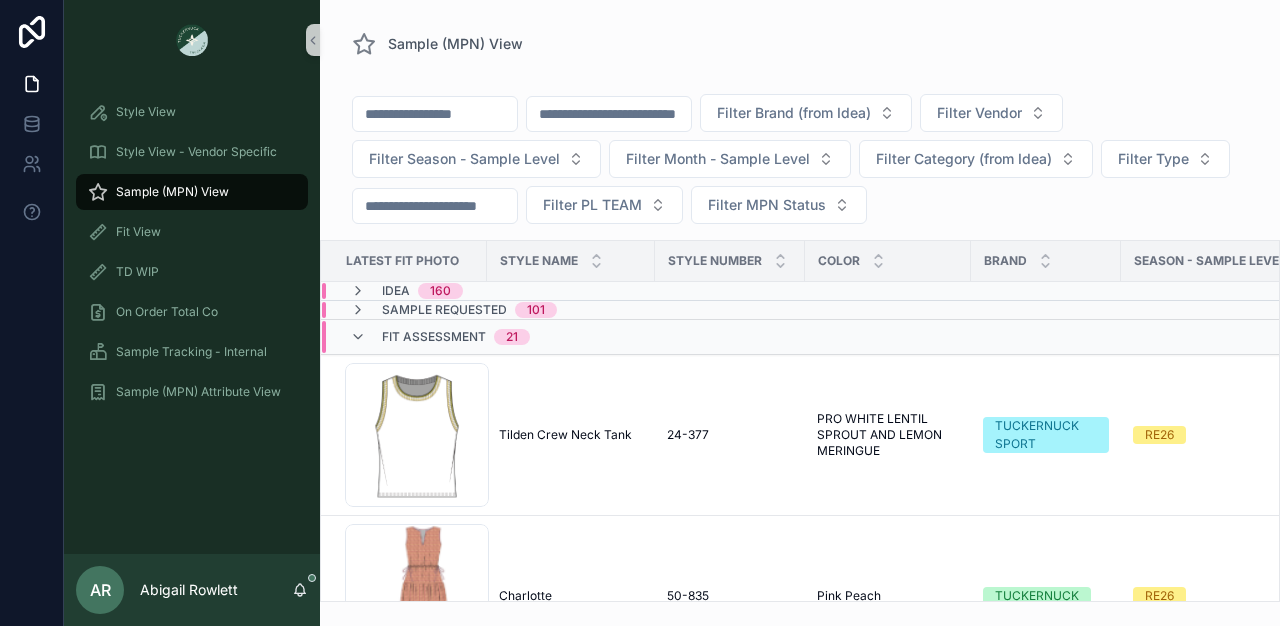 click at bounding box center [609, 114] 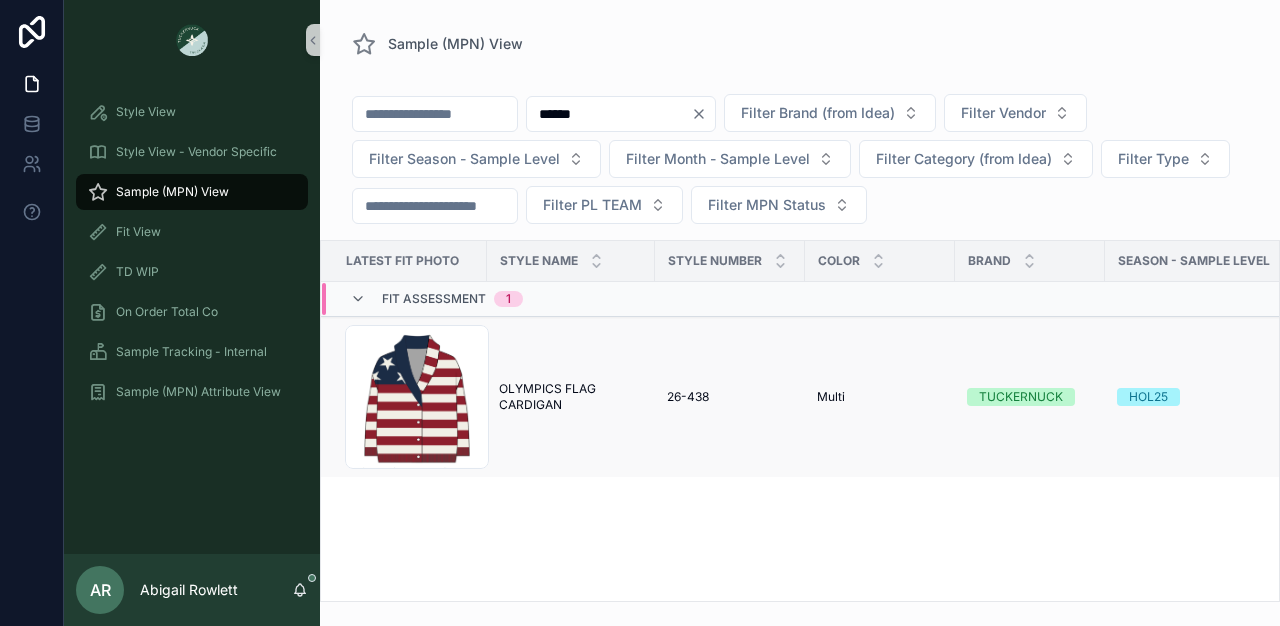 type on "******" 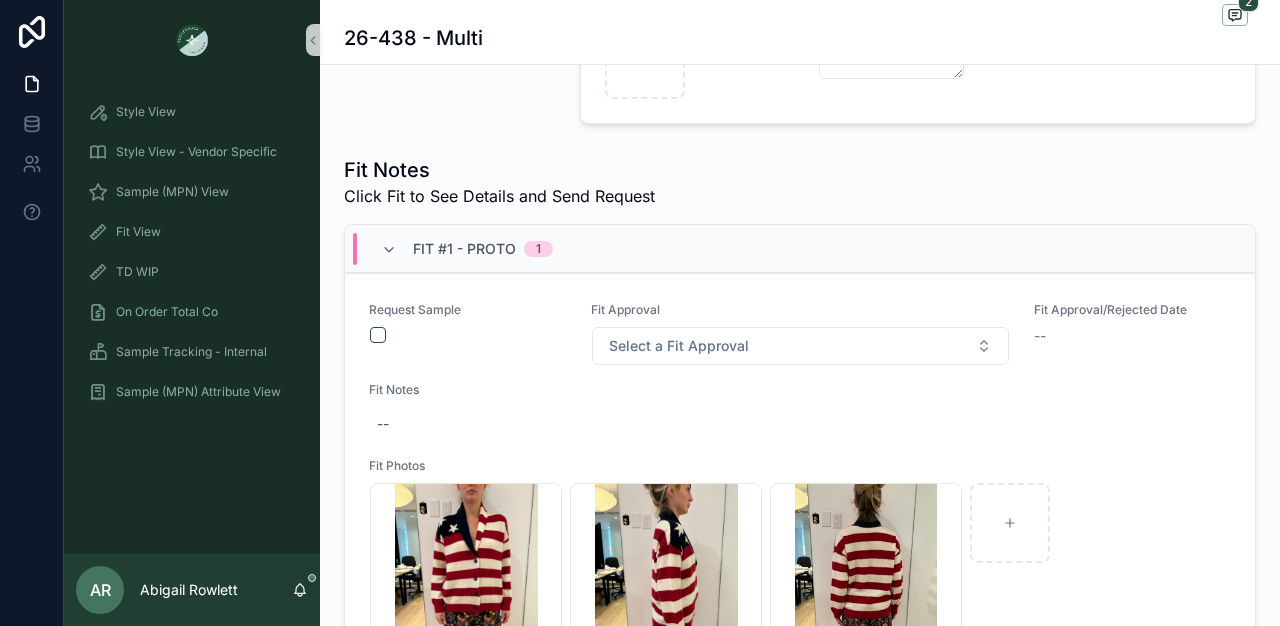 scroll, scrollTop: 568, scrollLeft: 0, axis: vertical 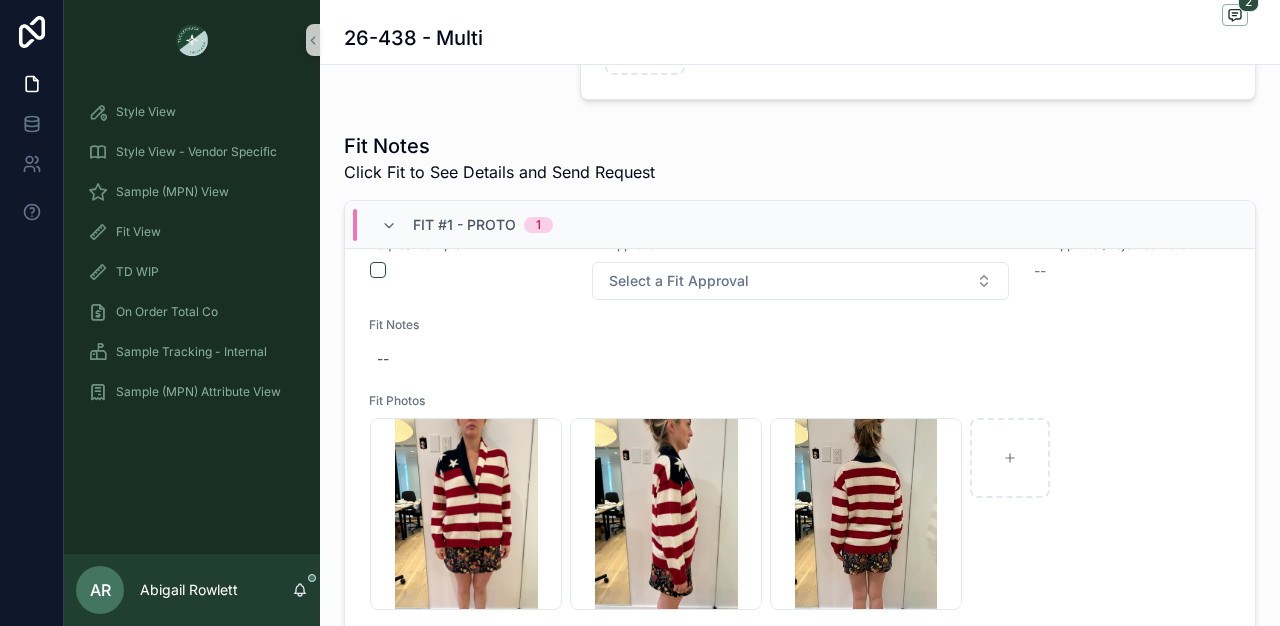 click on "Select a Fit Approval" at bounding box center [679, 281] 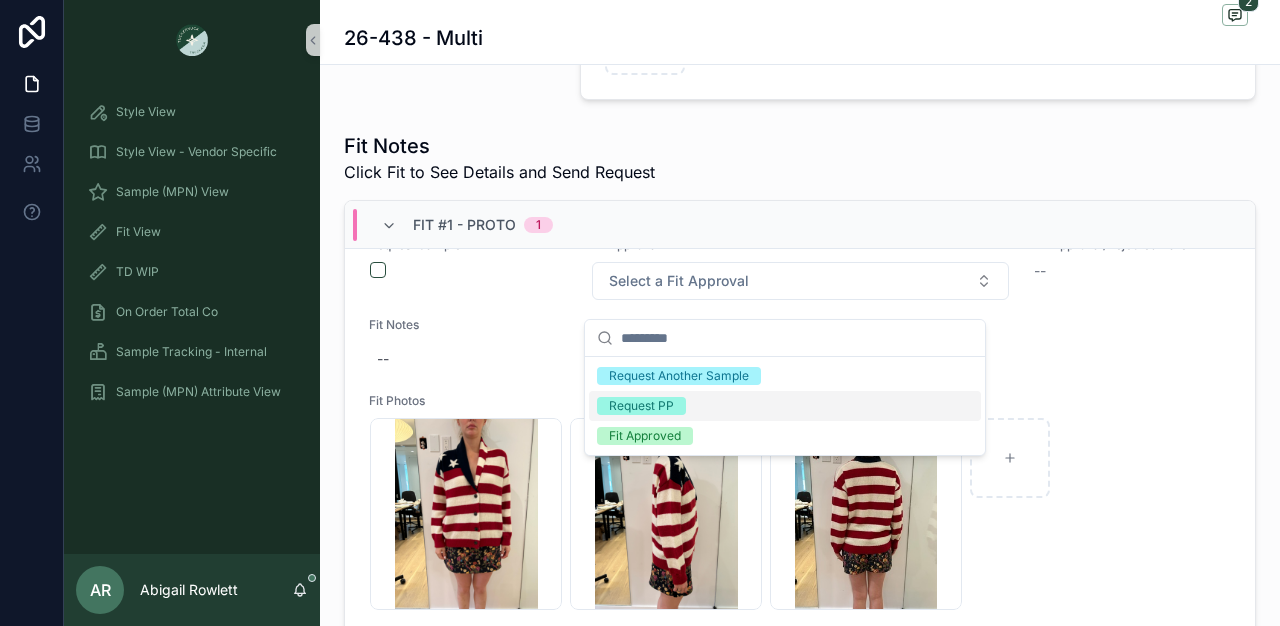 click on "Request PP" at bounding box center (641, 406) 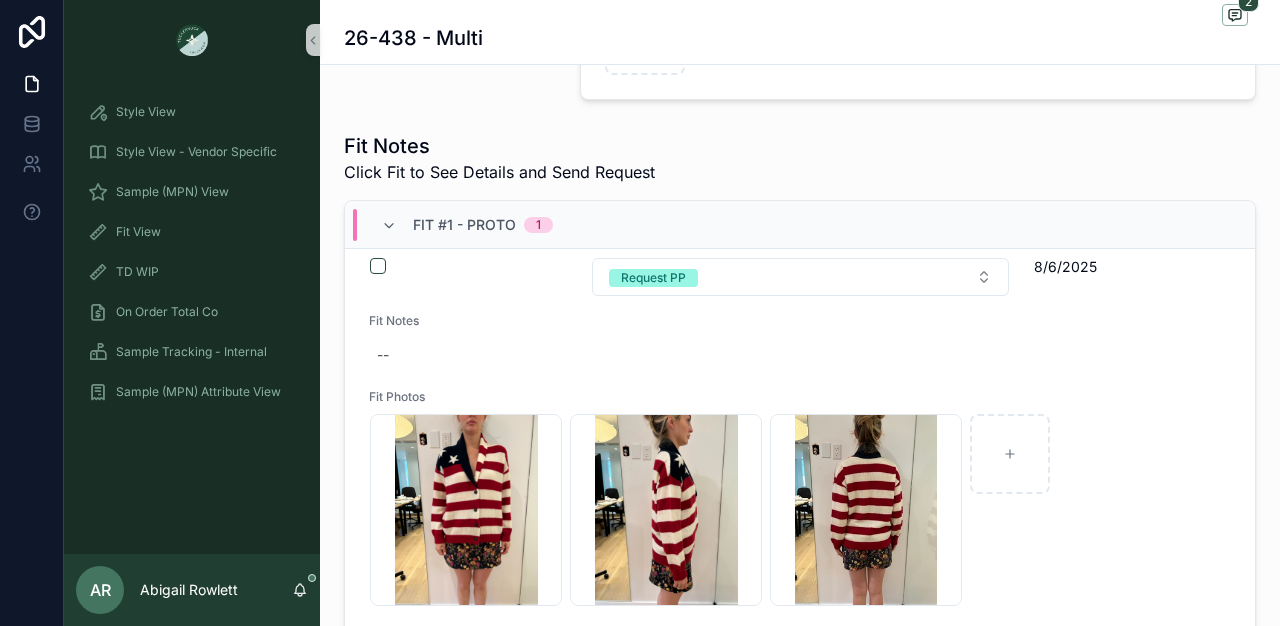 scroll, scrollTop: 50, scrollLeft: 0, axis: vertical 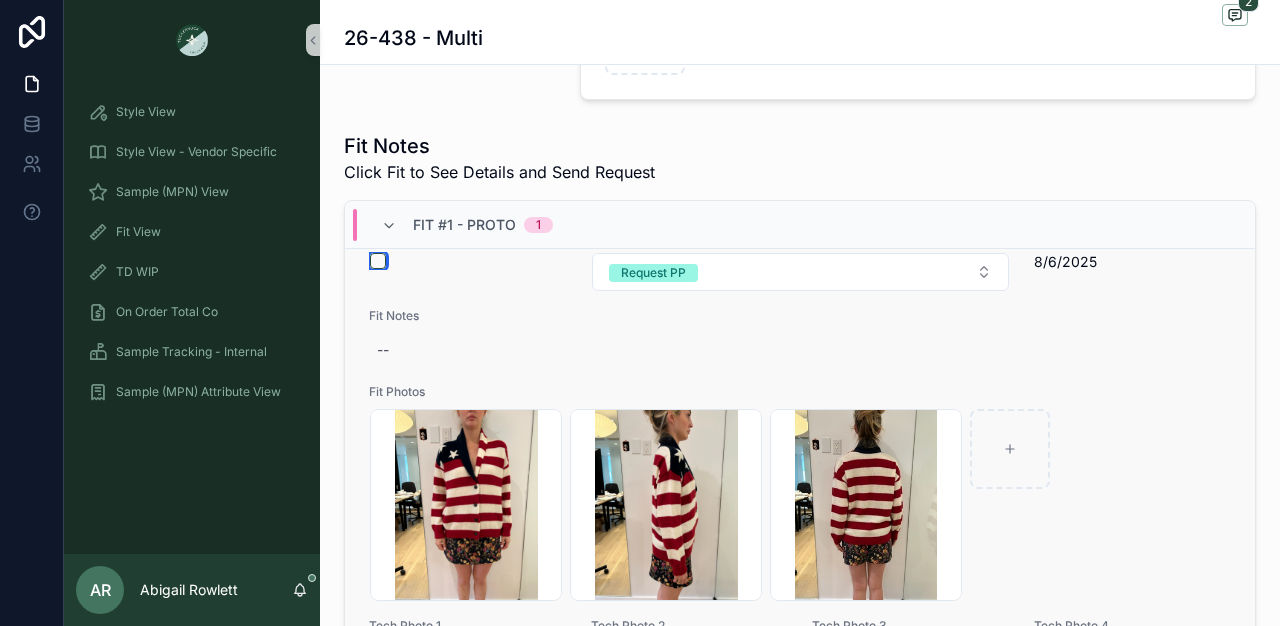 click at bounding box center [378, 261] 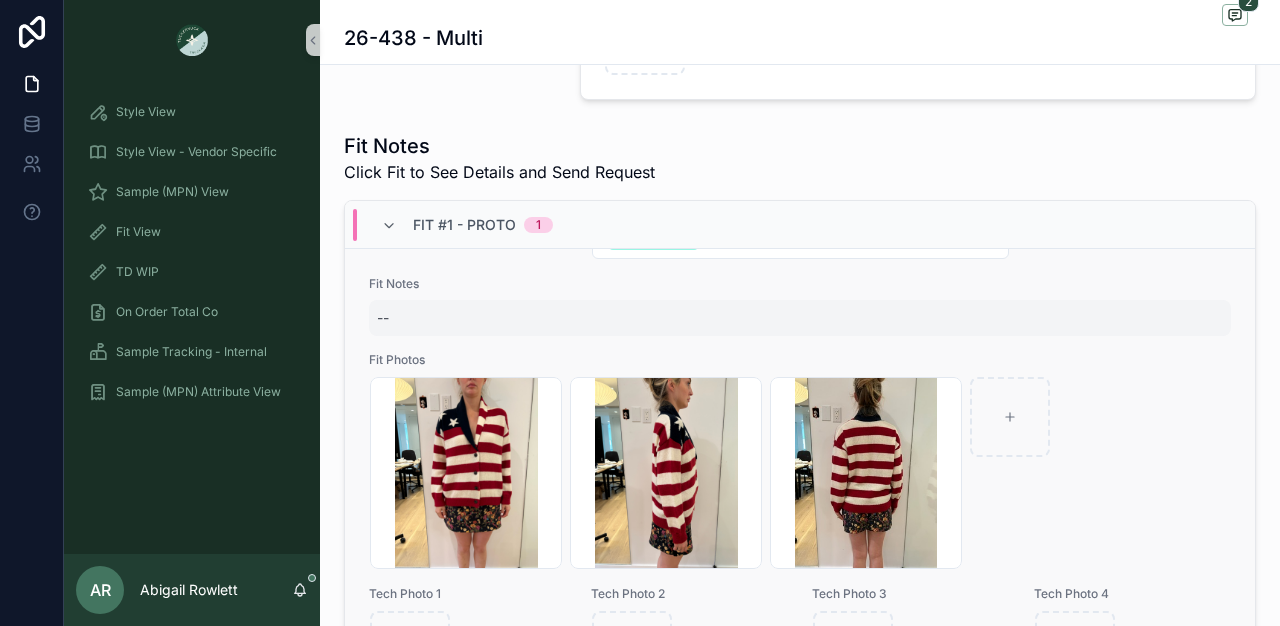 scroll, scrollTop: 191, scrollLeft: 0, axis: vertical 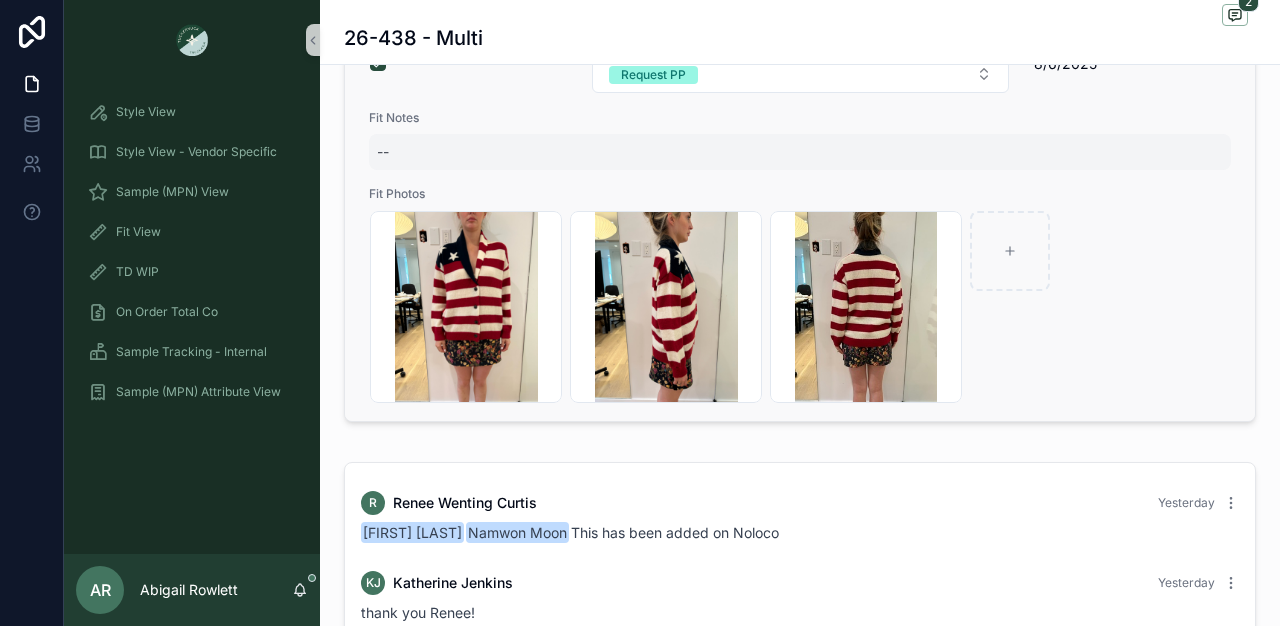 click on "--" at bounding box center [800, 152] 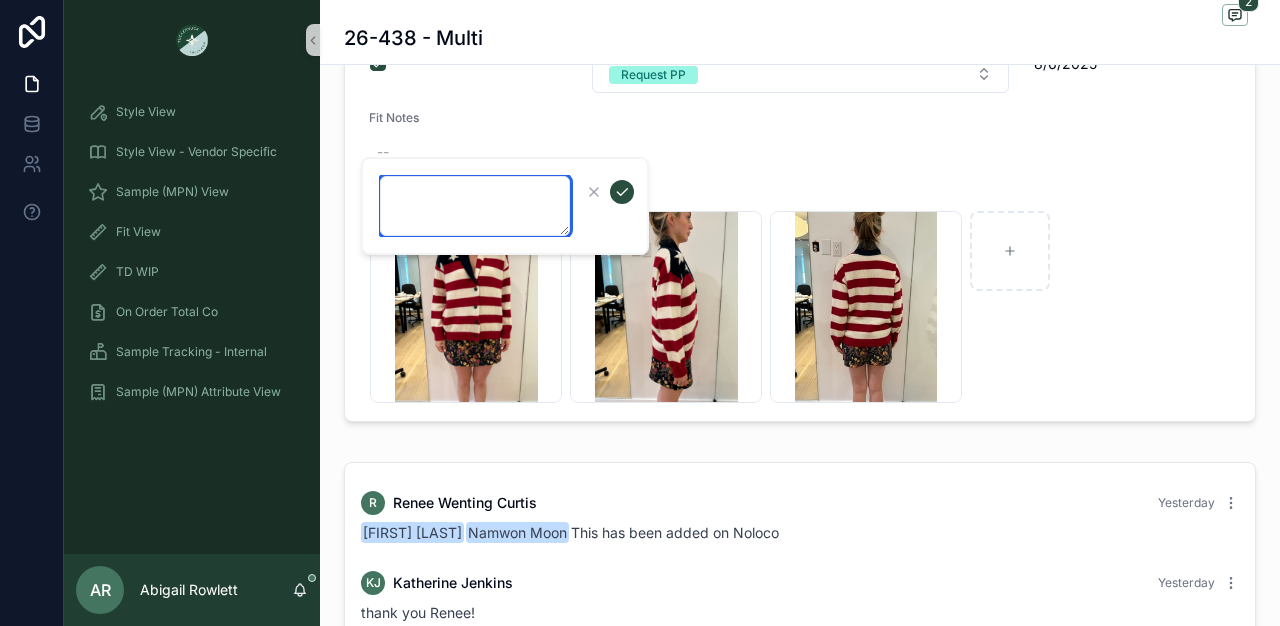 paste on "**********" 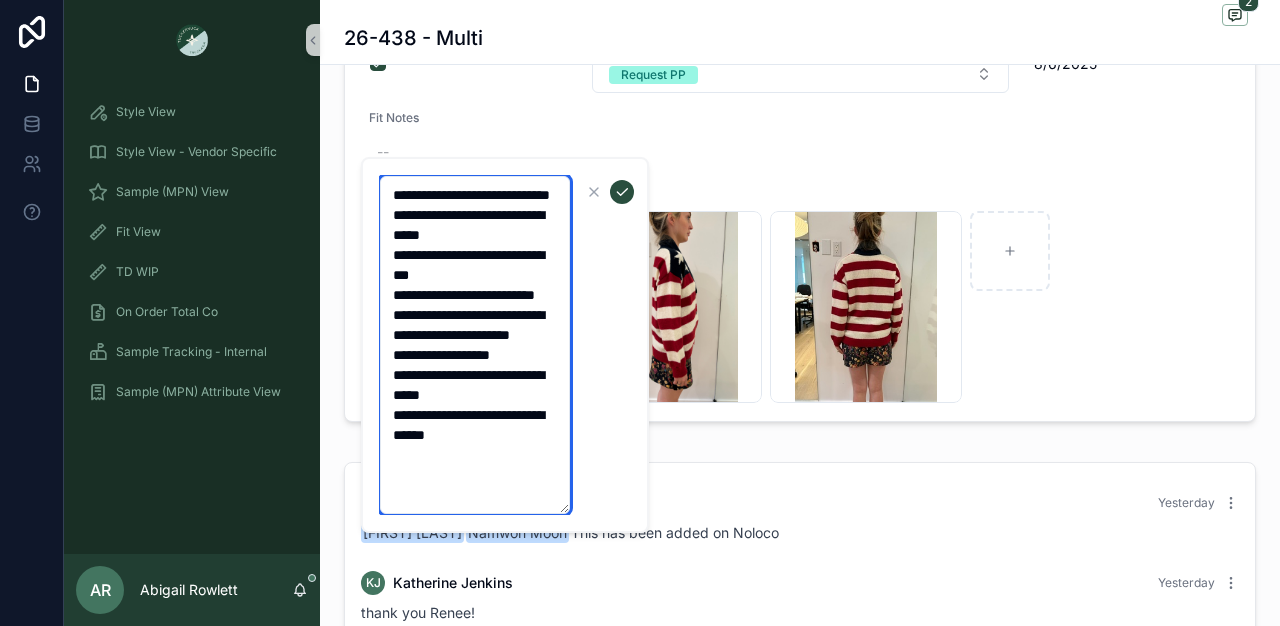 click on "**********" at bounding box center (475, 345) 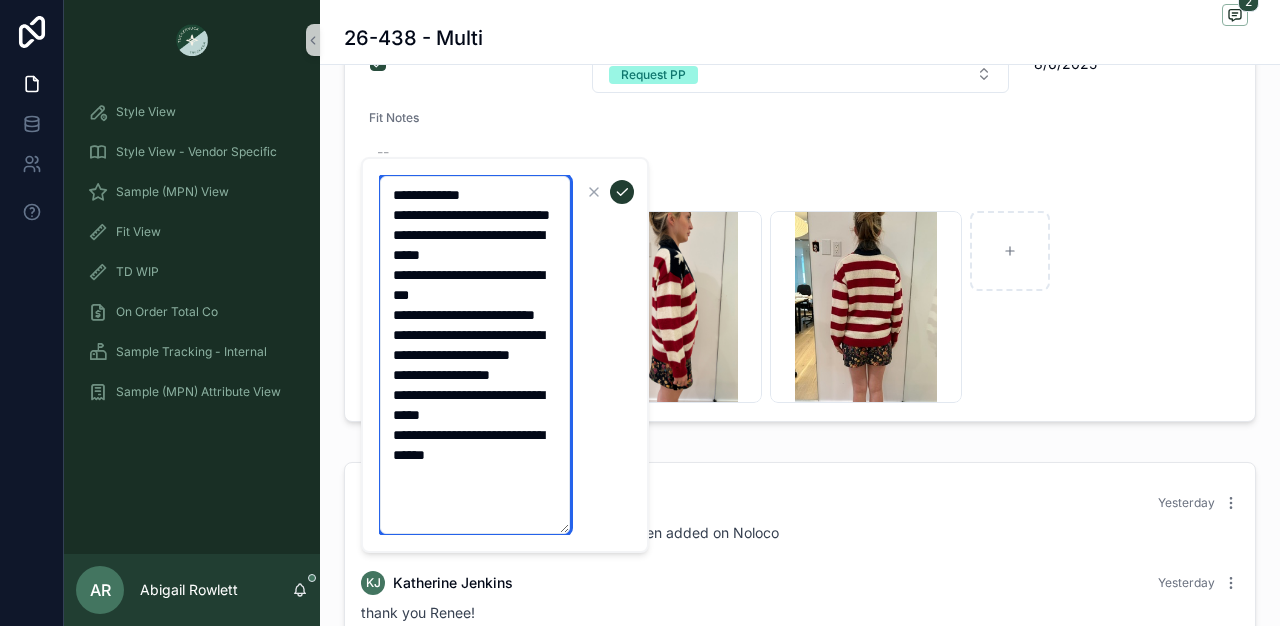 type on "**********" 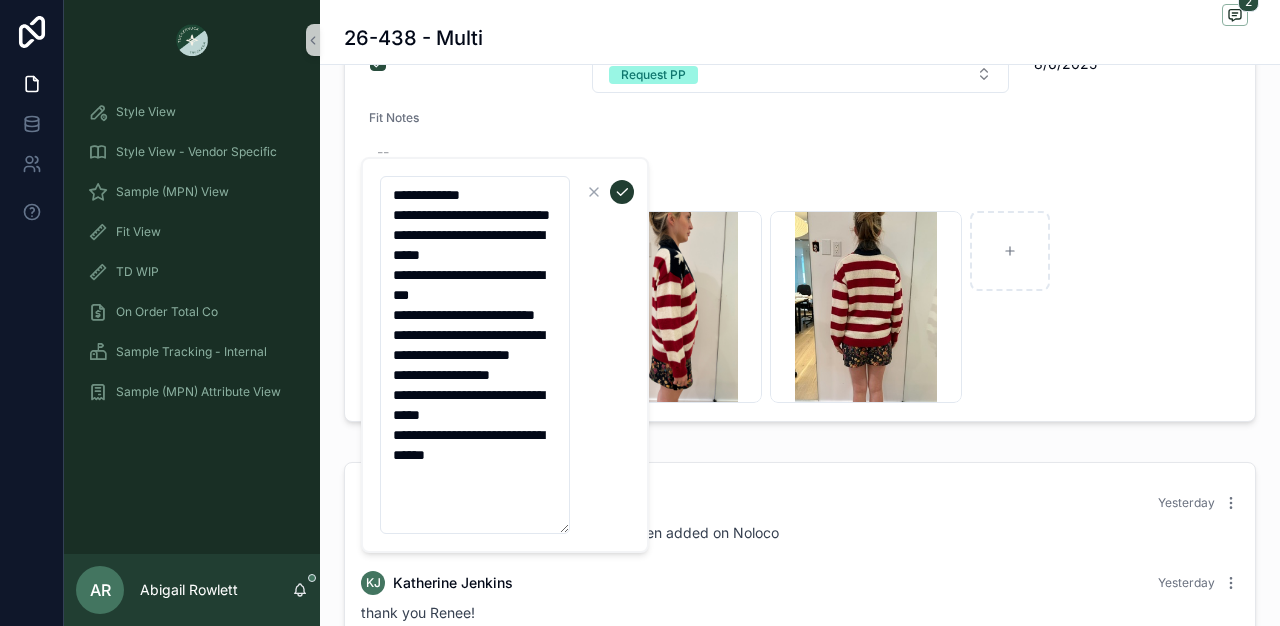 click 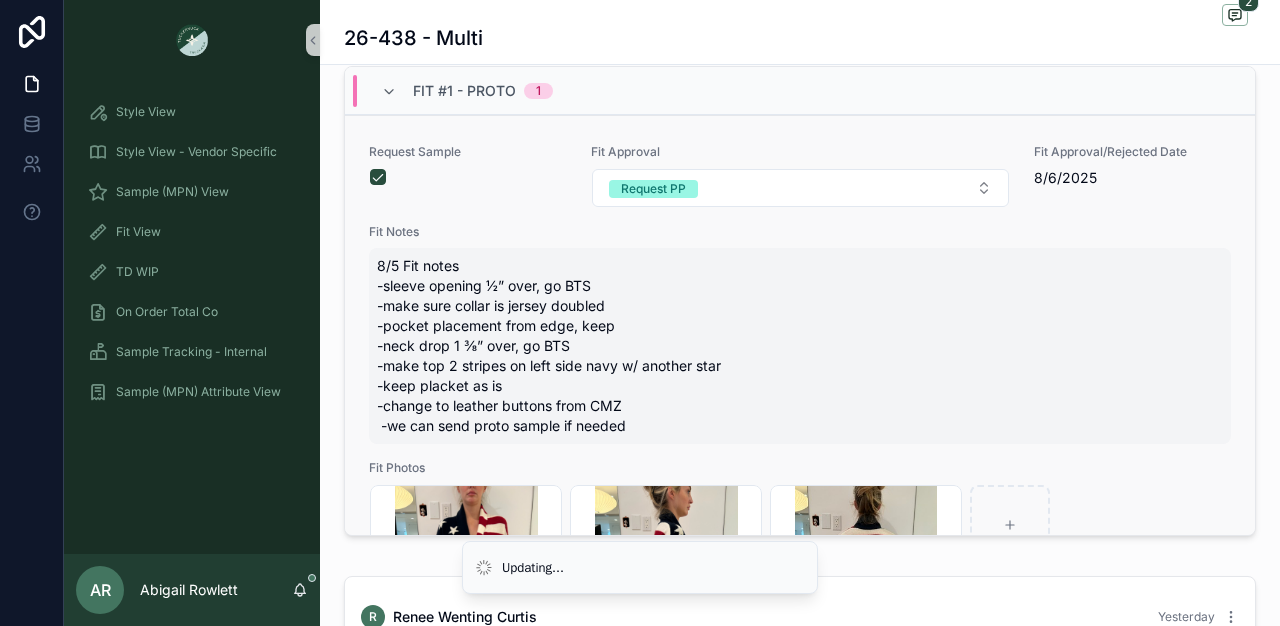 scroll, scrollTop: 738, scrollLeft: 0, axis: vertical 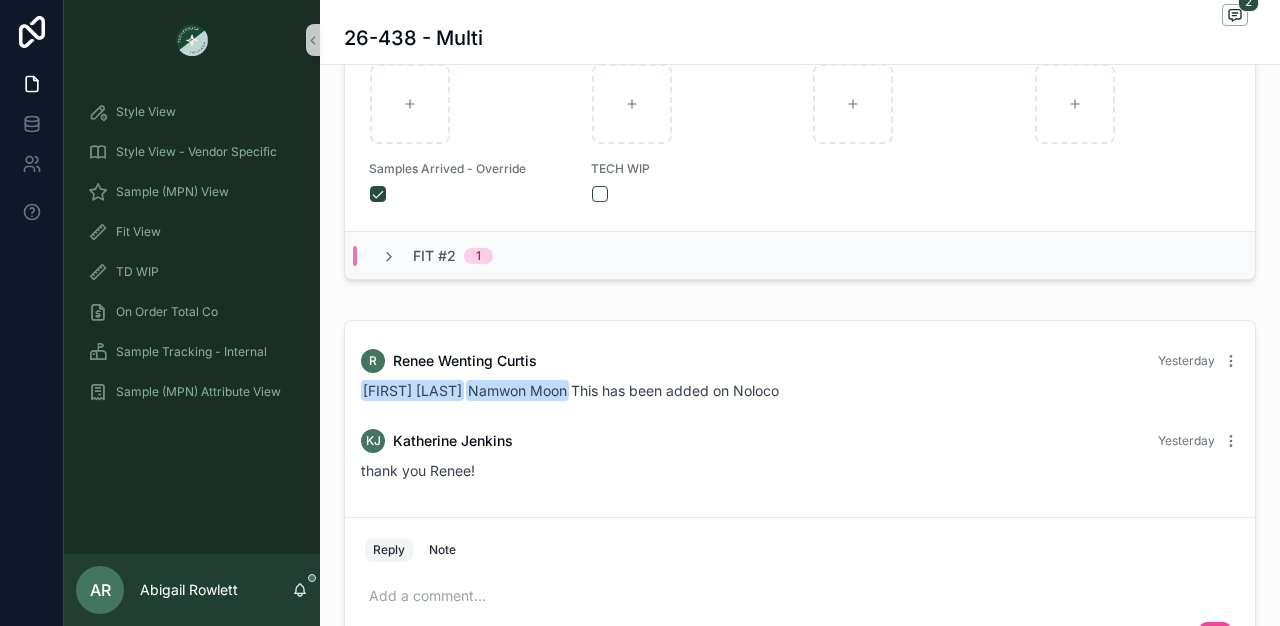 click on "Fit #2" at bounding box center [434, 256] 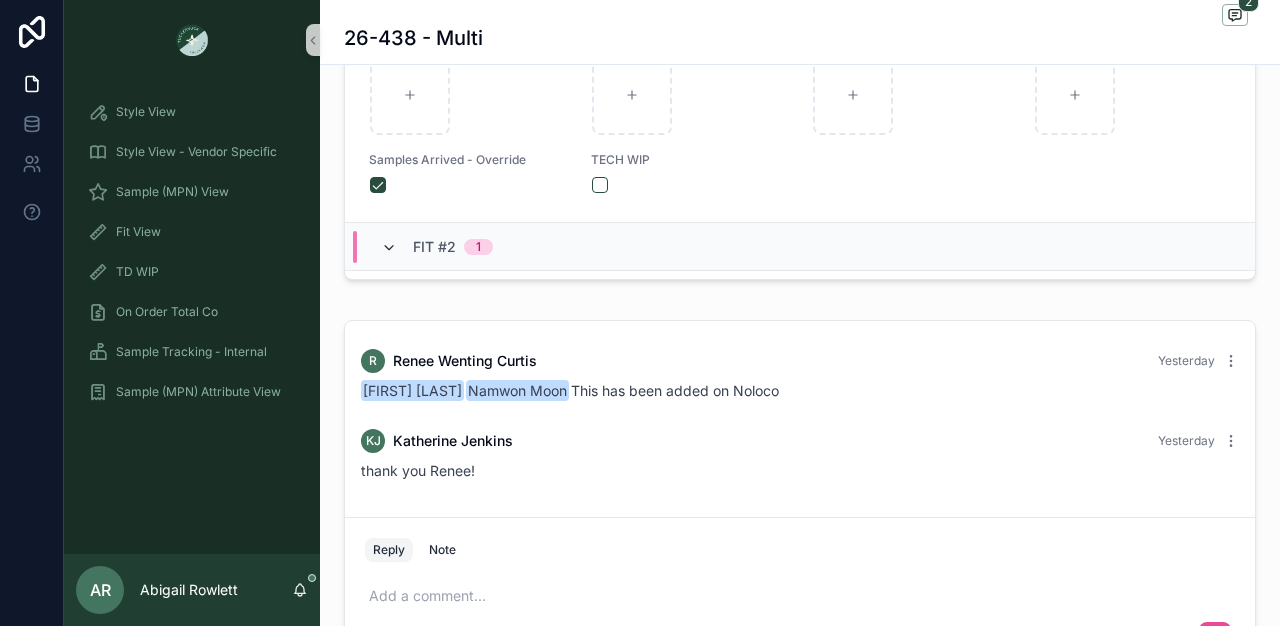 click at bounding box center [389, 248] 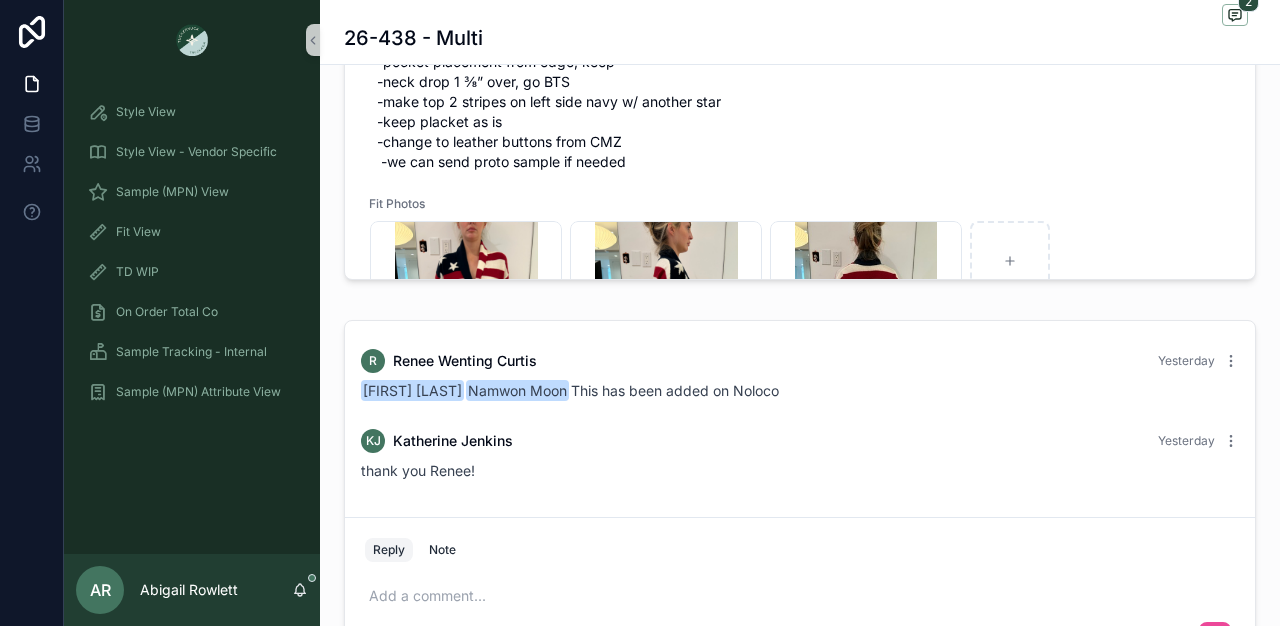 scroll, scrollTop: 0, scrollLeft: 0, axis: both 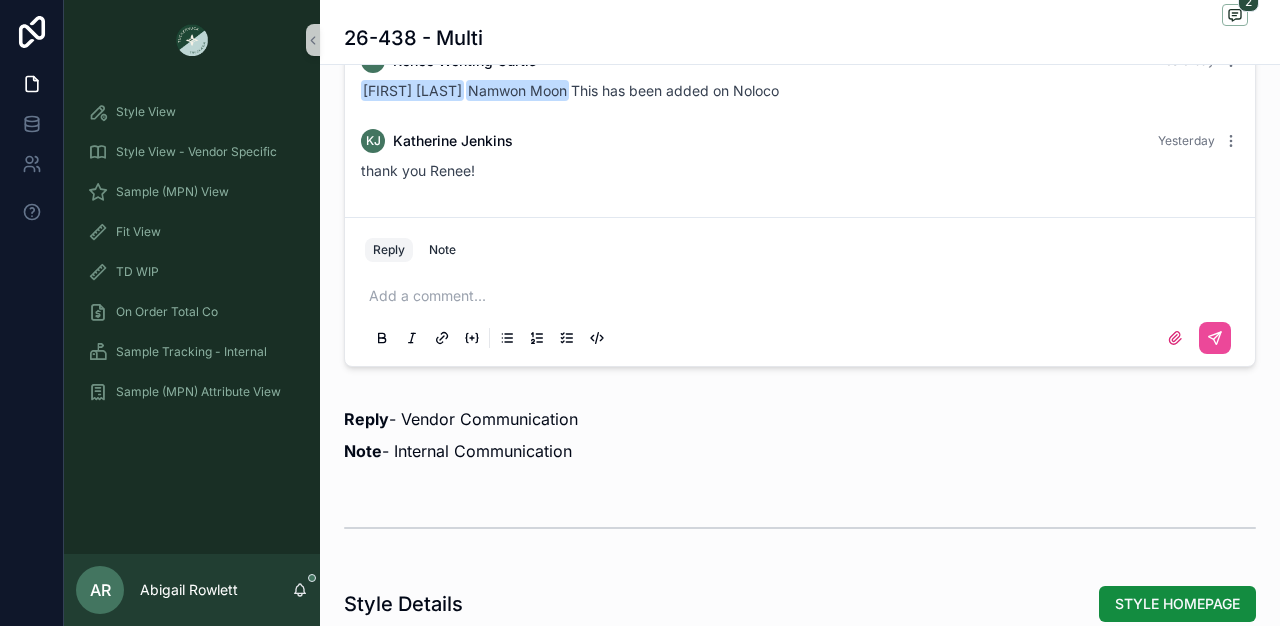 click at bounding box center (804, 296) 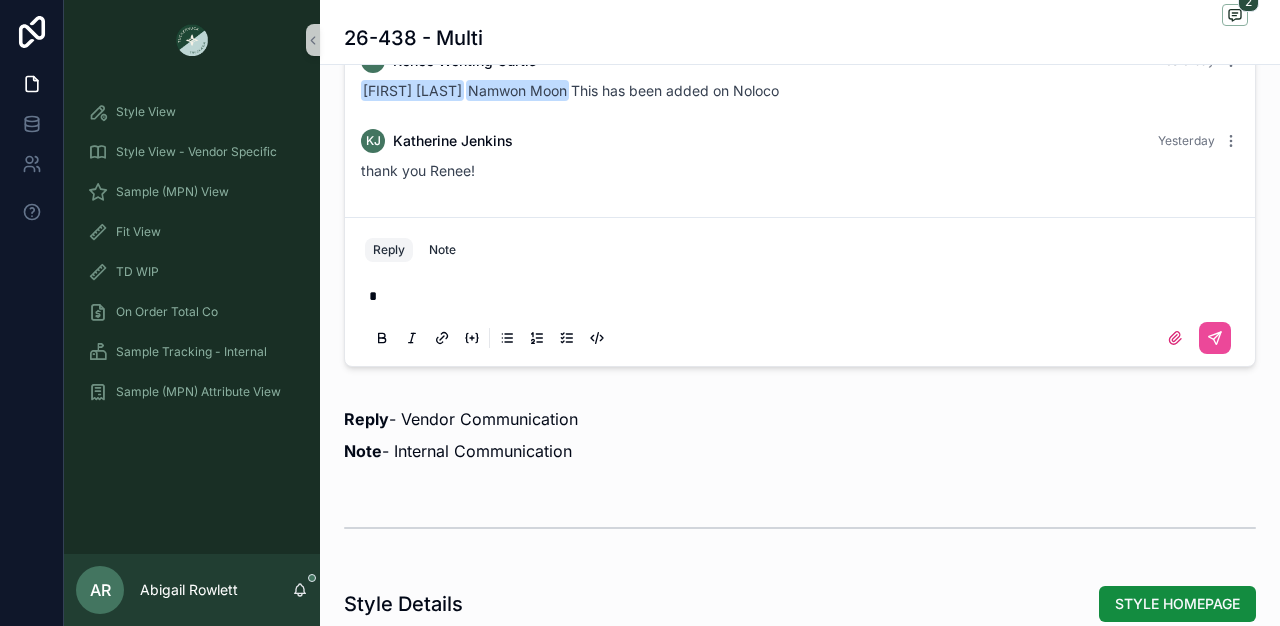 type 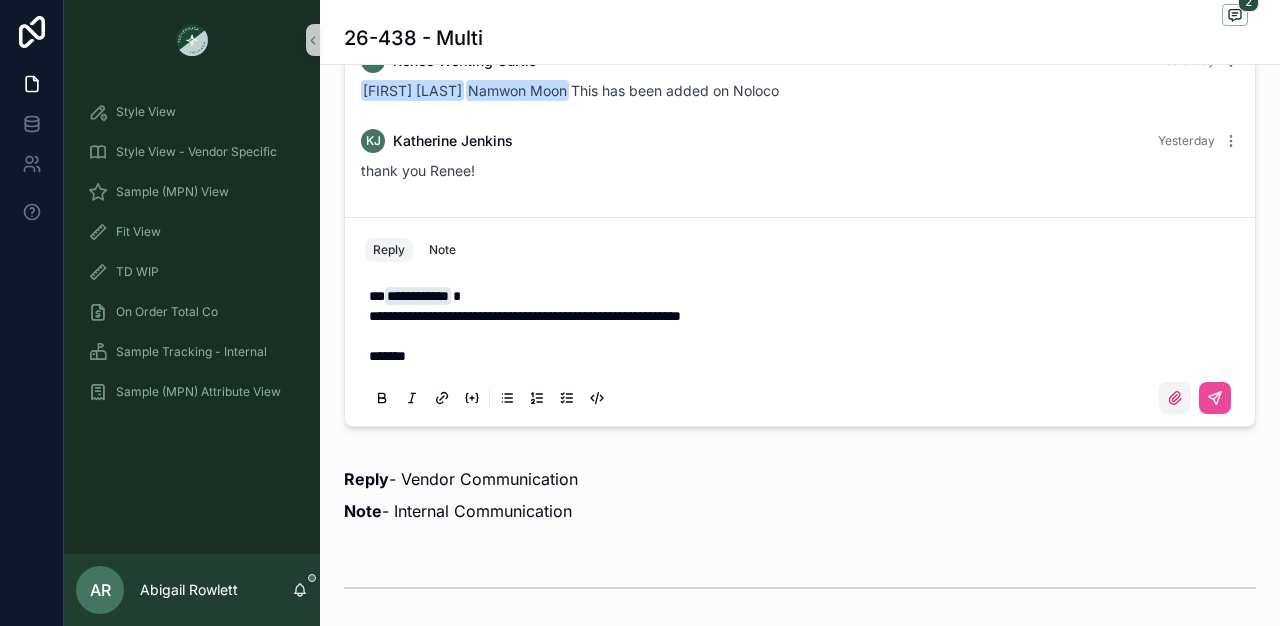 click 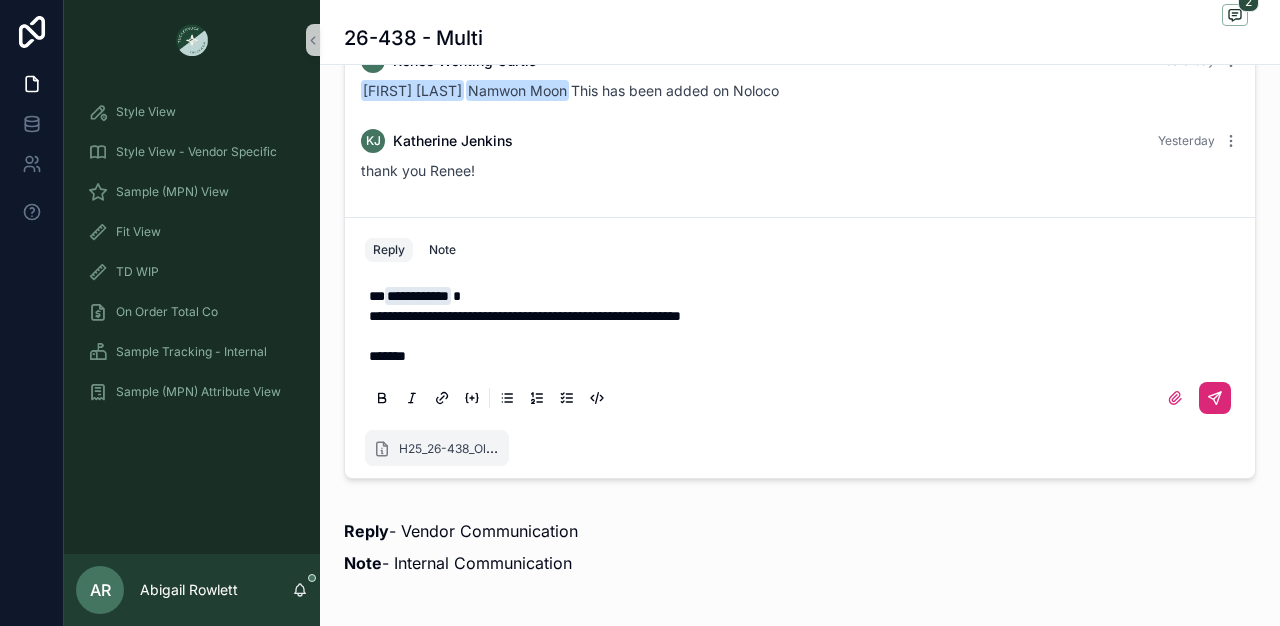 click at bounding box center [1215, 398] 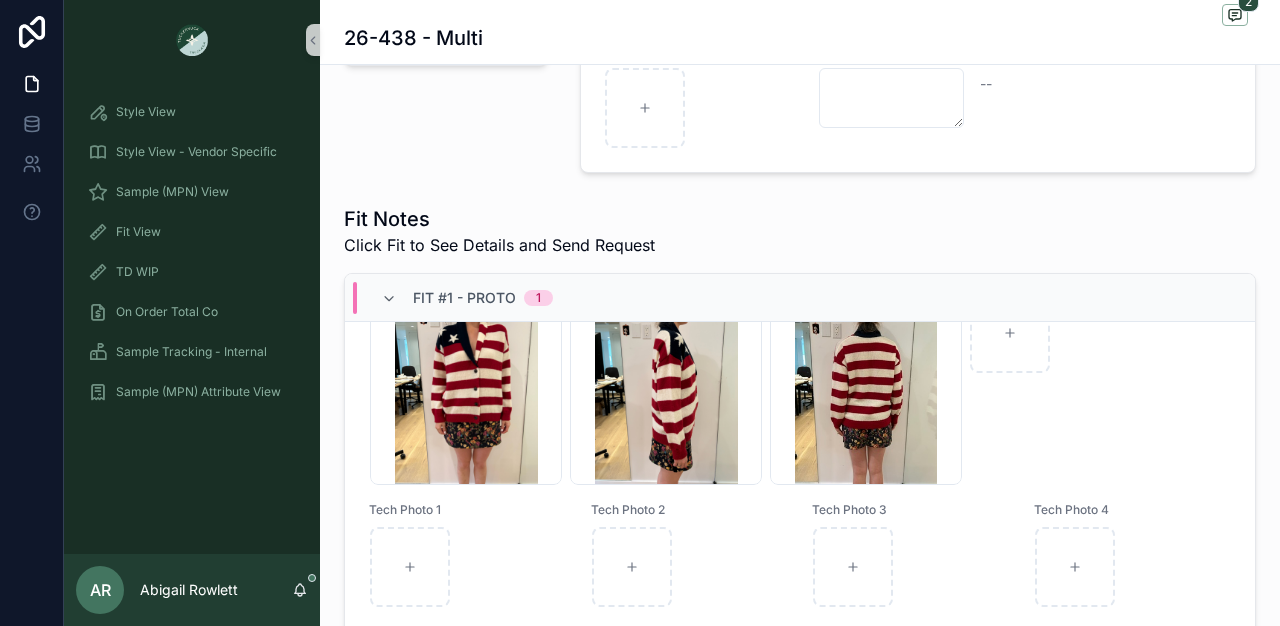 scroll, scrollTop: 492, scrollLeft: 0, axis: vertical 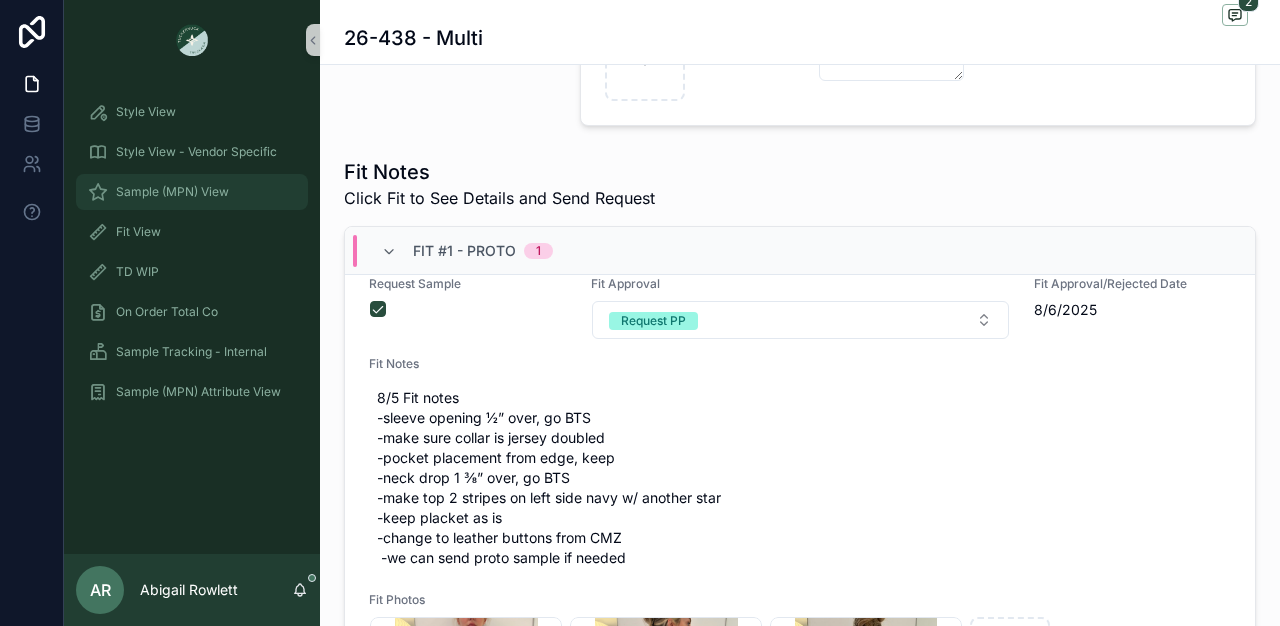 click on "Sample (MPN) View" at bounding box center [172, 192] 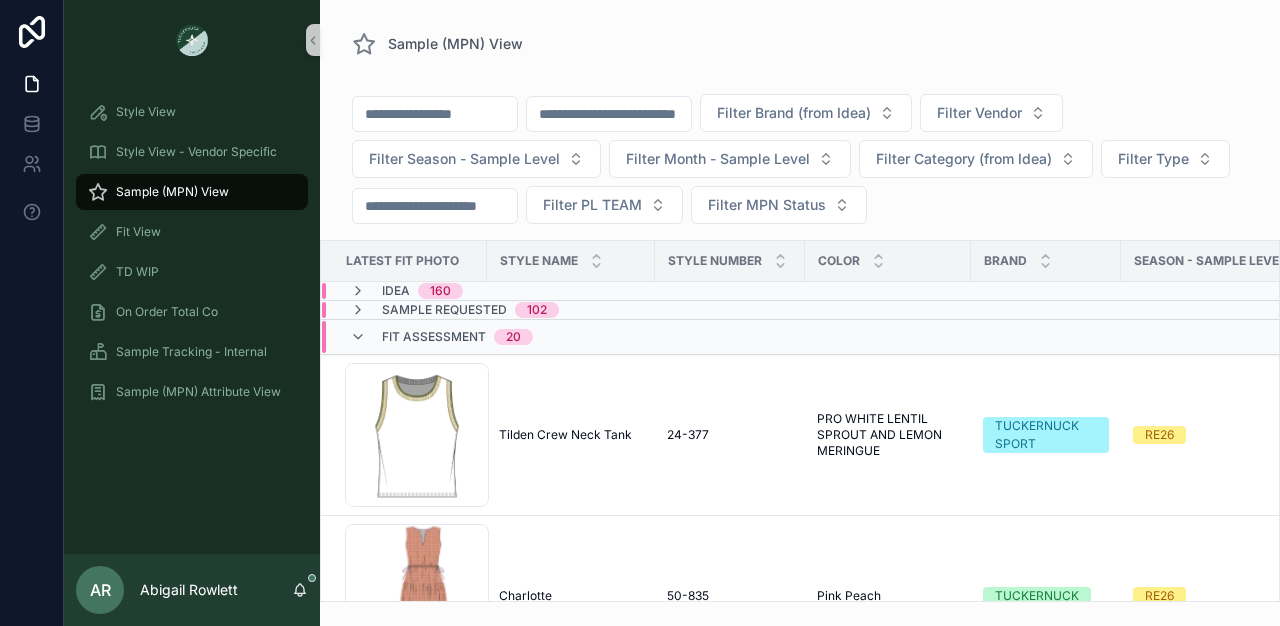 scroll, scrollTop: 0, scrollLeft: 0, axis: both 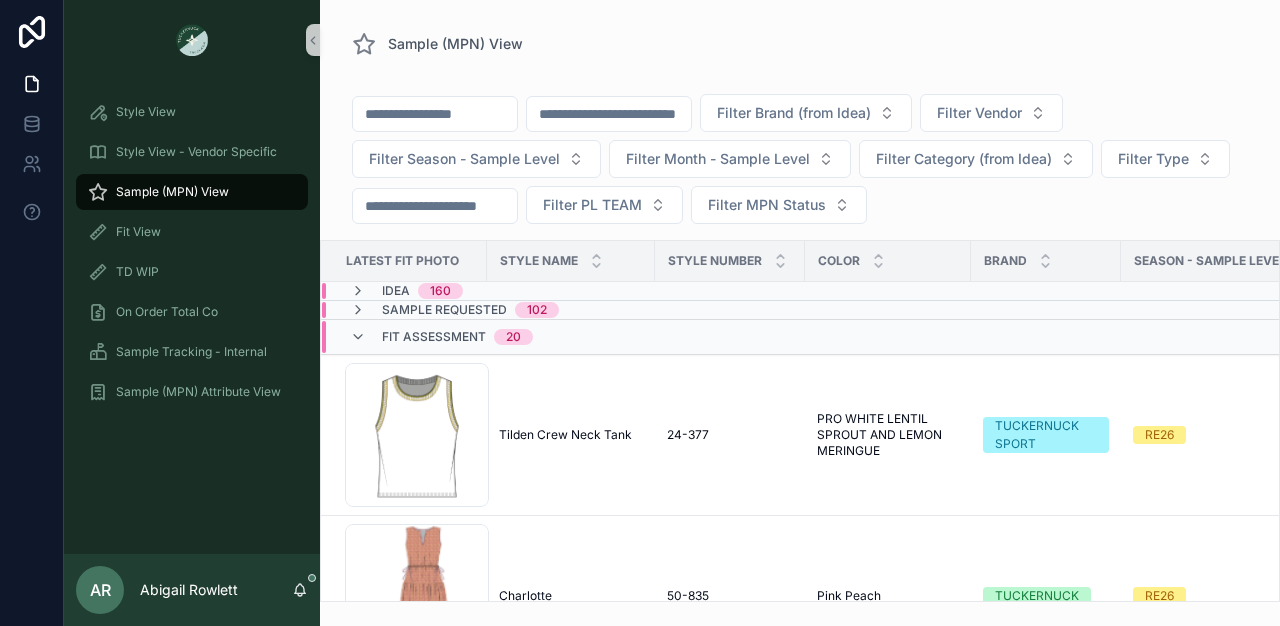 click at bounding box center (609, 114) 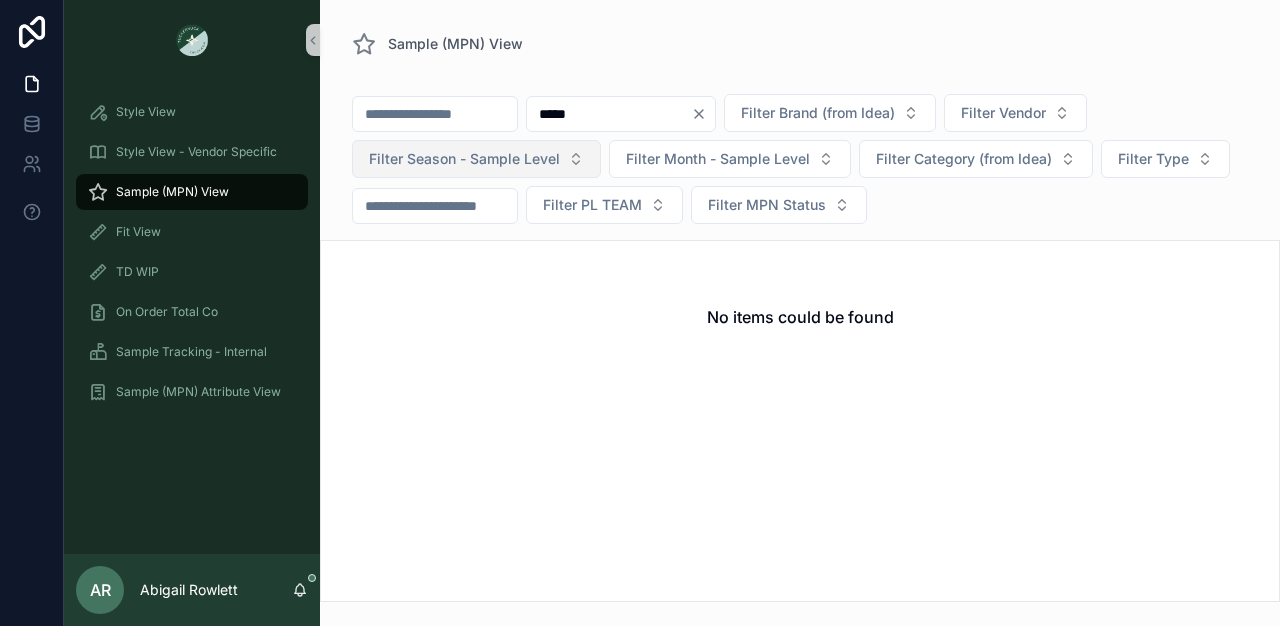 type on "******" 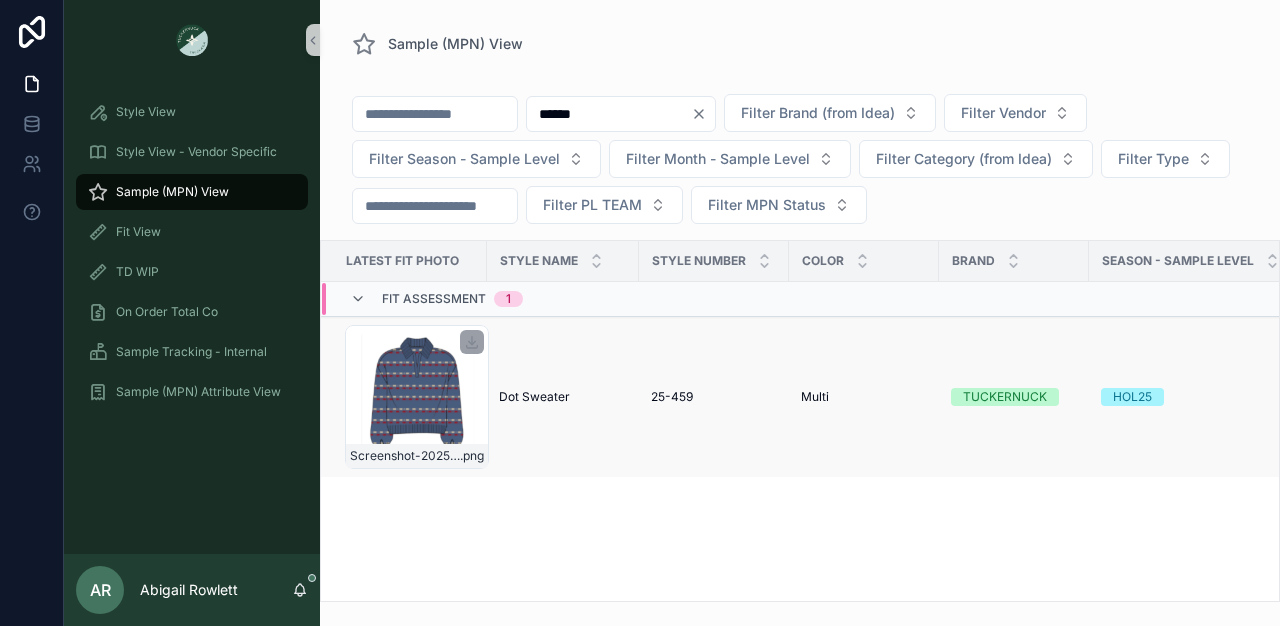 click on "Screenshot-2025-08-05-at-2.29.04-PM .png" at bounding box center (417, 397) 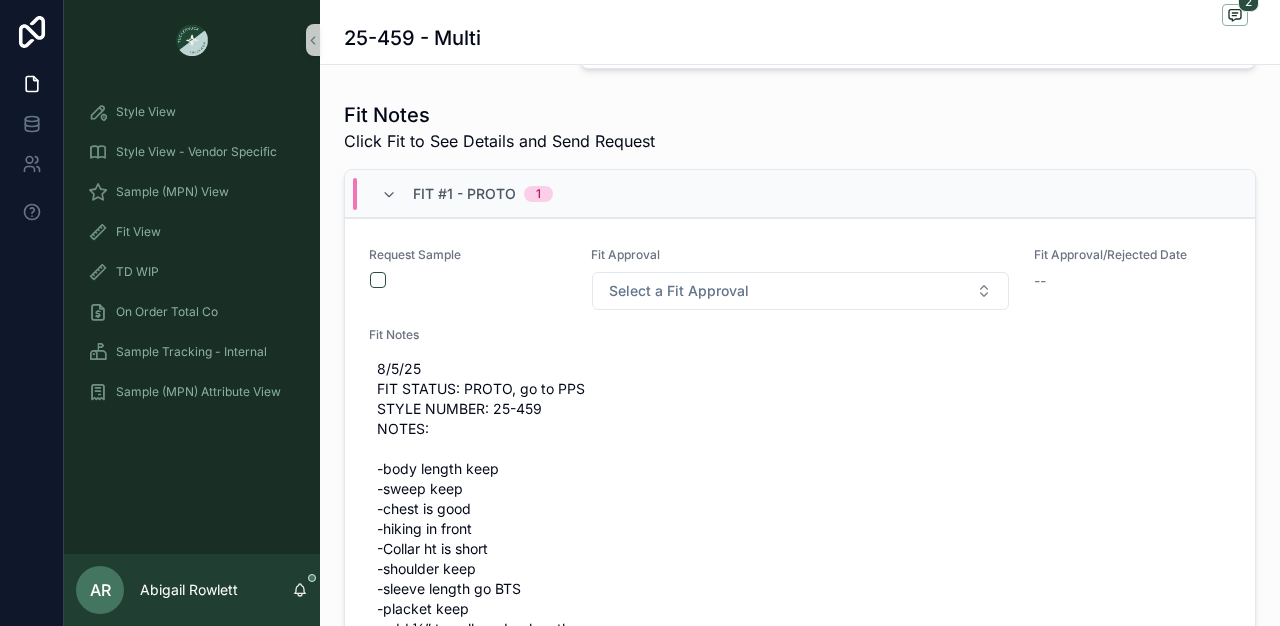 scroll, scrollTop: 652, scrollLeft: 0, axis: vertical 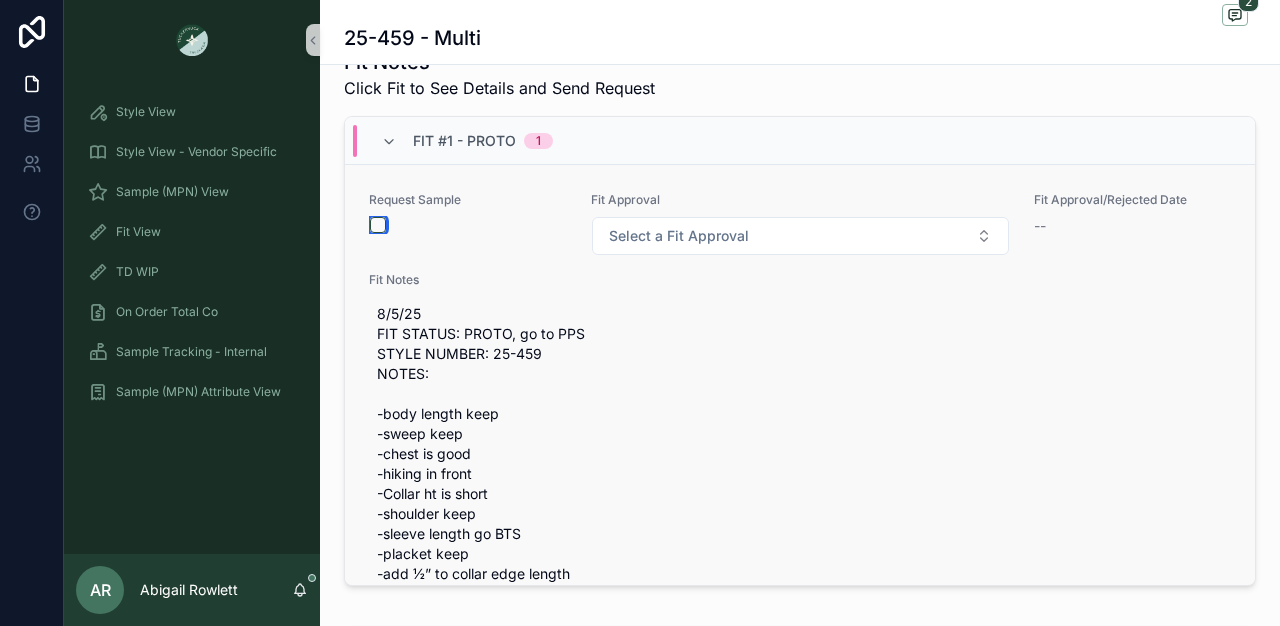 click at bounding box center [378, 225] 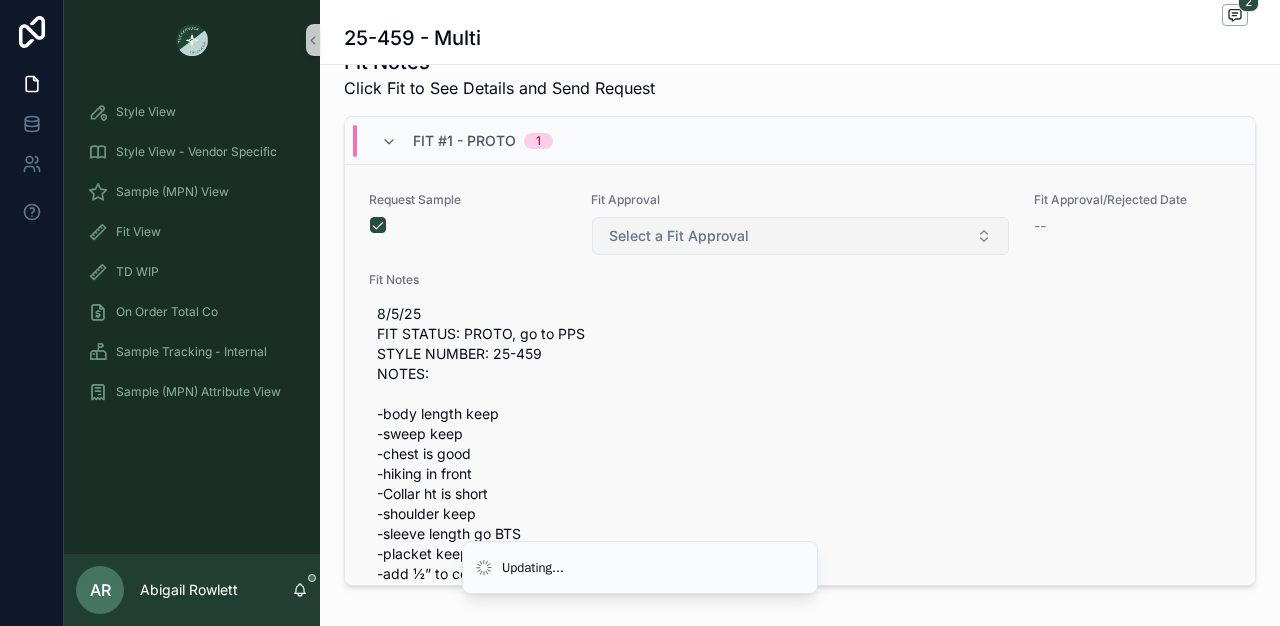 click on "Select a Fit Approval" at bounding box center [679, 236] 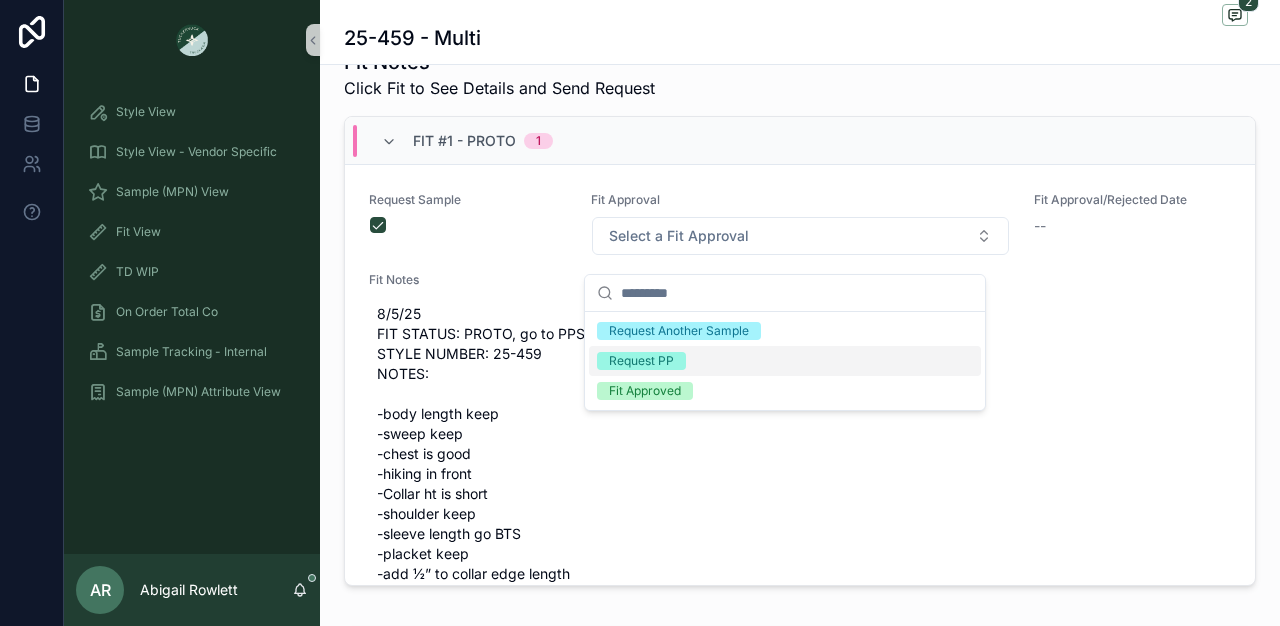 click on "Request PP" at bounding box center (641, 361) 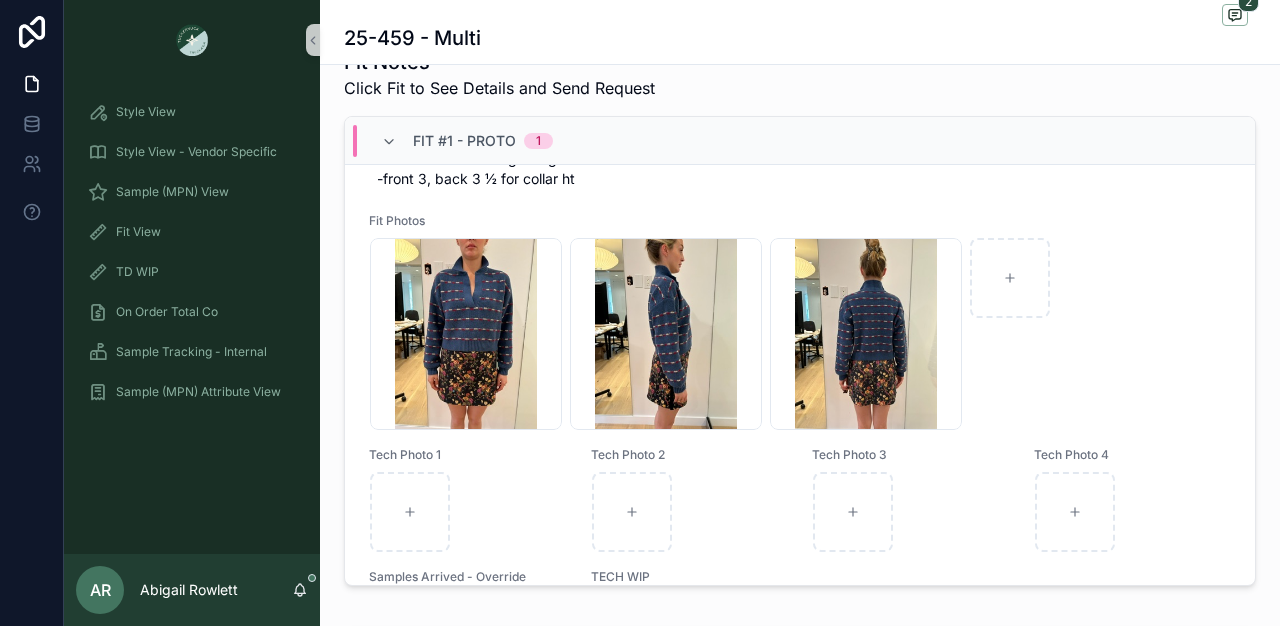 scroll, scrollTop: 471, scrollLeft: 0, axis: vertical 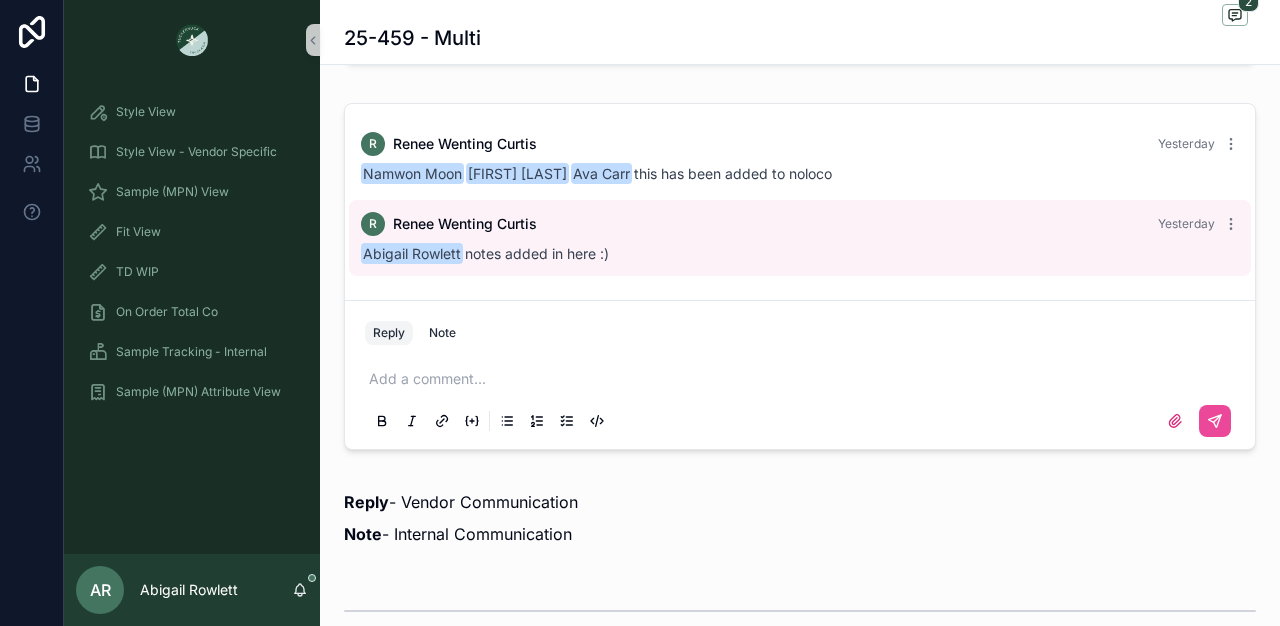 click on "Add a comment..." at bounding box center [800, 399] 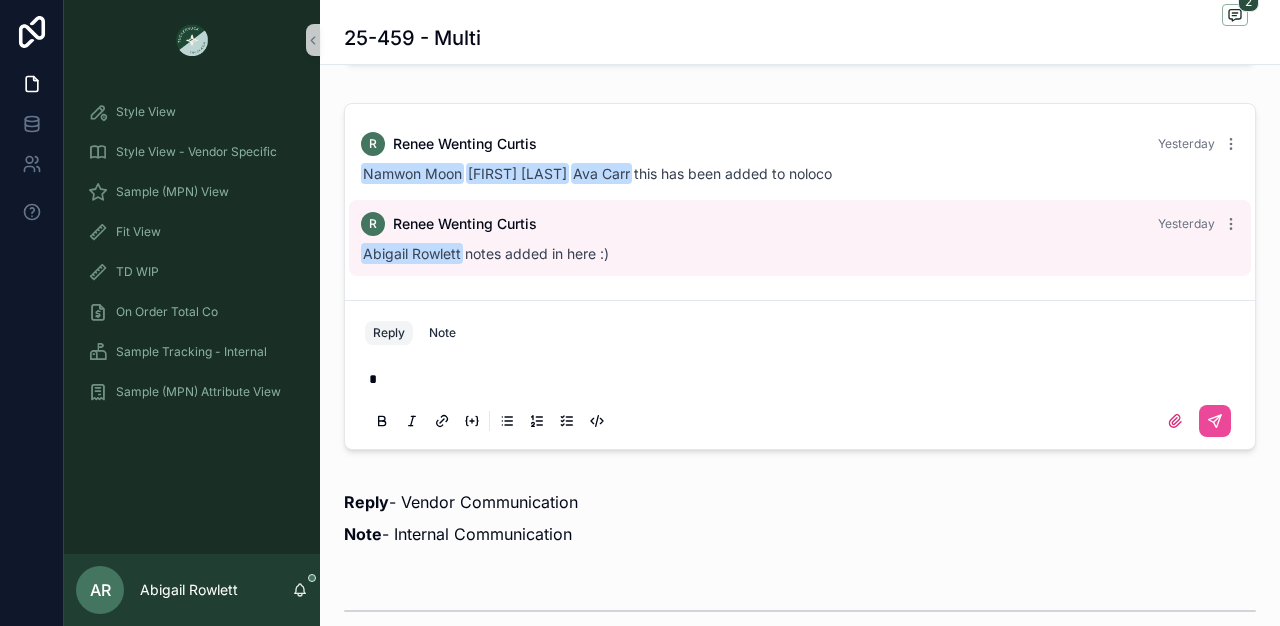 type 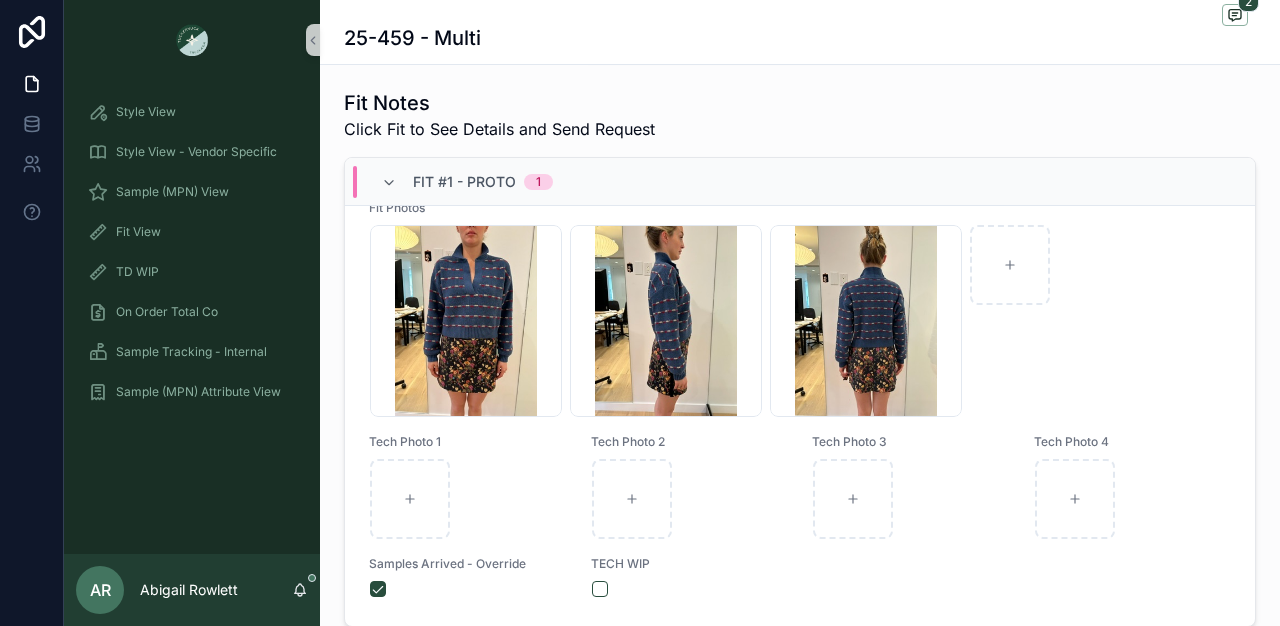 scroll, scrollTop: 616, scrollLeft: 0, axis: vertical 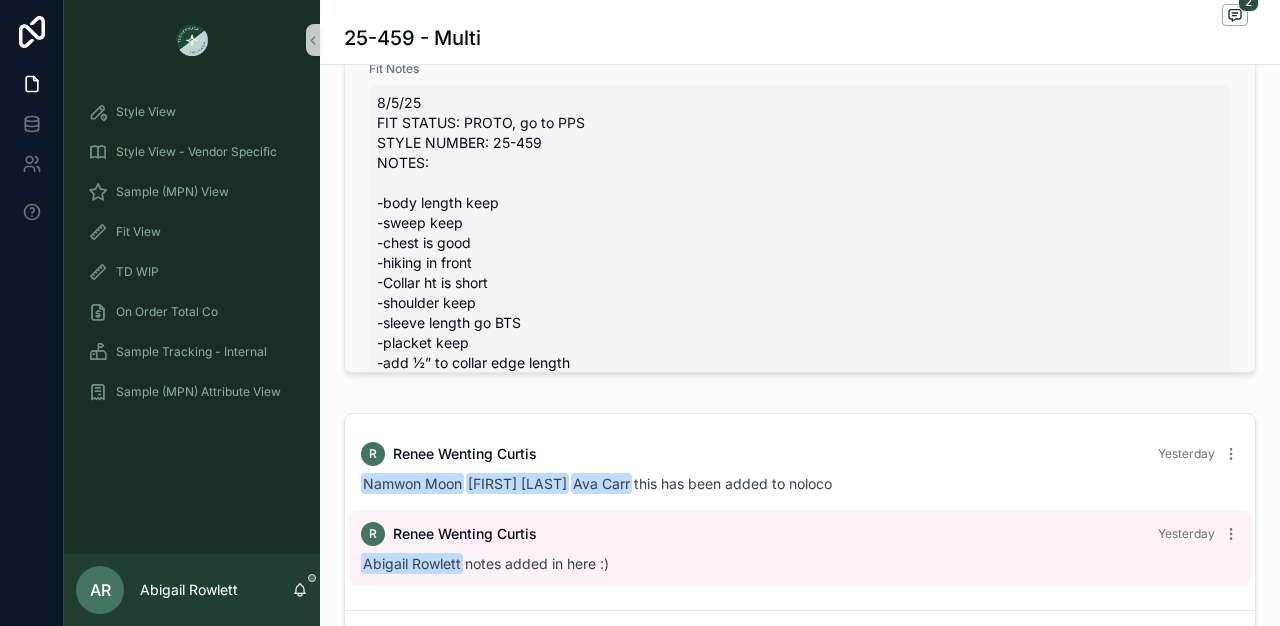 click on "8/5/25
FIT STATUS: PROTO, go to PPS
STYLE NUMBER: 25-459
NOTES:
-body length keep
-sweep keep
-chest is good
-hiking in front
-Collar ht is short
-shoulder keep
-sleeve length go BTS
-placket keep
-add ½” to collar edge length
-front 3, back 3 ½ for collar ht" at bounding box center (800, 243) 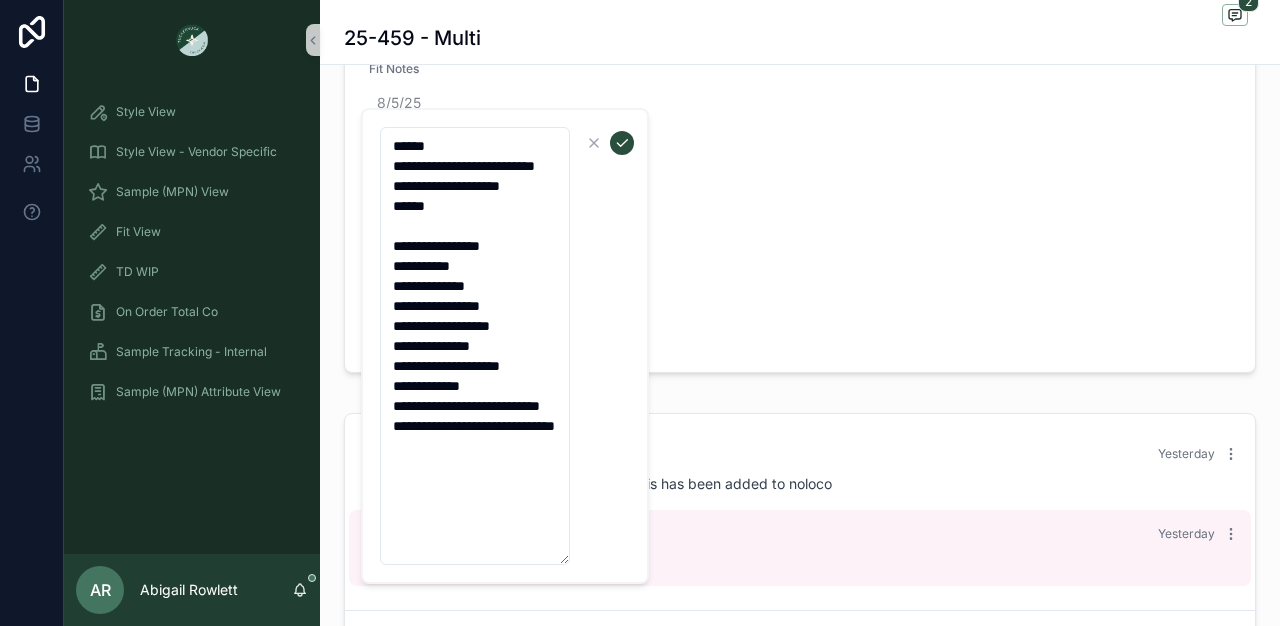 drag, startPoint x: 389, startPoint y: 288, endPoint x: 522, endPoint y: 511, distance: 259.64975 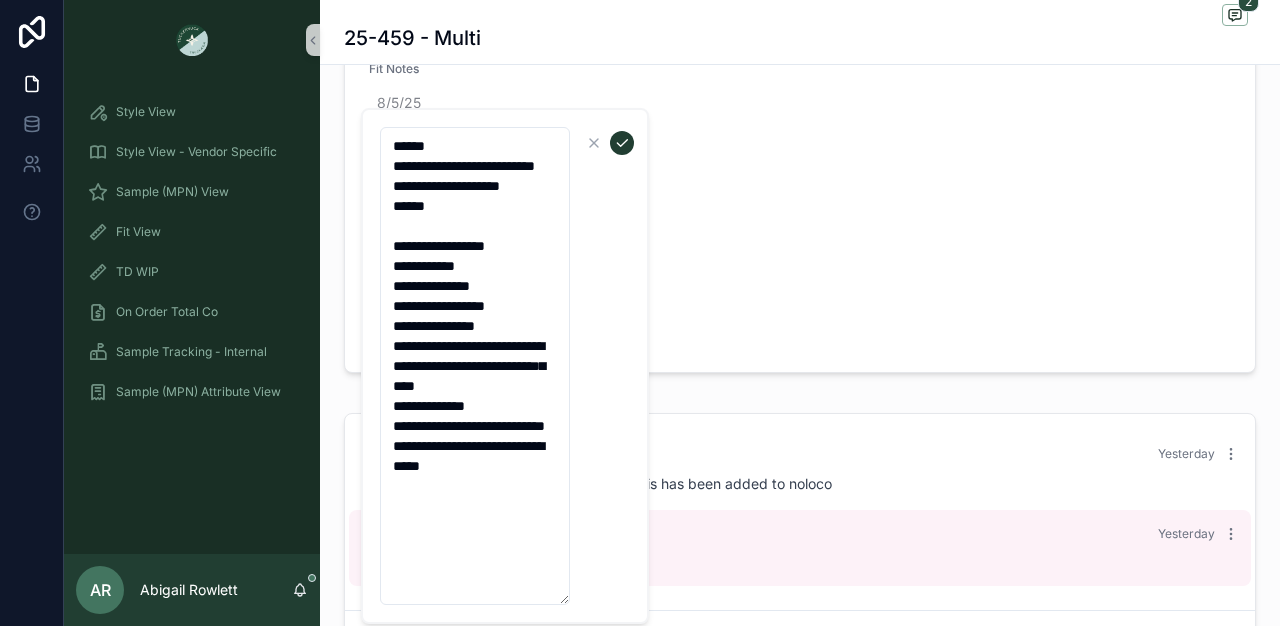 type on "**********" 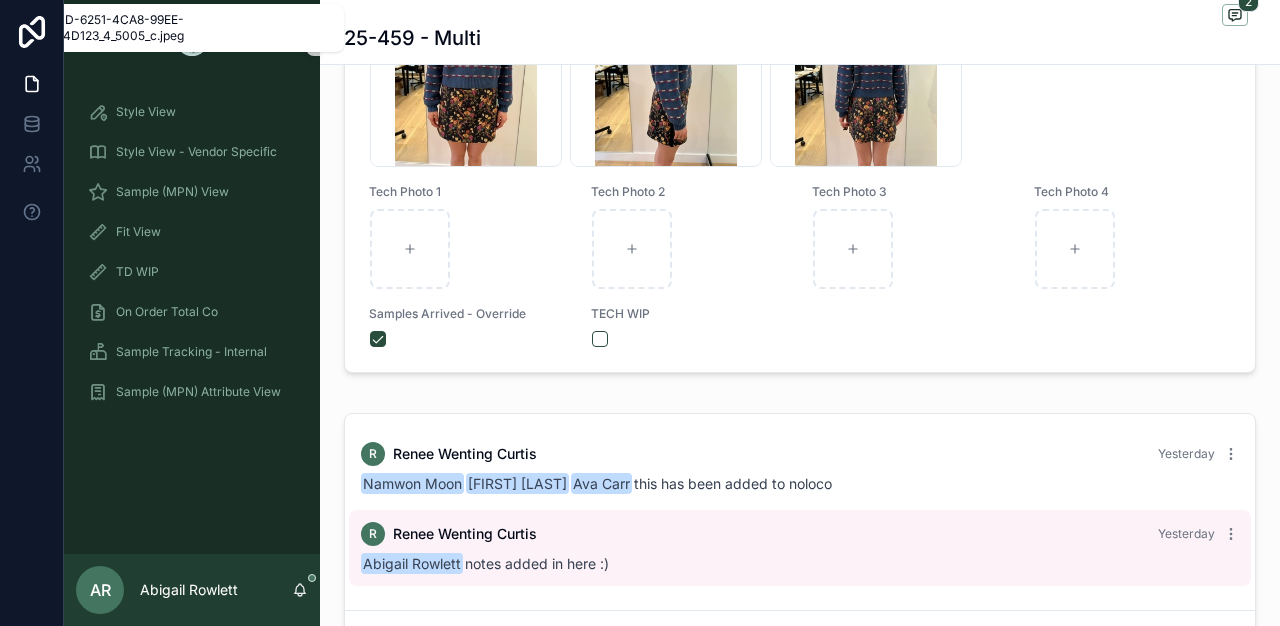 scroll, scrollTop: 519, scrollLeft: 0, axis: vertical 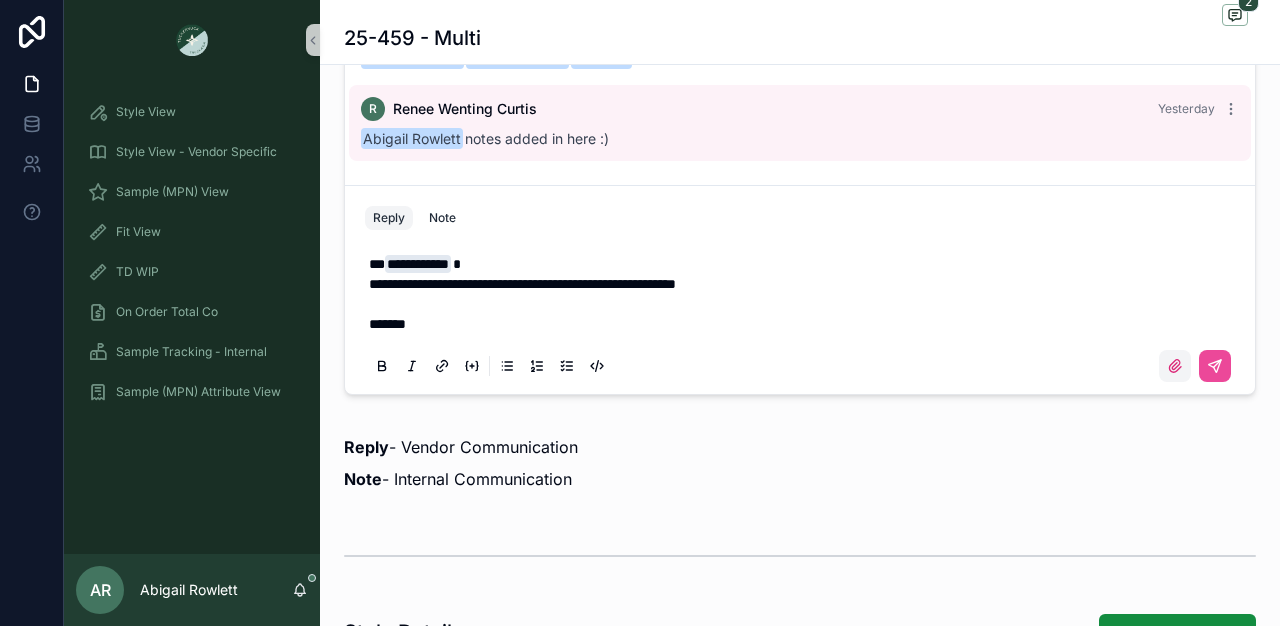 click 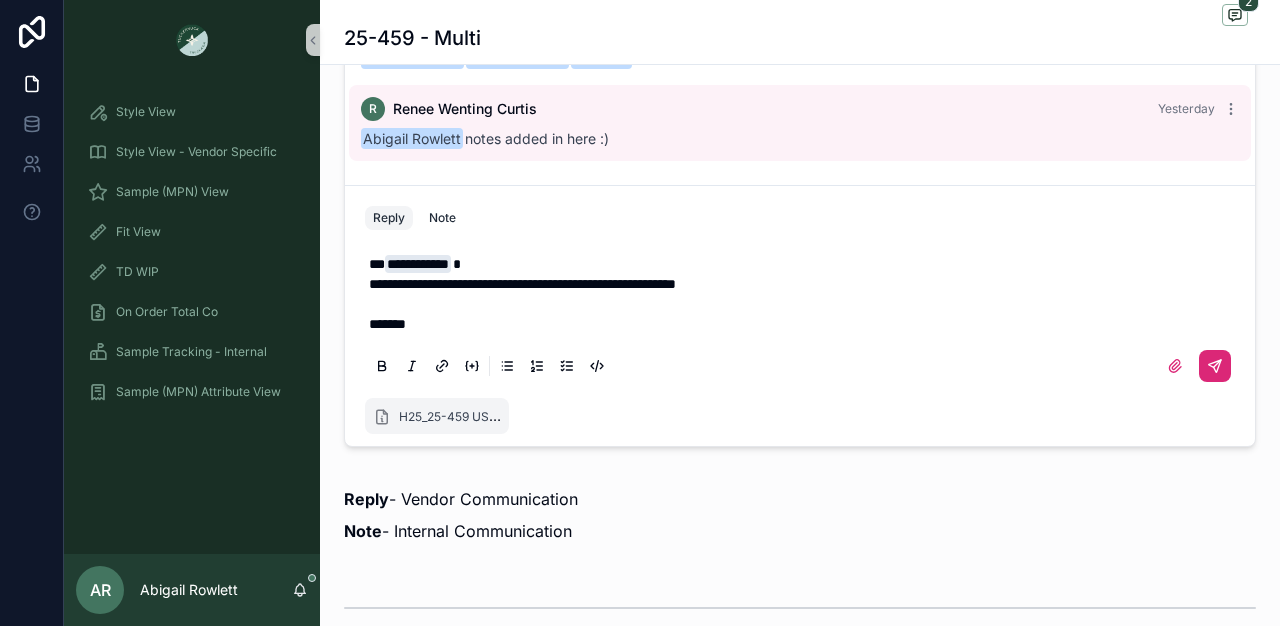 click 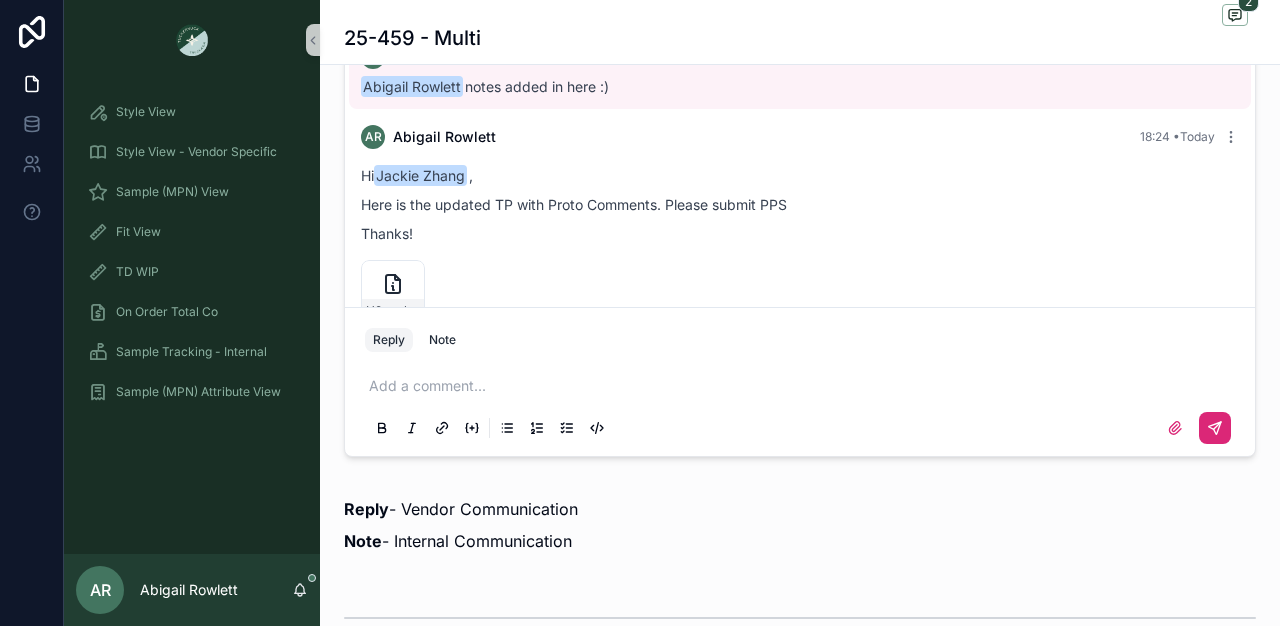 scroll, scrollTop: 104, scrollLeft: 0, axis: vertical 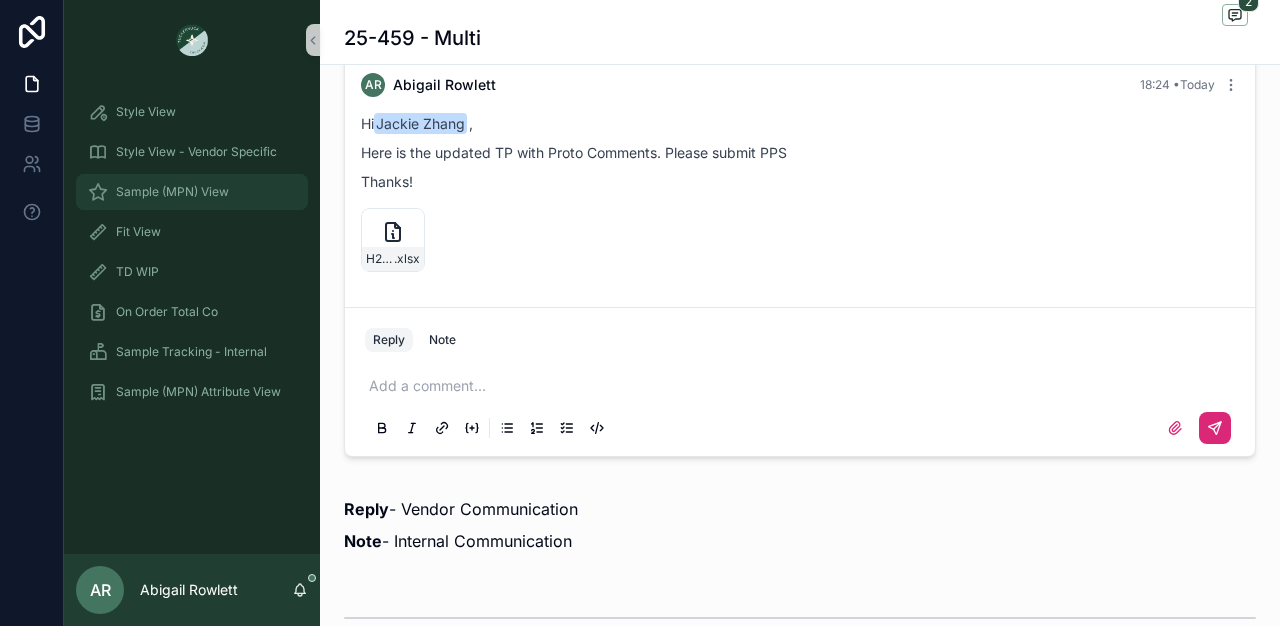 click on "Sample (MPN) View" at bounding box center [192, 192] 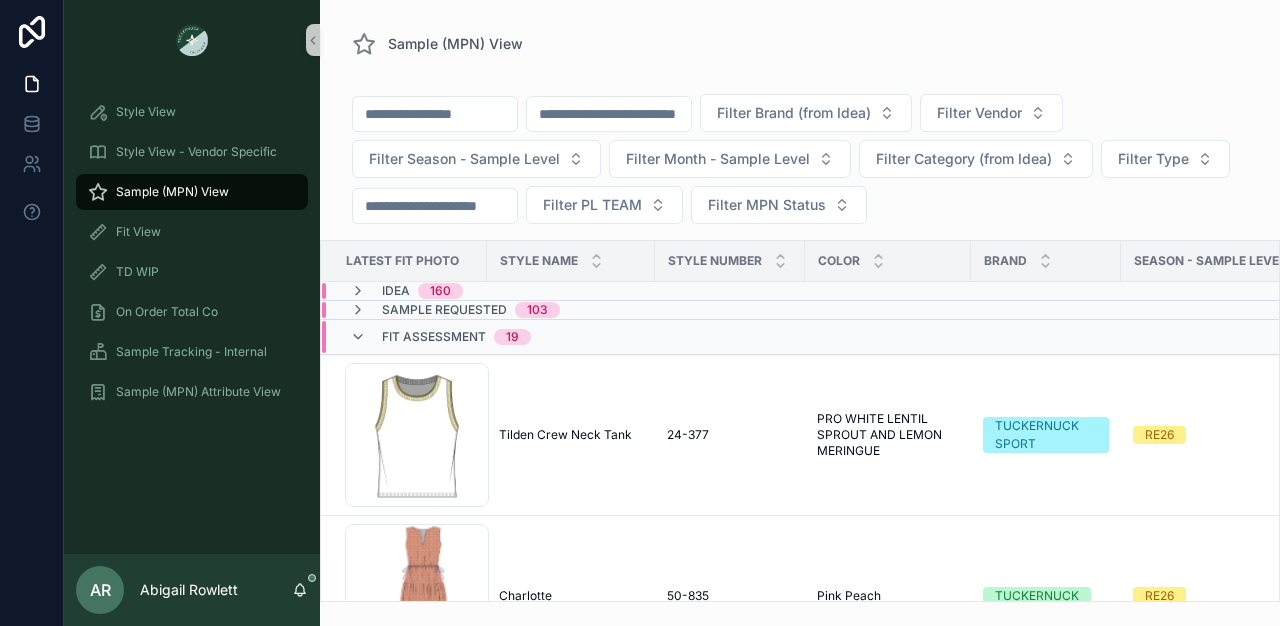 scroll, scrollTop: 0, scrollLeft: 0, axis: both 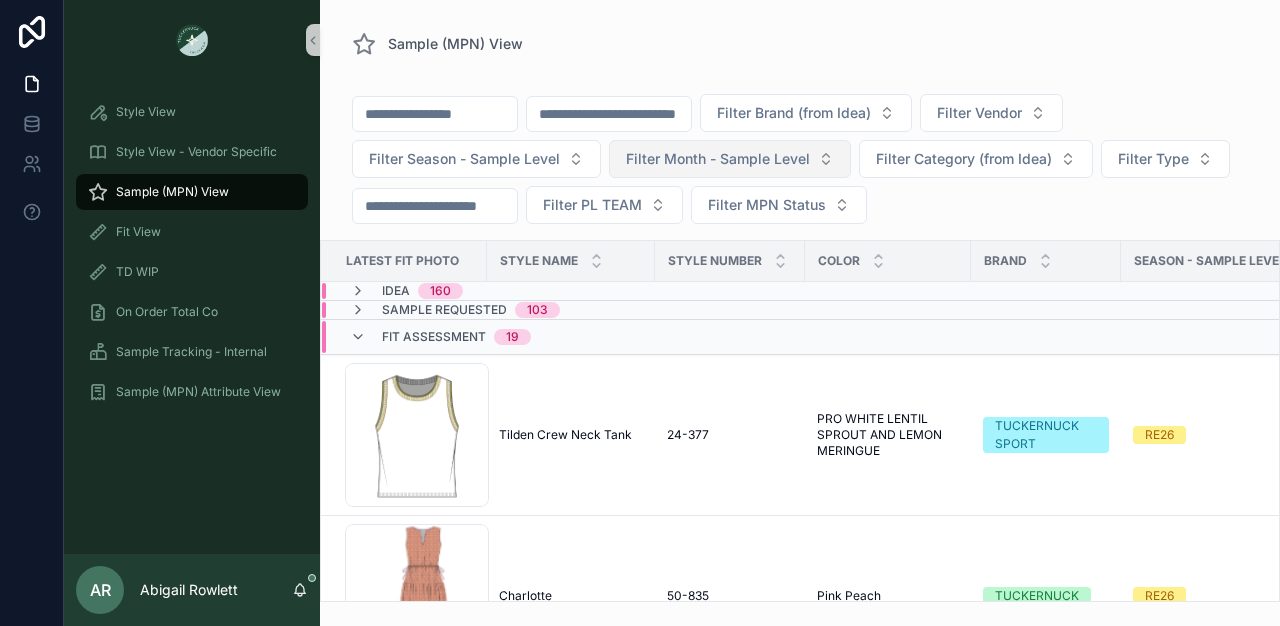 click on "Filter  Month - Sample Level" at bounding box center (718, 159) 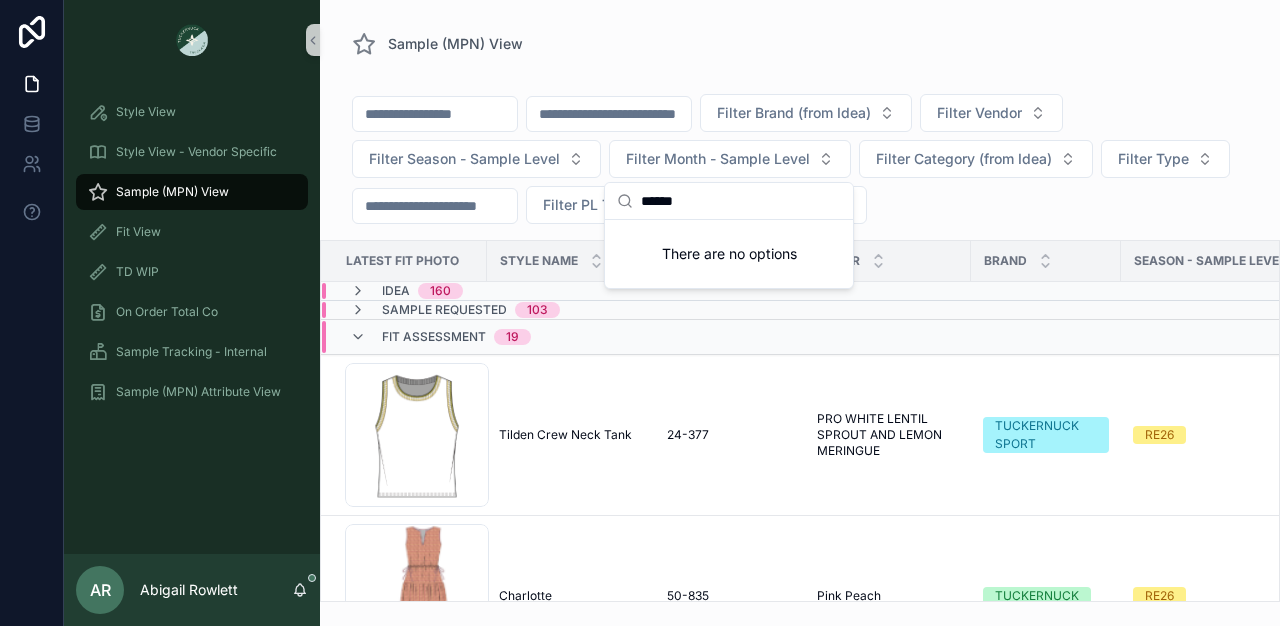 type on "******" 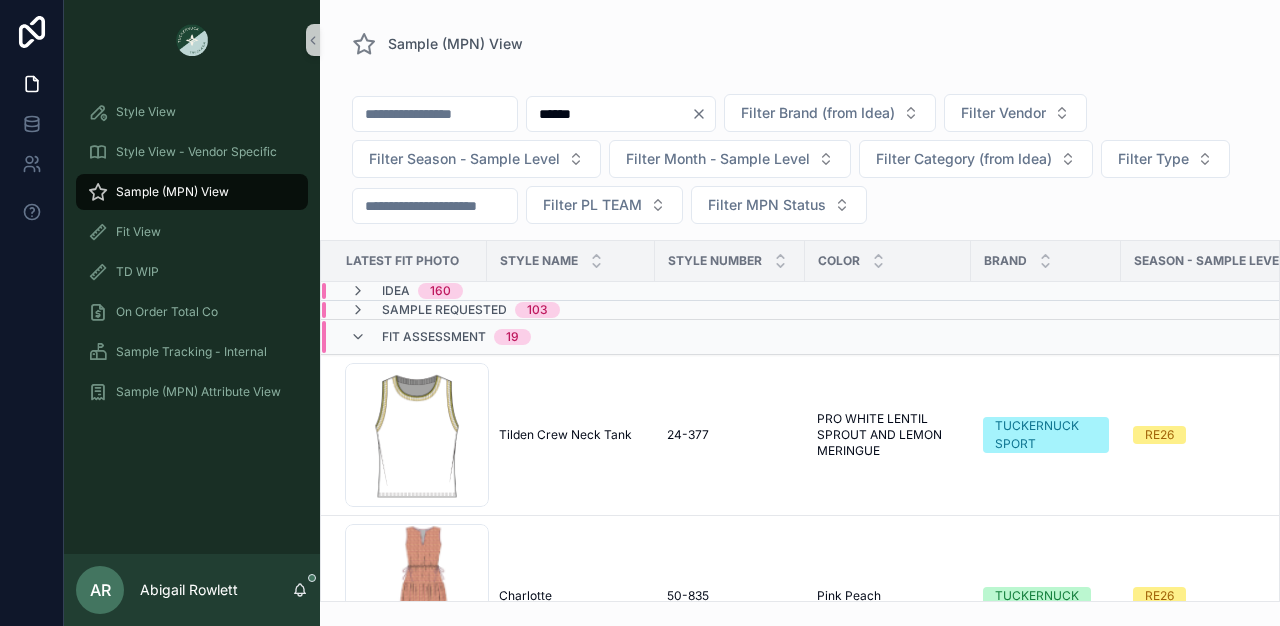 type on "******" 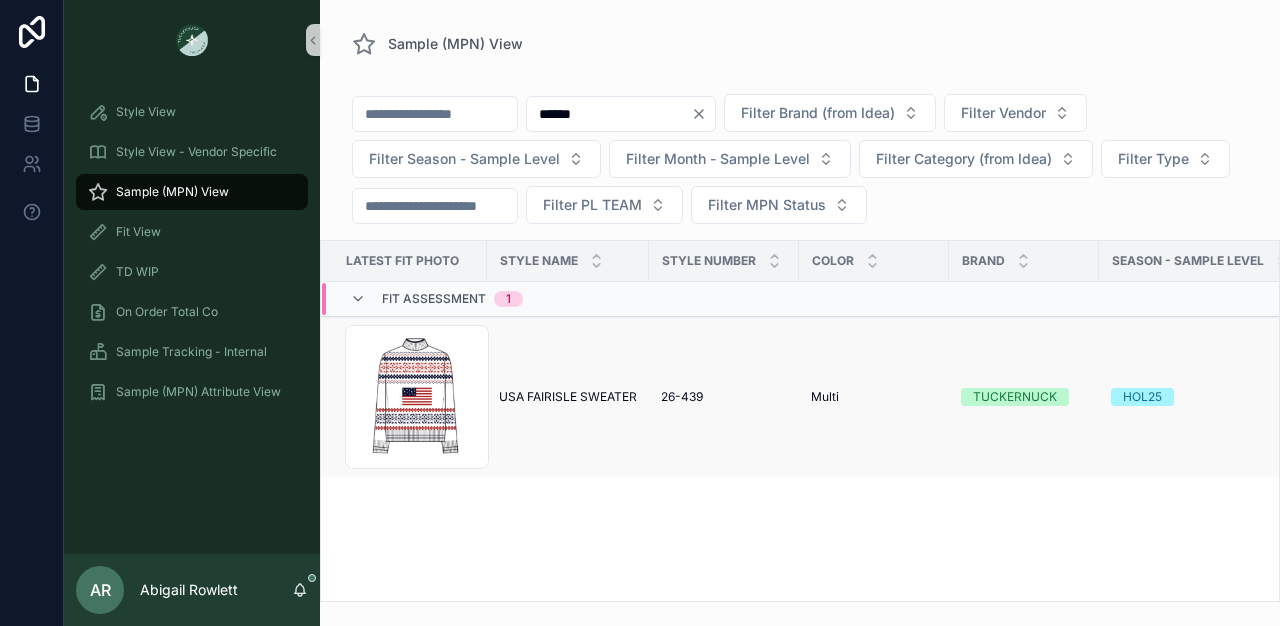 click on "USA FAIRISLE SWEATER USA FAIRISLE SWEATER" at bounding box center (568, 397) 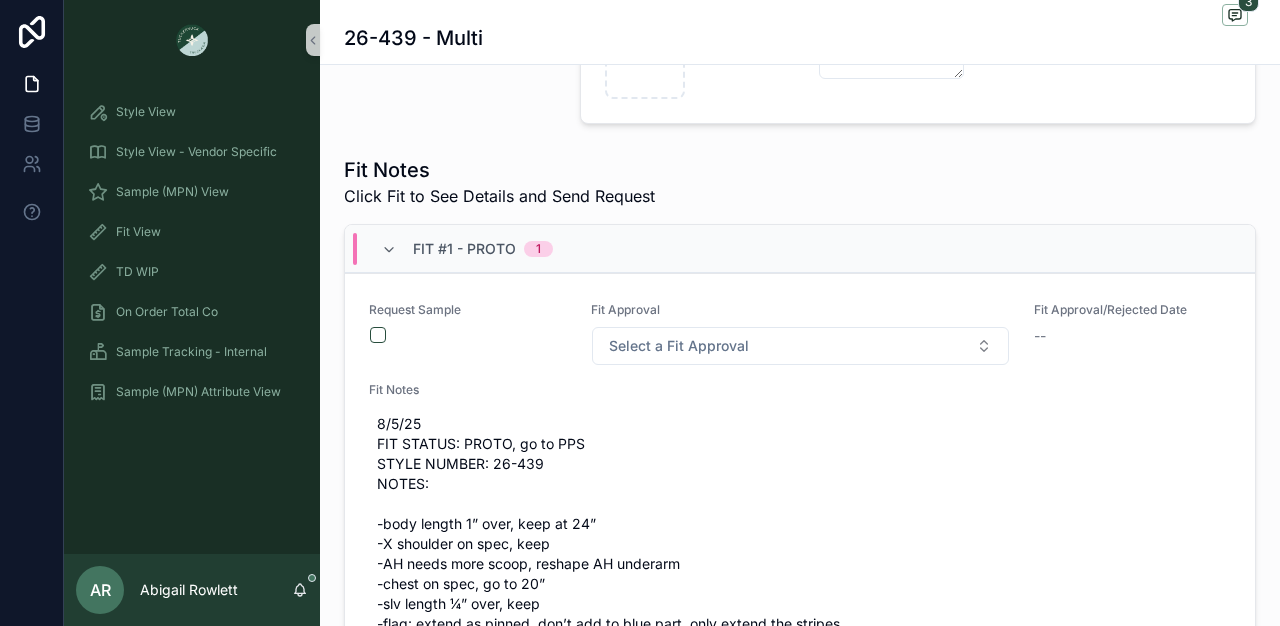 scroll, scrollTop: 561, scrollLeft: 0, axis: vertical 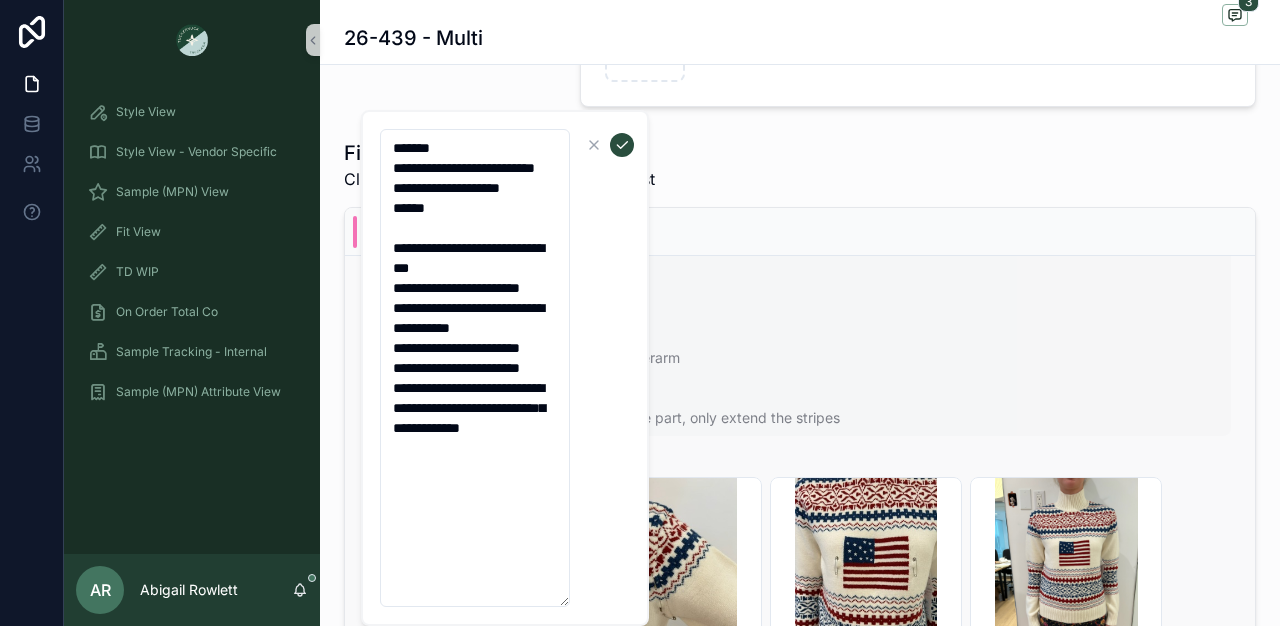 drag, startPoint x: 391, startPoint y: 291, endPoint x: 582, endPoint y: 569, distance: 337.29068 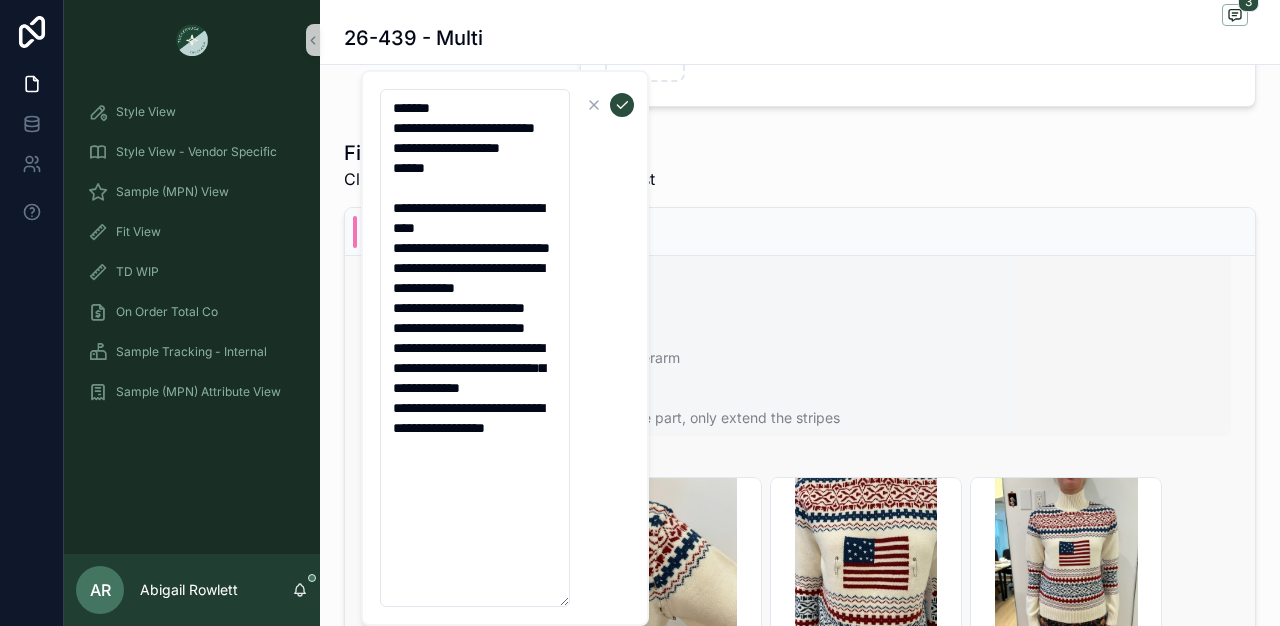 click on "**********" at bounding box center (475, 348) 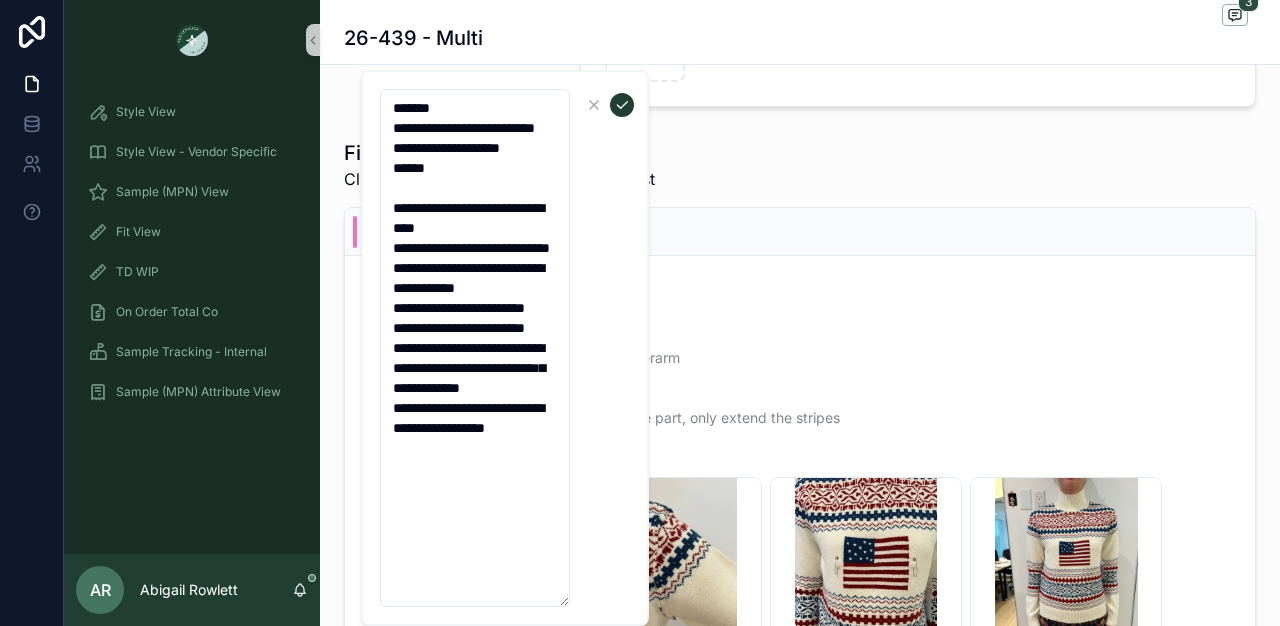 click 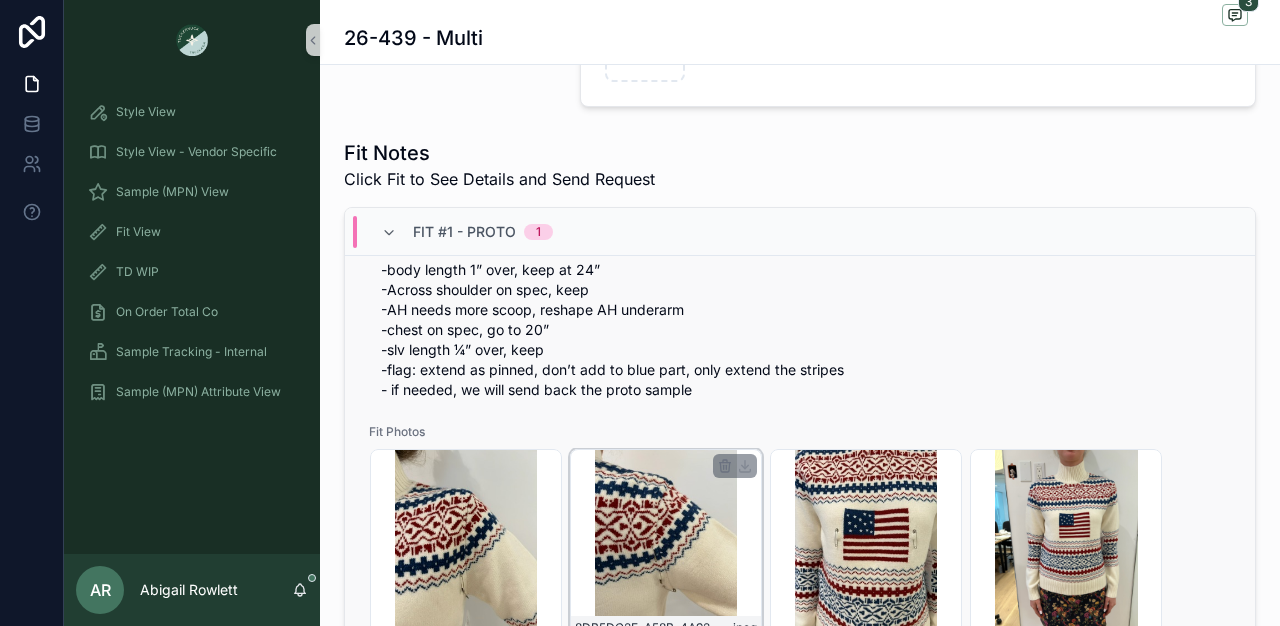 scroll, scrollTop: 0, scrollLeft: 0, axis: both 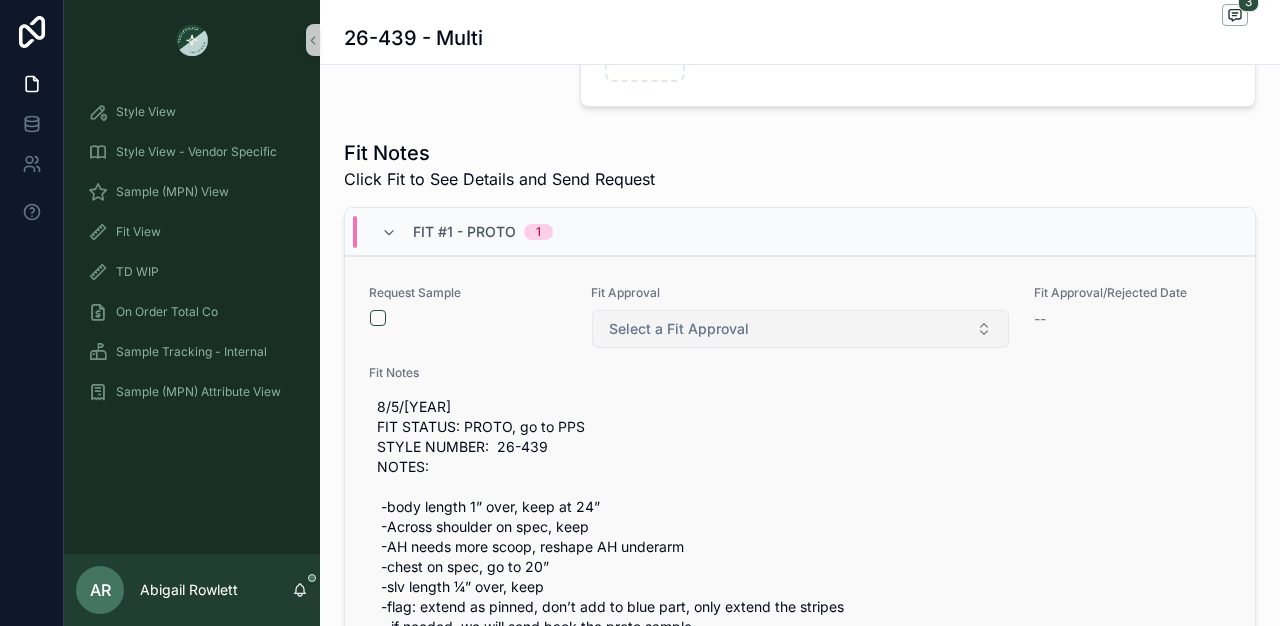 click on "Select a Fit Approval" at bounding box center [679, 329] 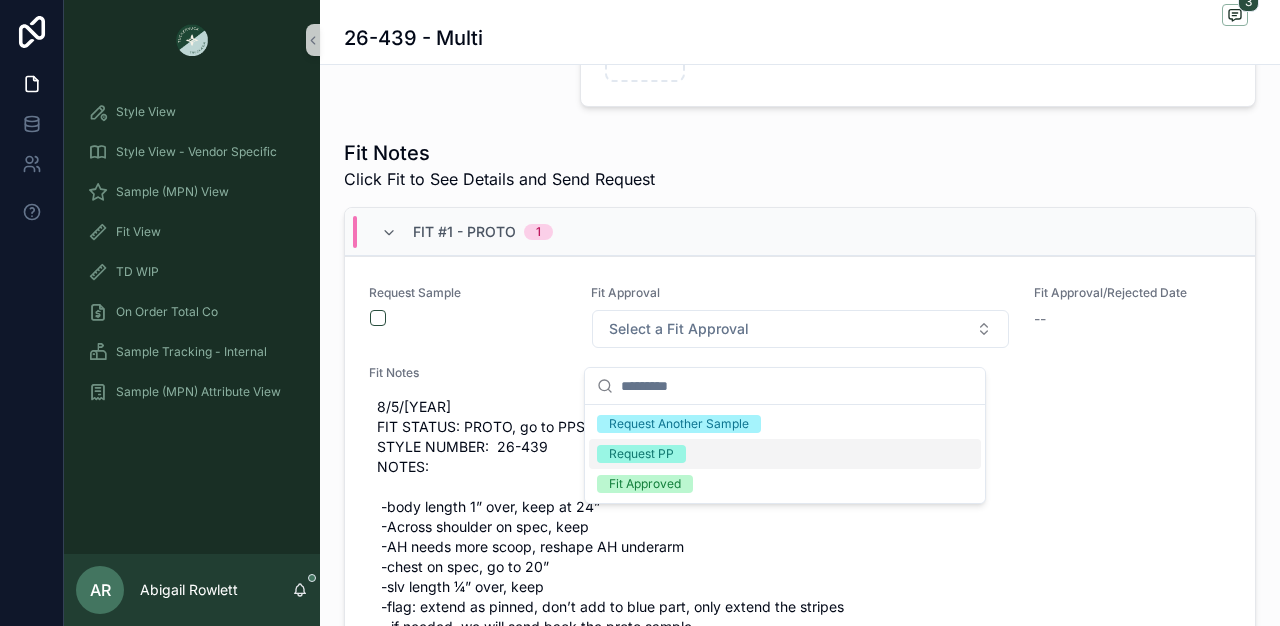 click on "Request PP" at bounding box center [641, 454] 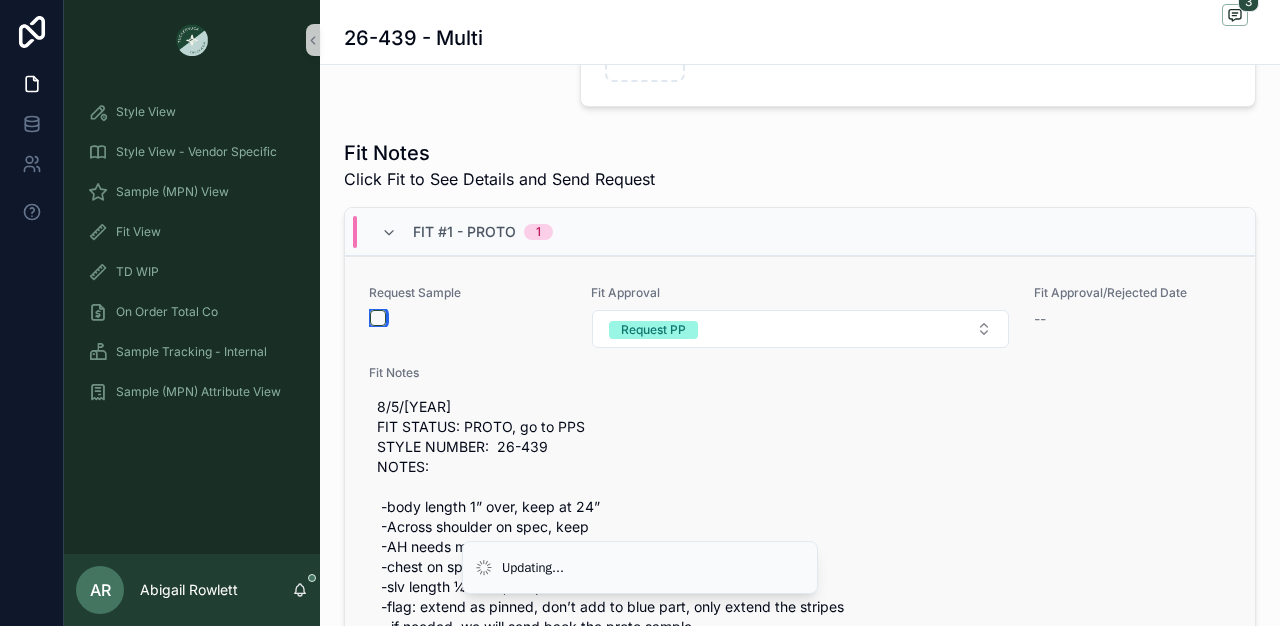 click at bounding box center [378, 318] 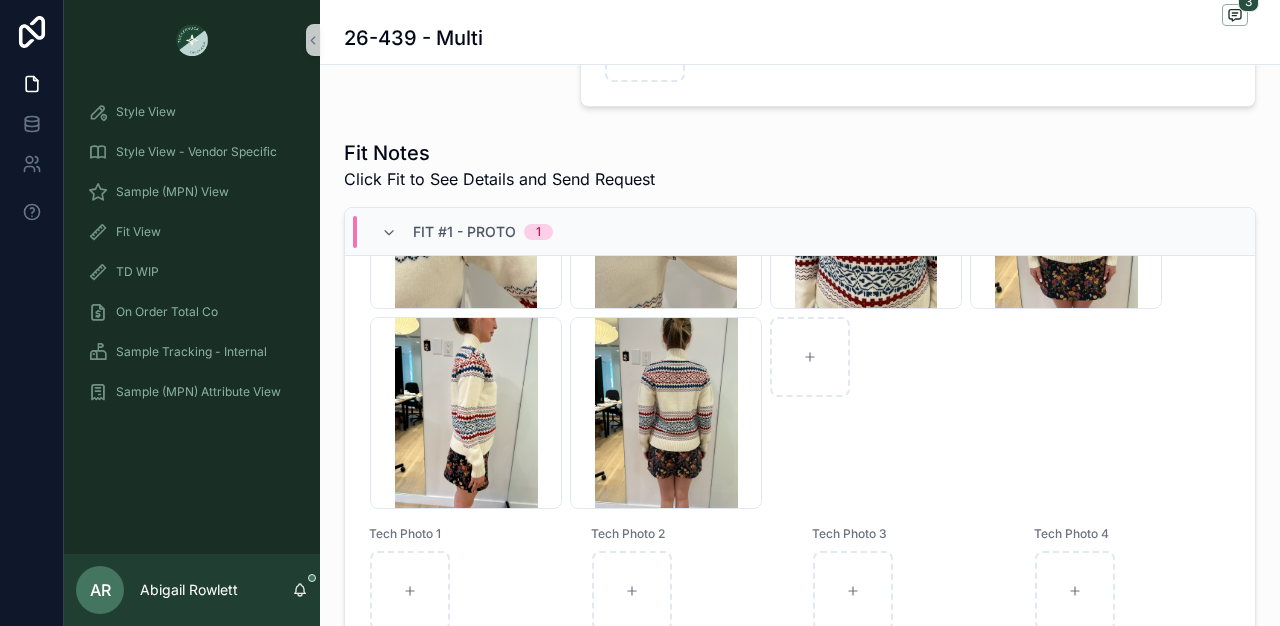 scroll, scrollTop: 611, scrollLeft: 0, axis: vertical 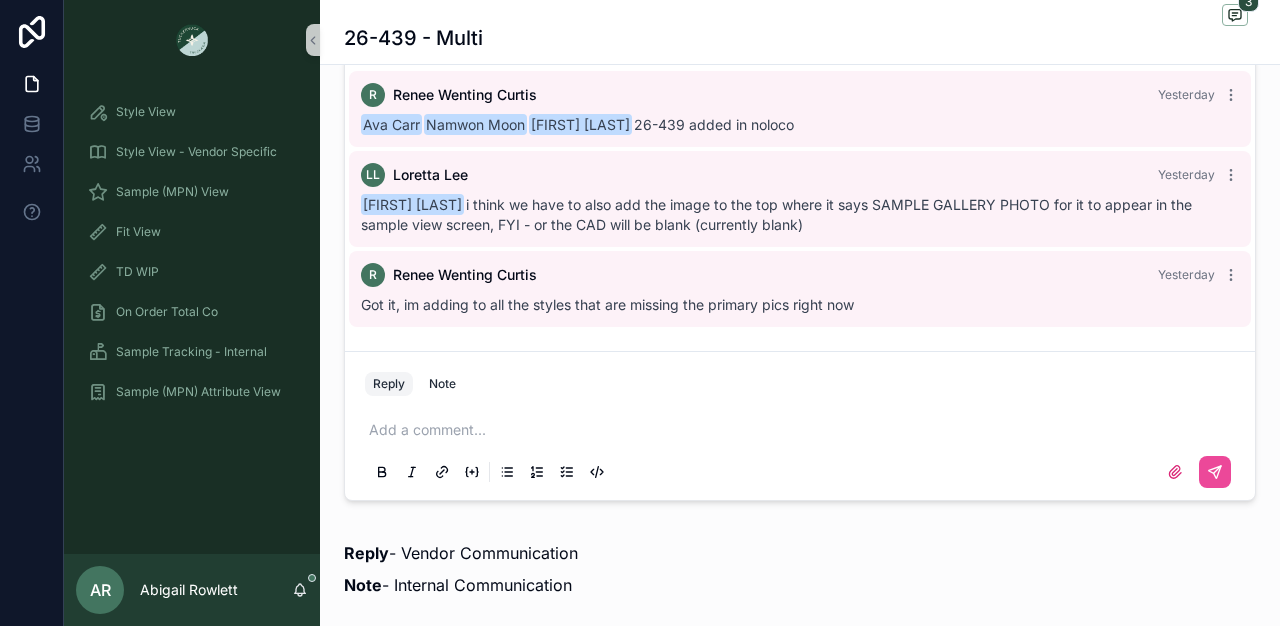 click on "Add a comment..." at bounding box center (800, 450) 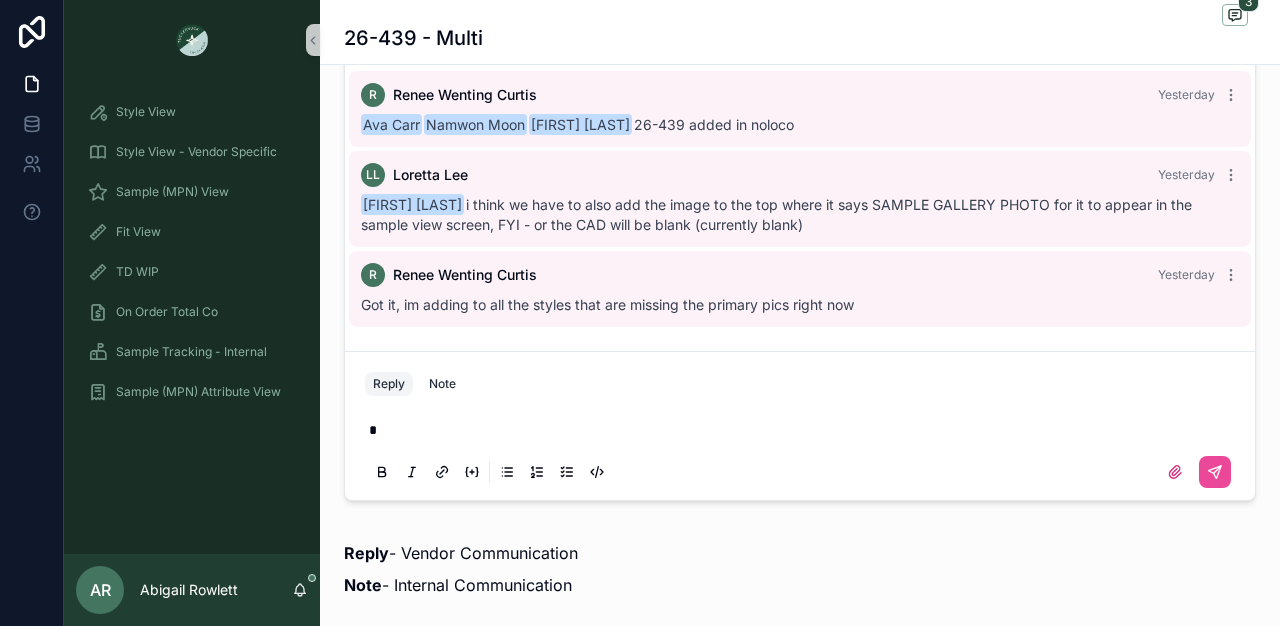 type 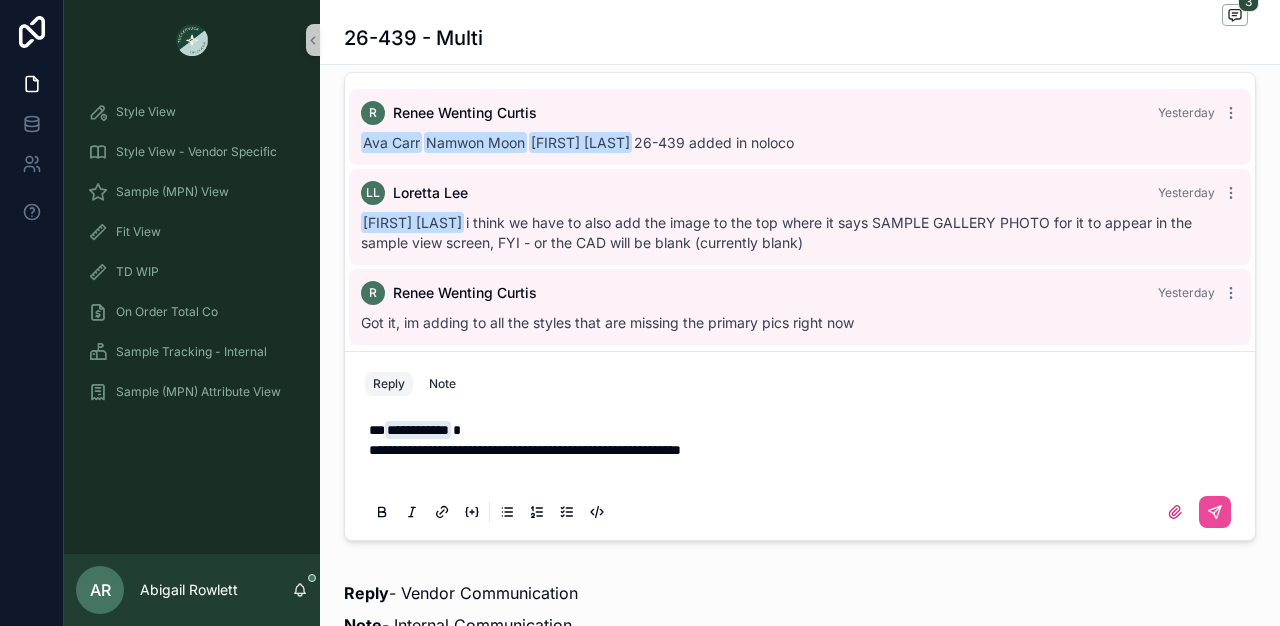scroll, scrollTop: 1186, scrollLeft: 0, axis: vertical 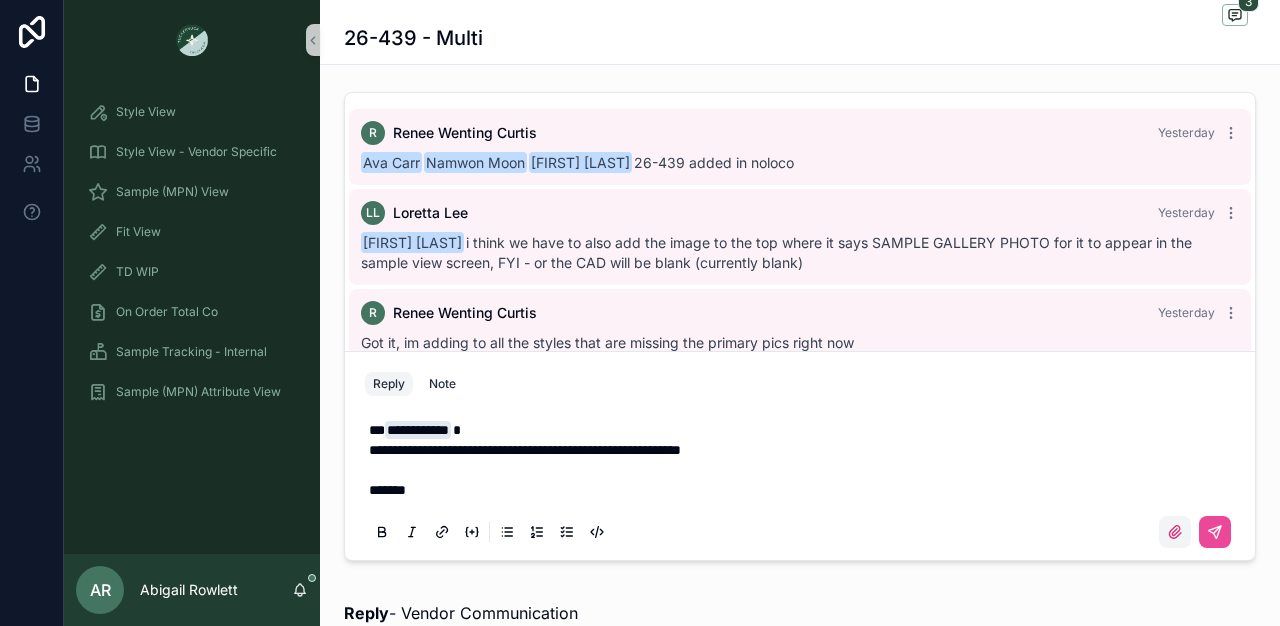 click 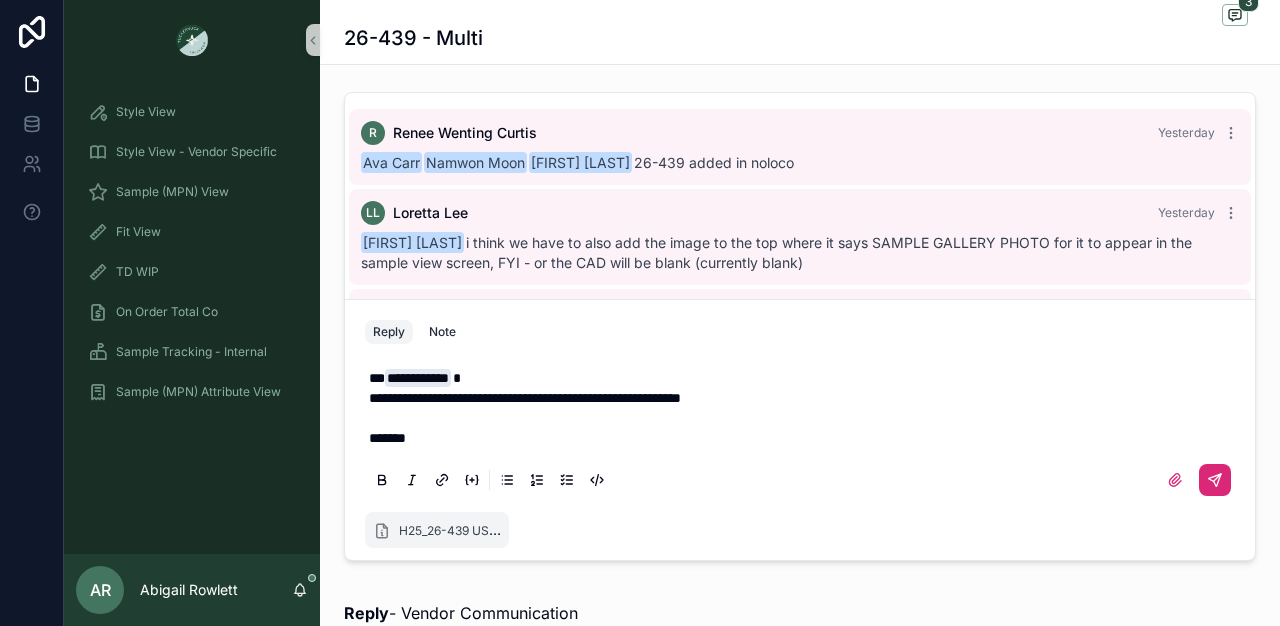 click at bounding box center [1215, 480] 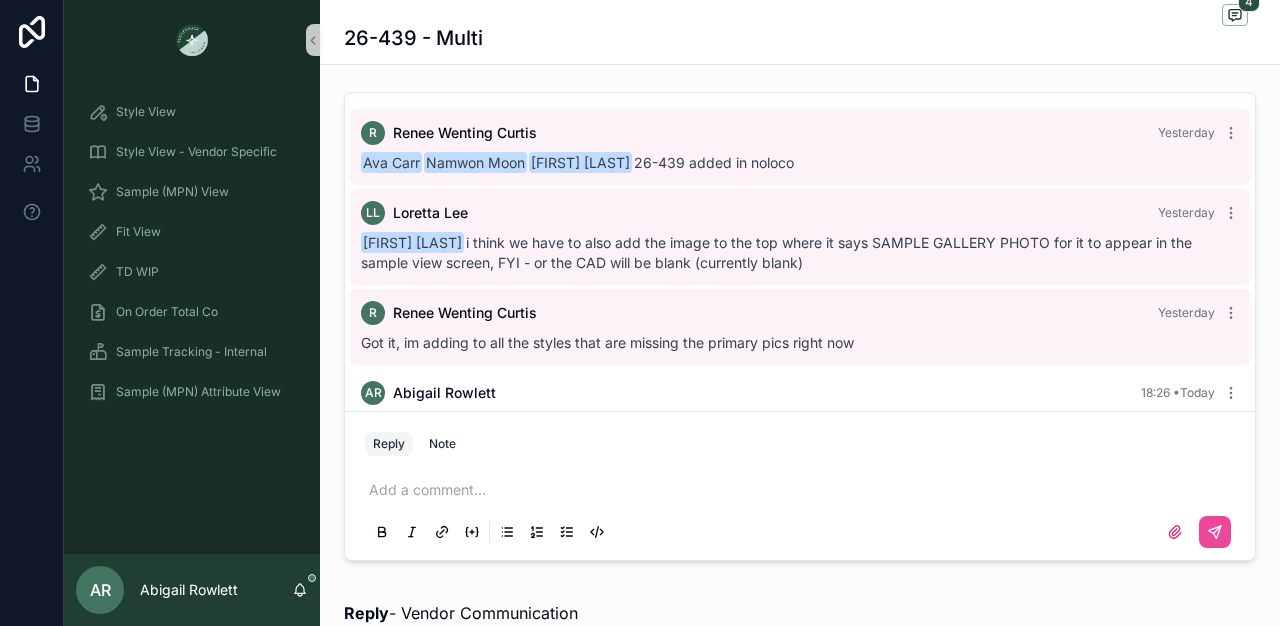 scroll, scrollTop: 1222, scrollLeft: 0, axis: vertical 